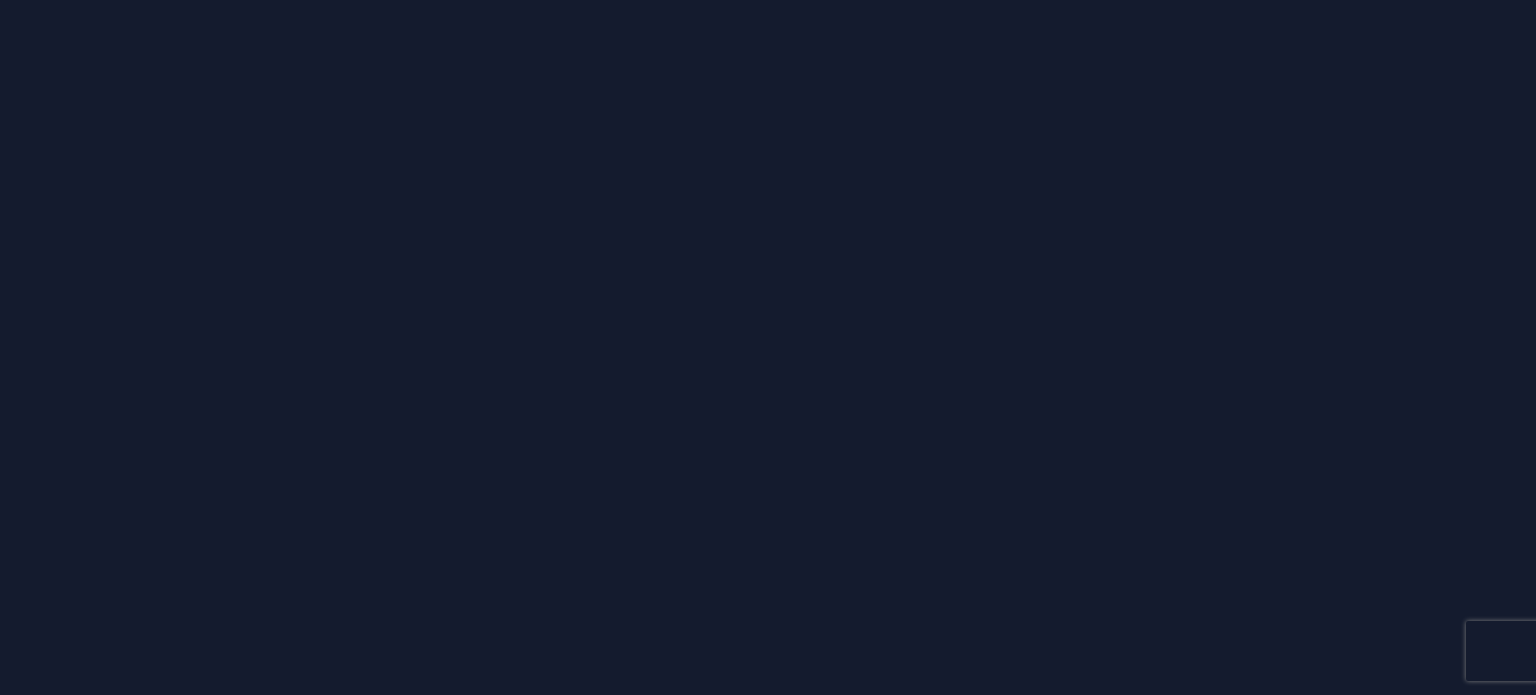 scroll, scrollTop: 0, scrollLeft: 0, axis: both 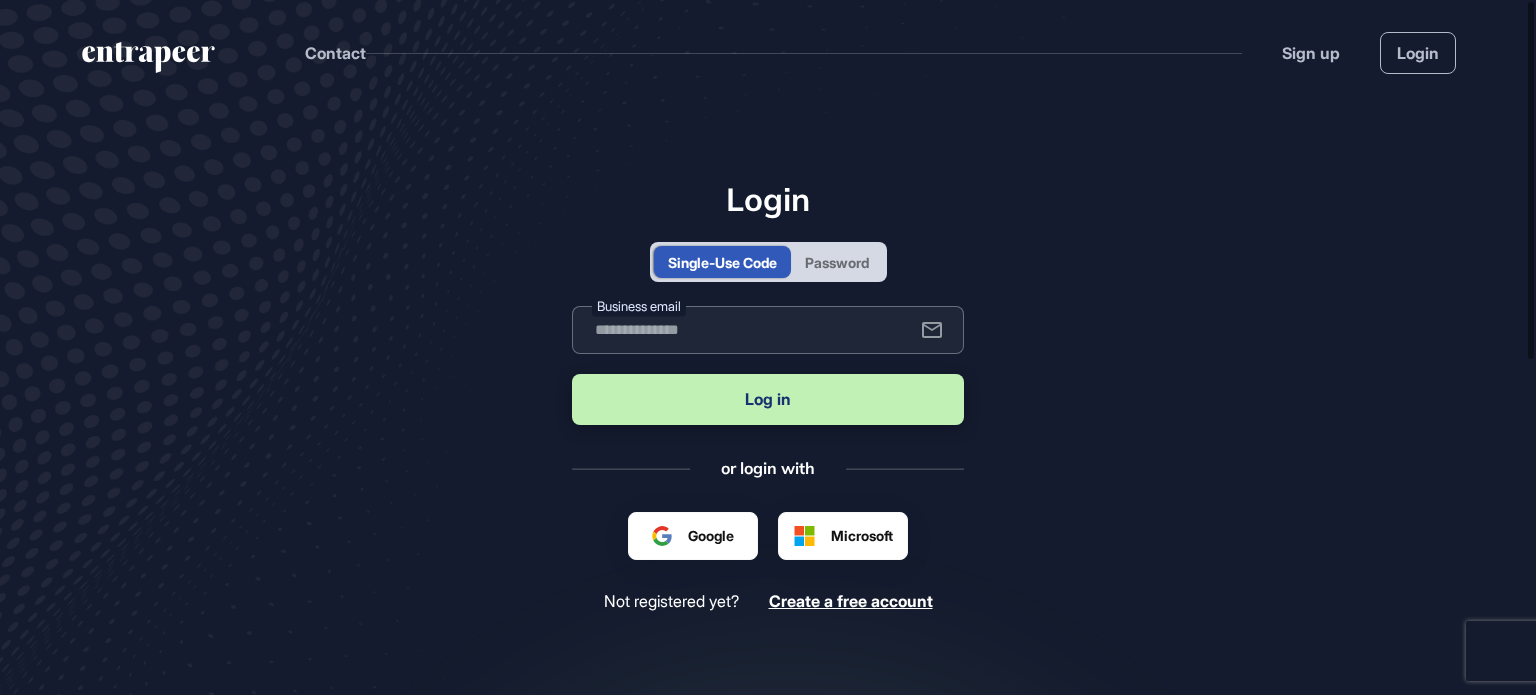 click at bounding box center (768, 330) 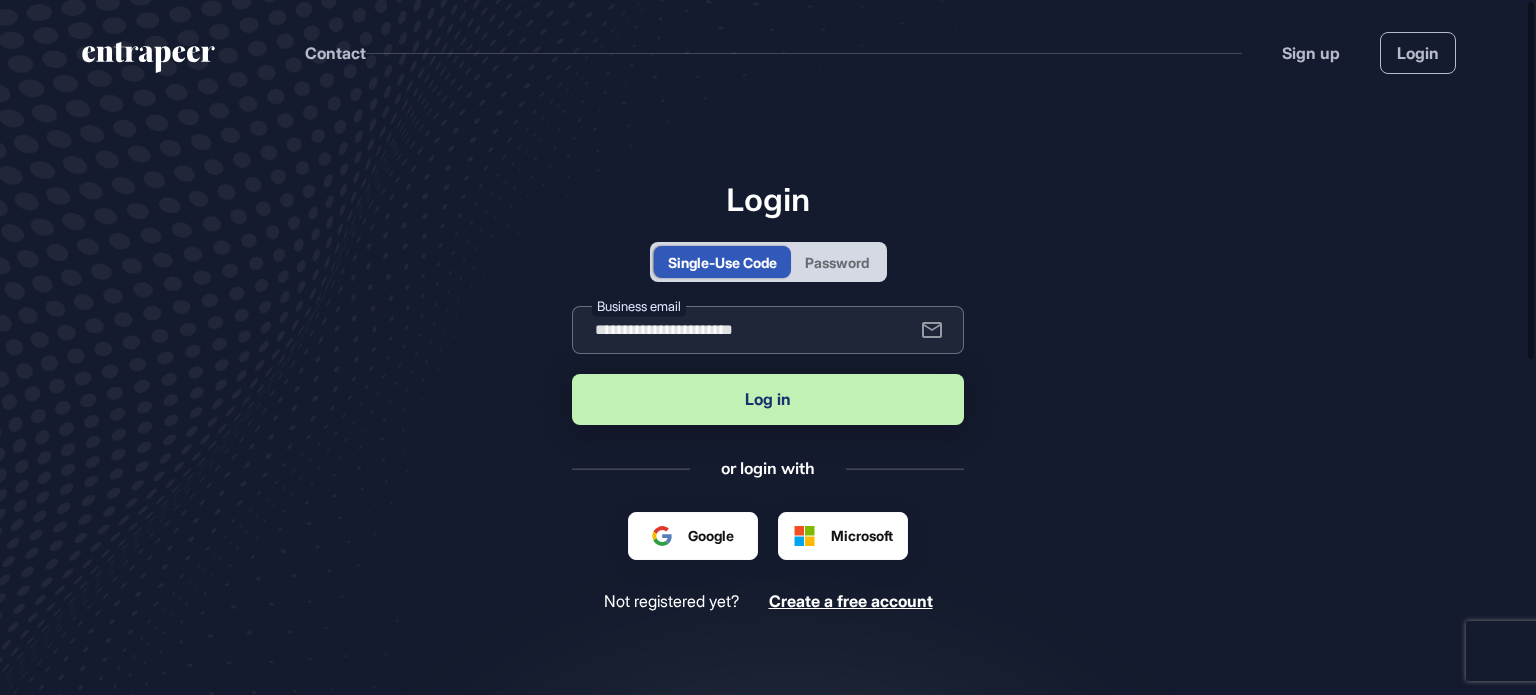 type on "**********" 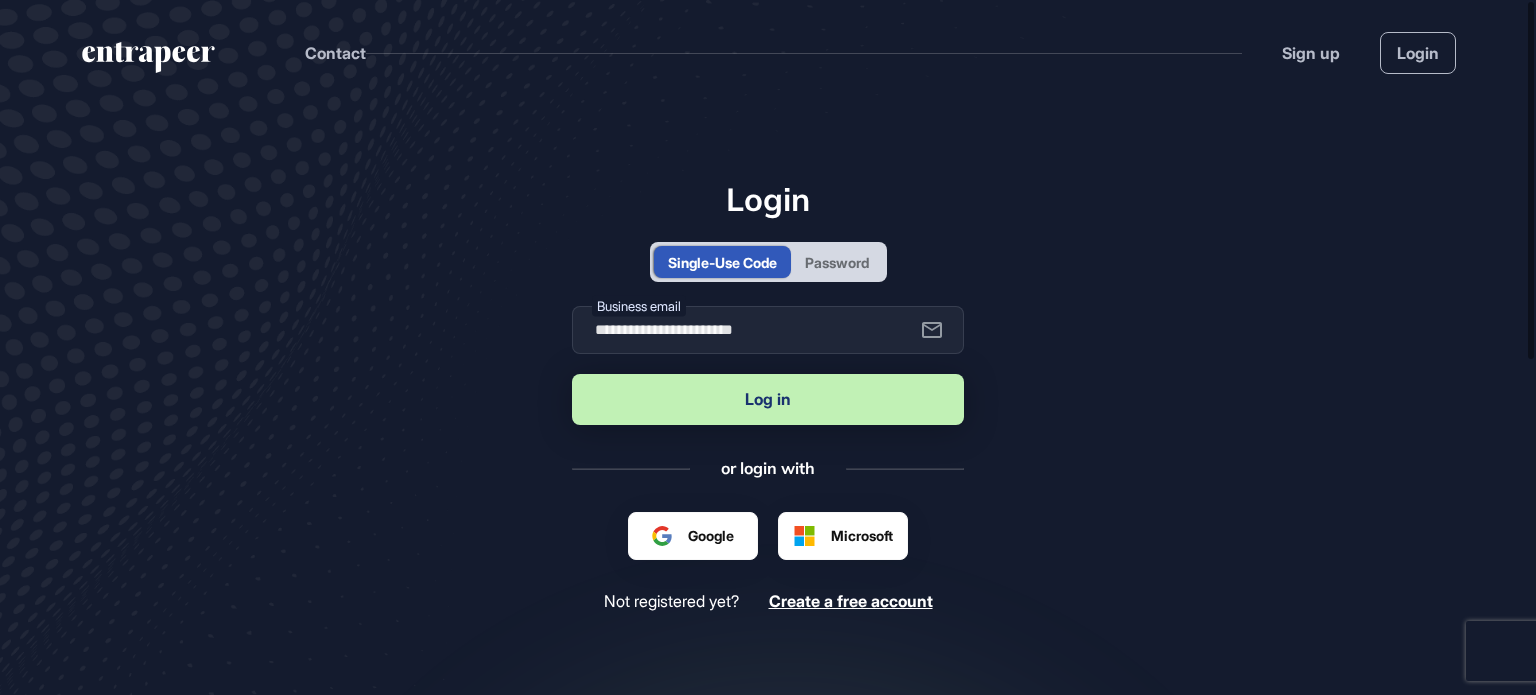 click on "Log in" at bounding box center [768, 399] 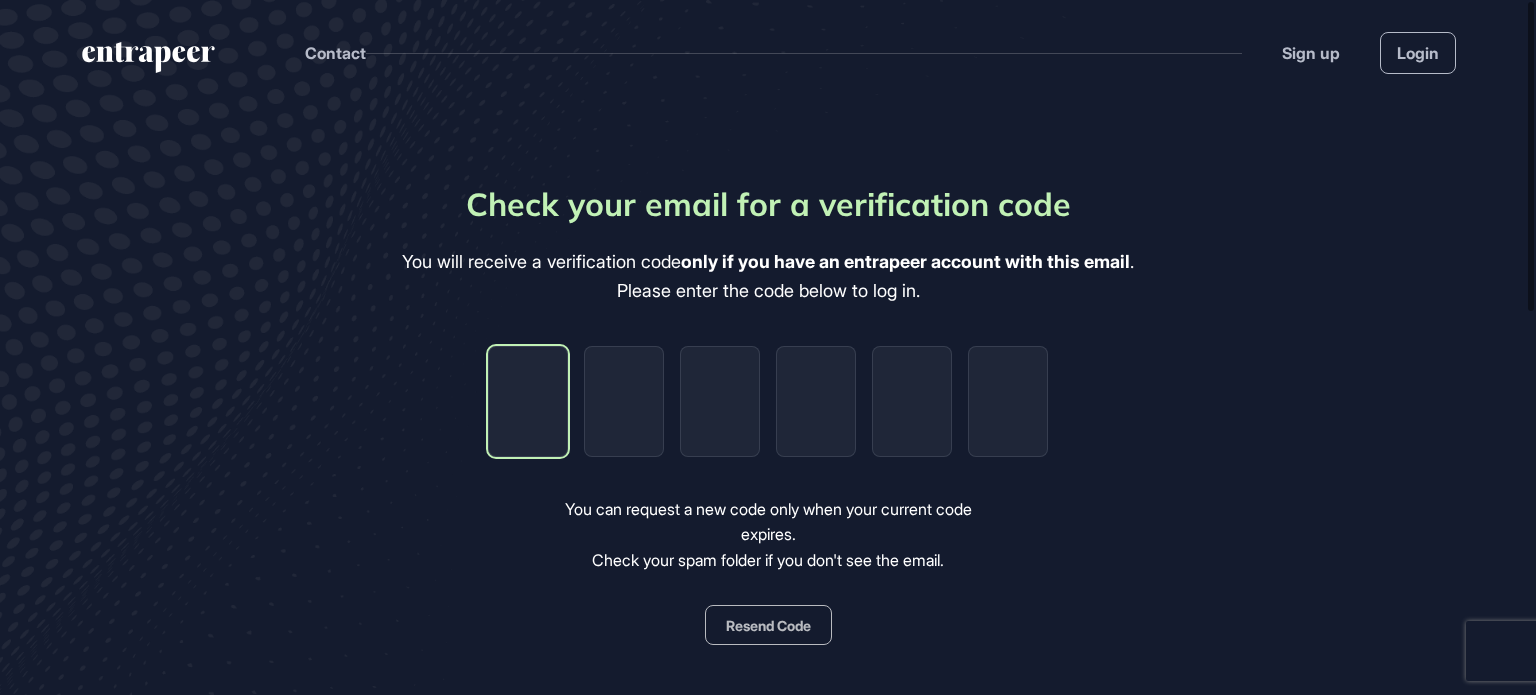 click 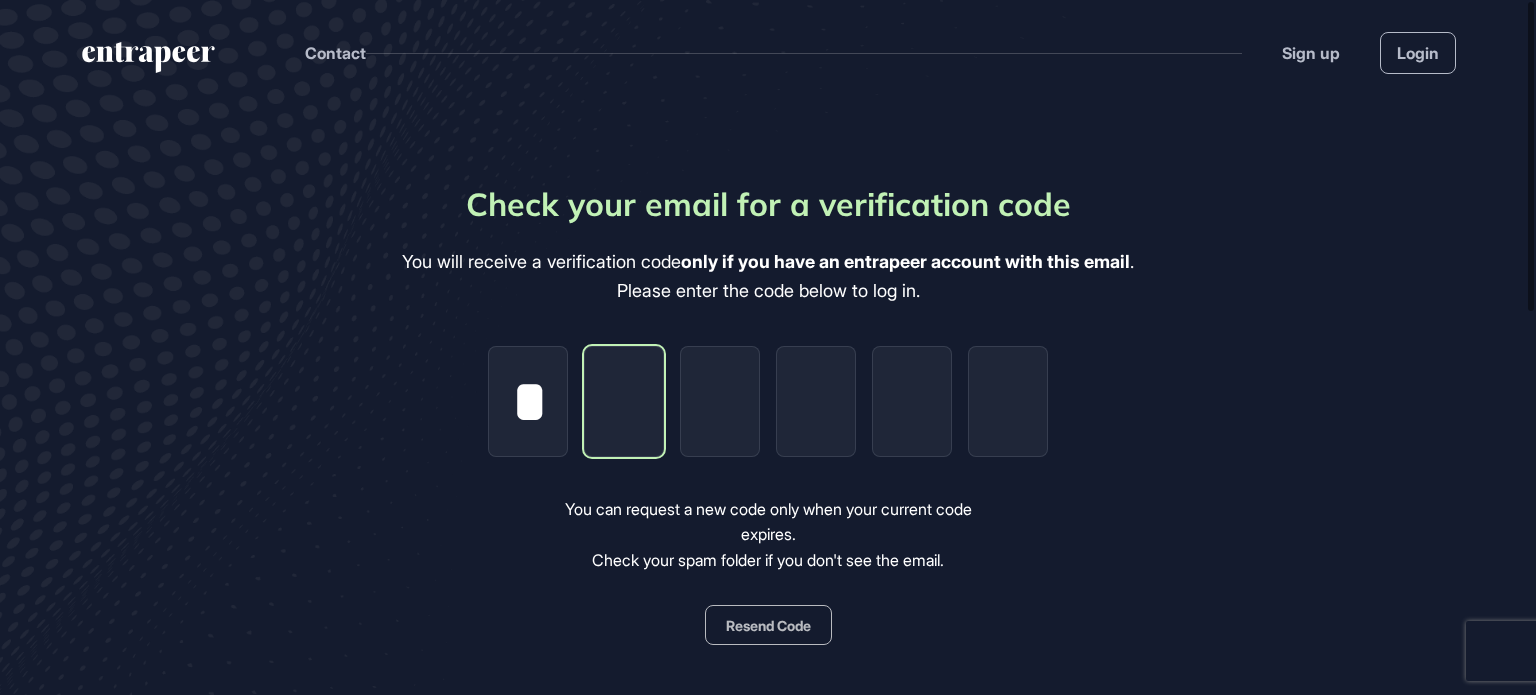 type on "*" 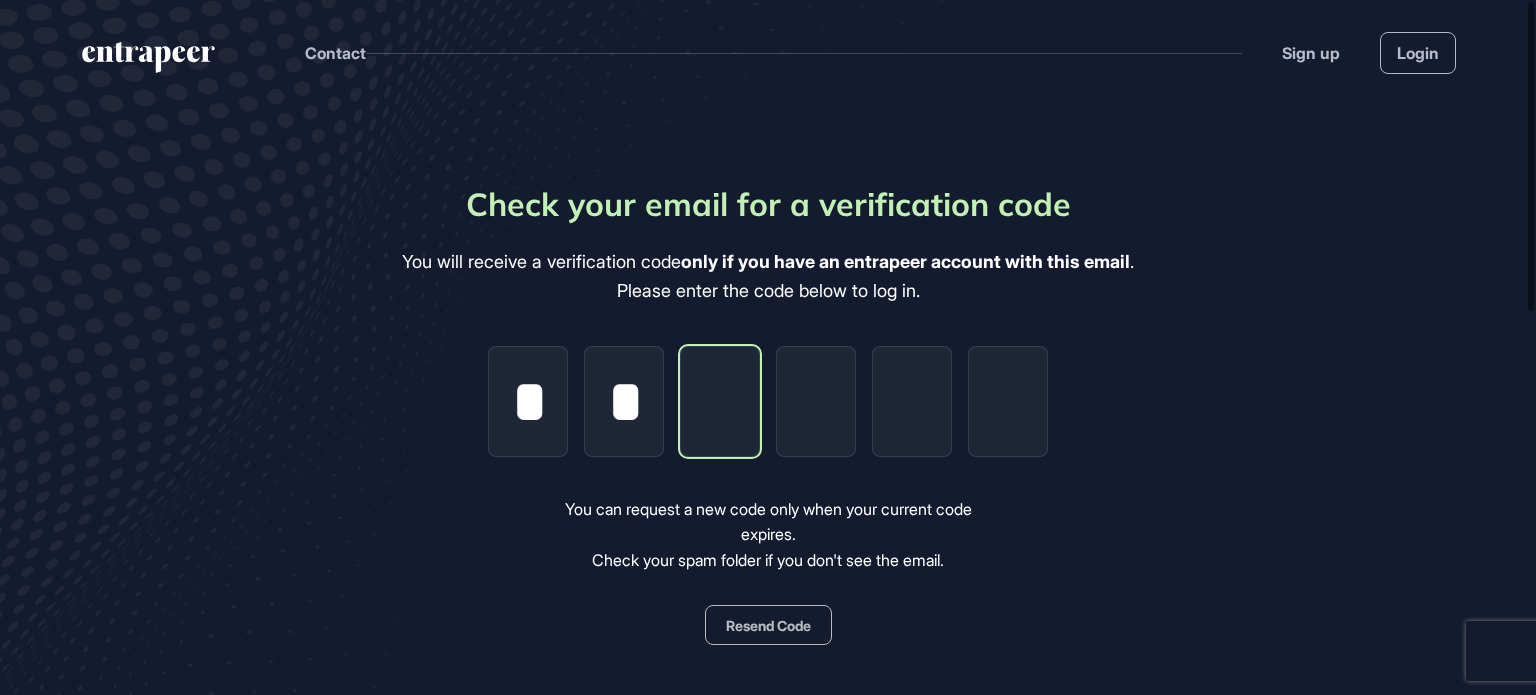 type on "*" 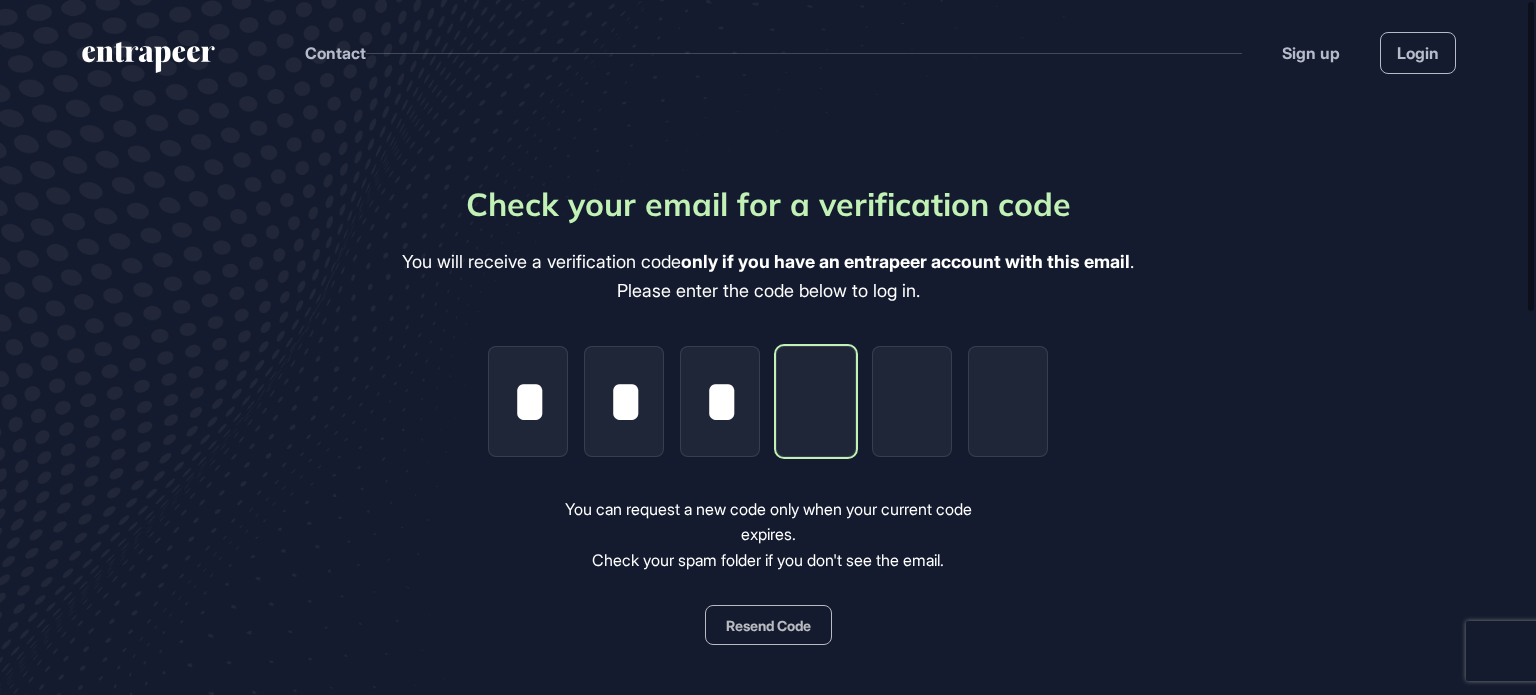 type on "*" 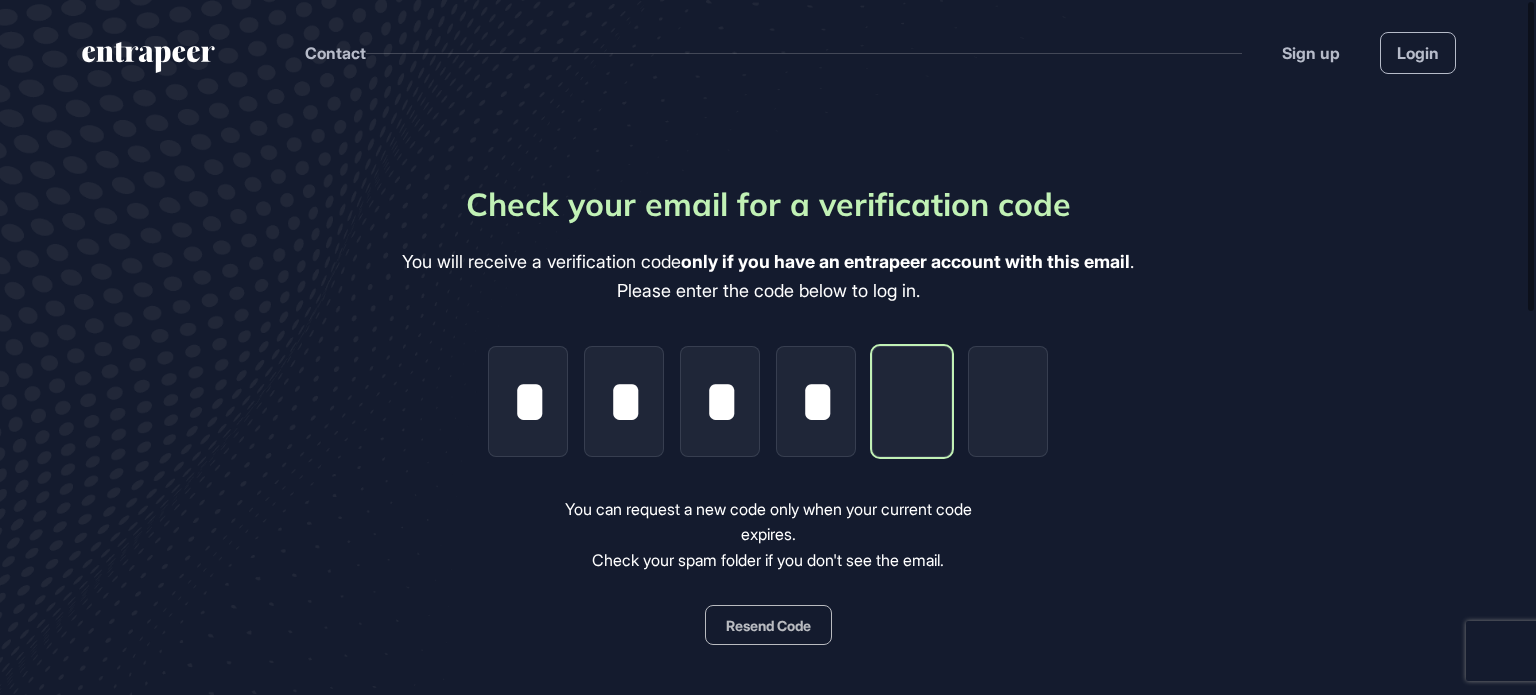 type on "*" 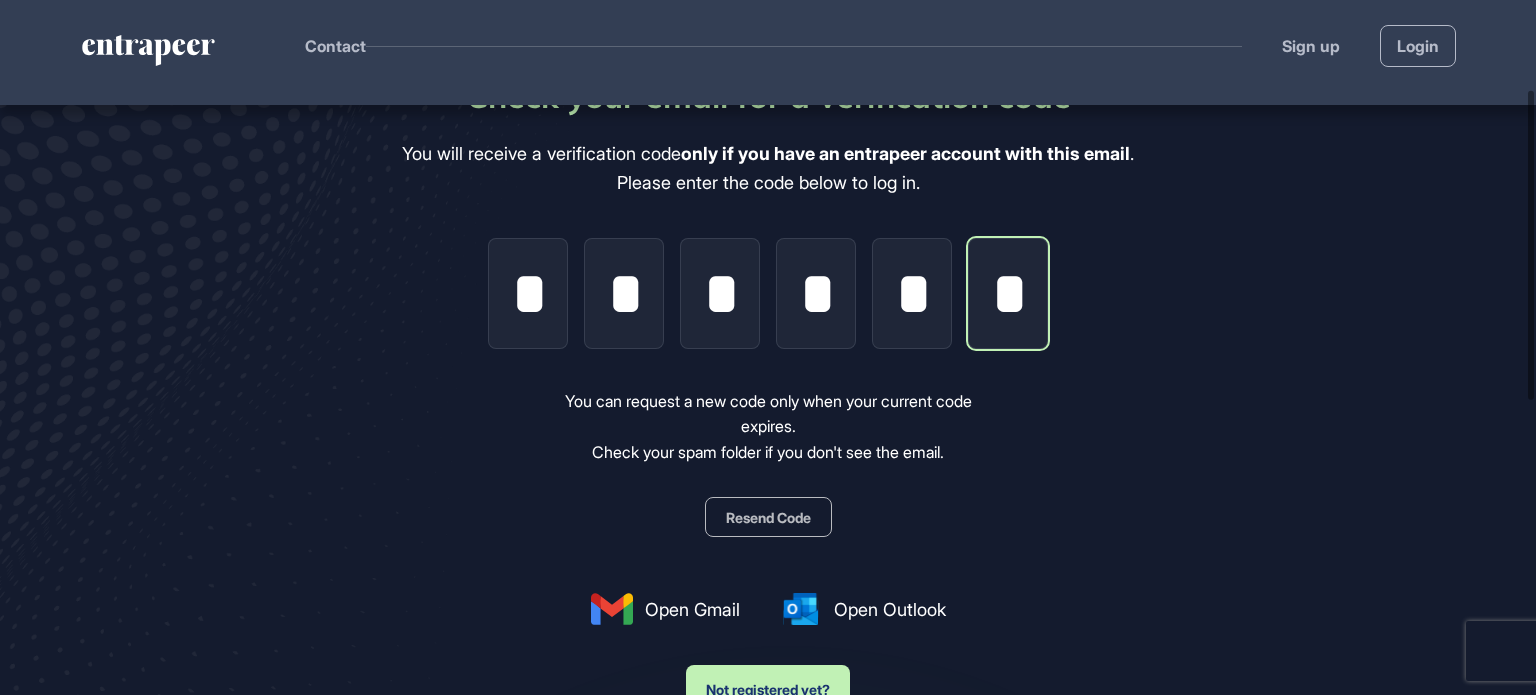 scroll, scrollTop: 200, scrollLeft: 0, axis: vertical 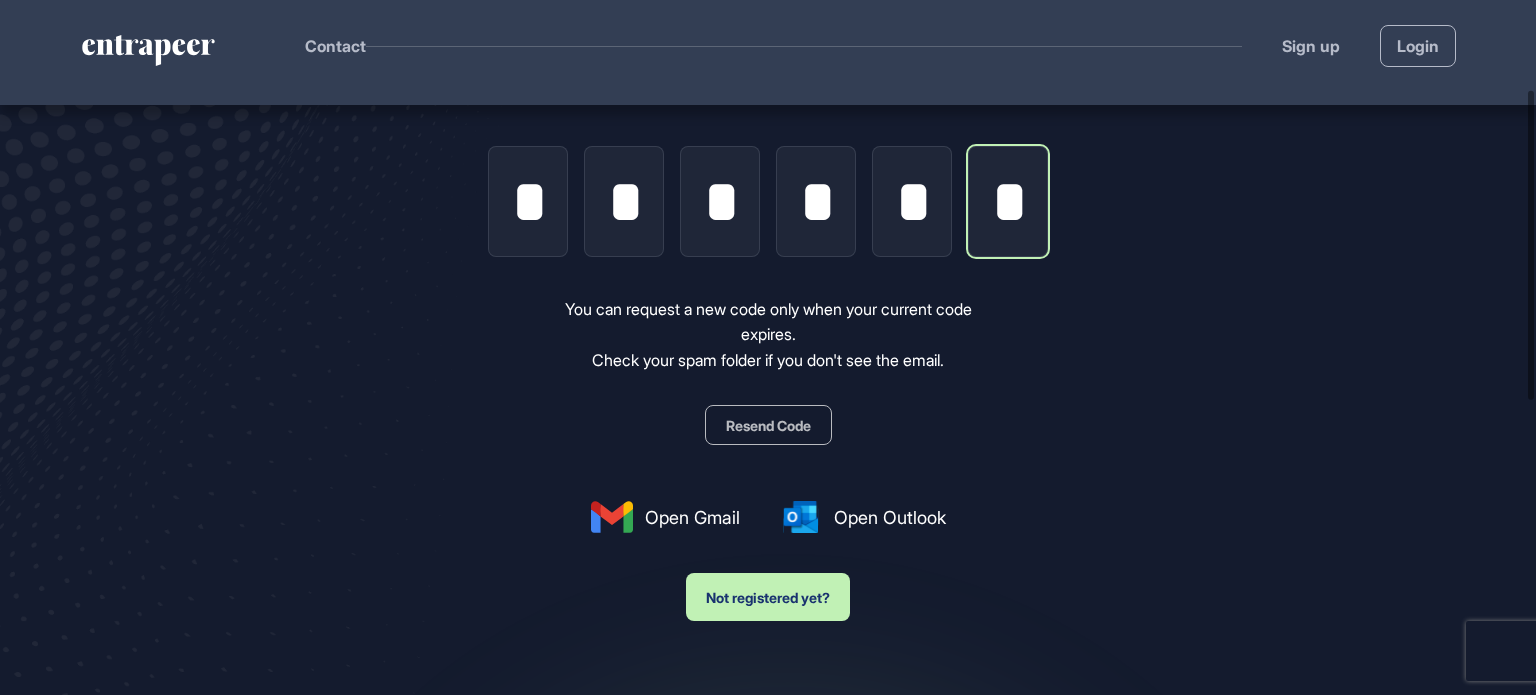 type on "*" 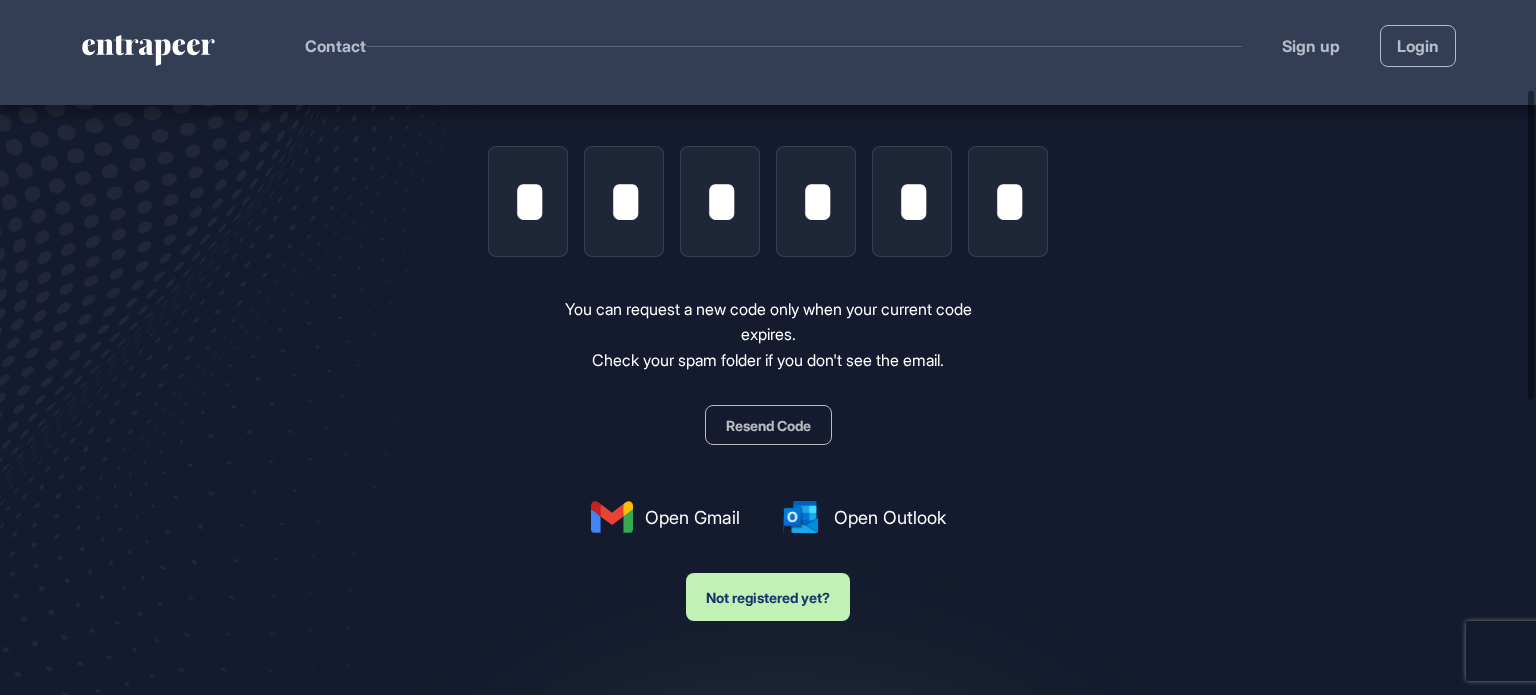 click on "Not registered yet?" at bounding box center [768, 597] 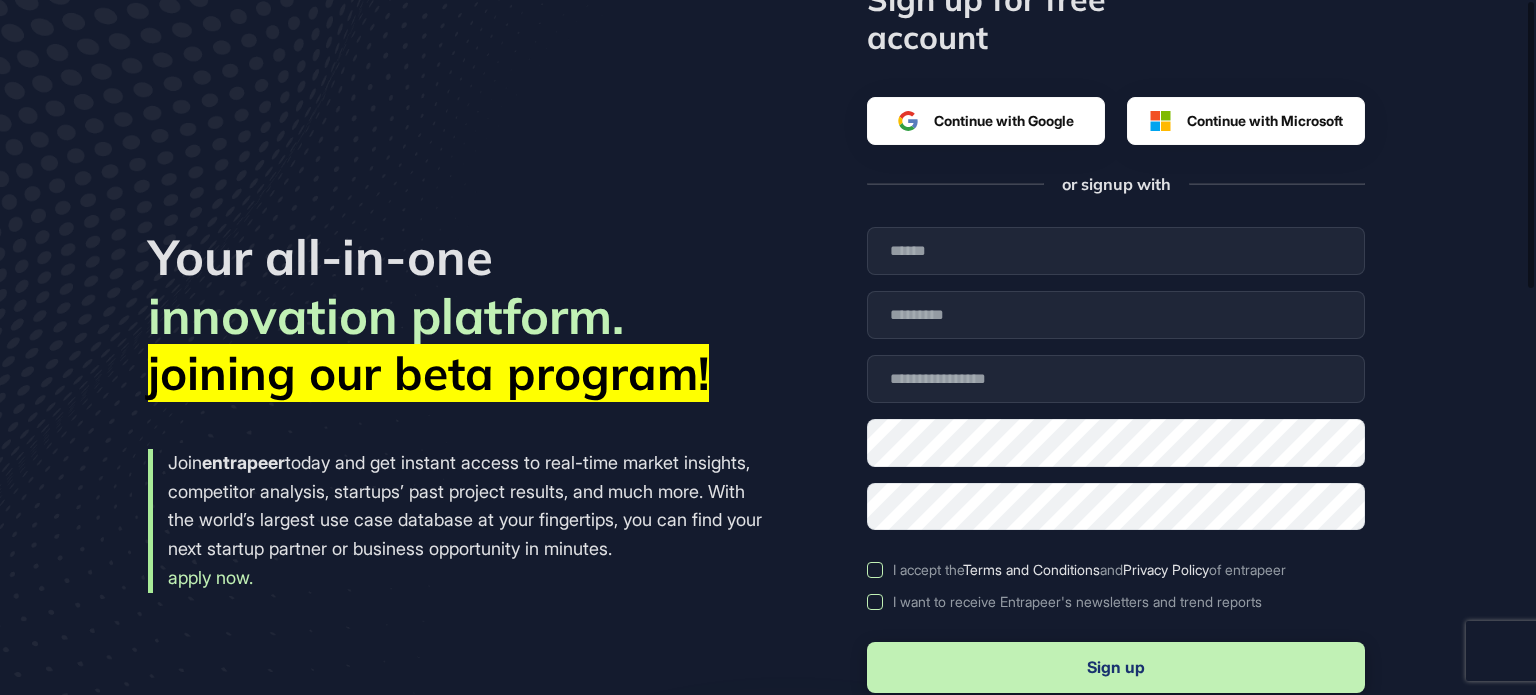 scroll, scrollTop: 0, scrollLeft: 0, axis: both 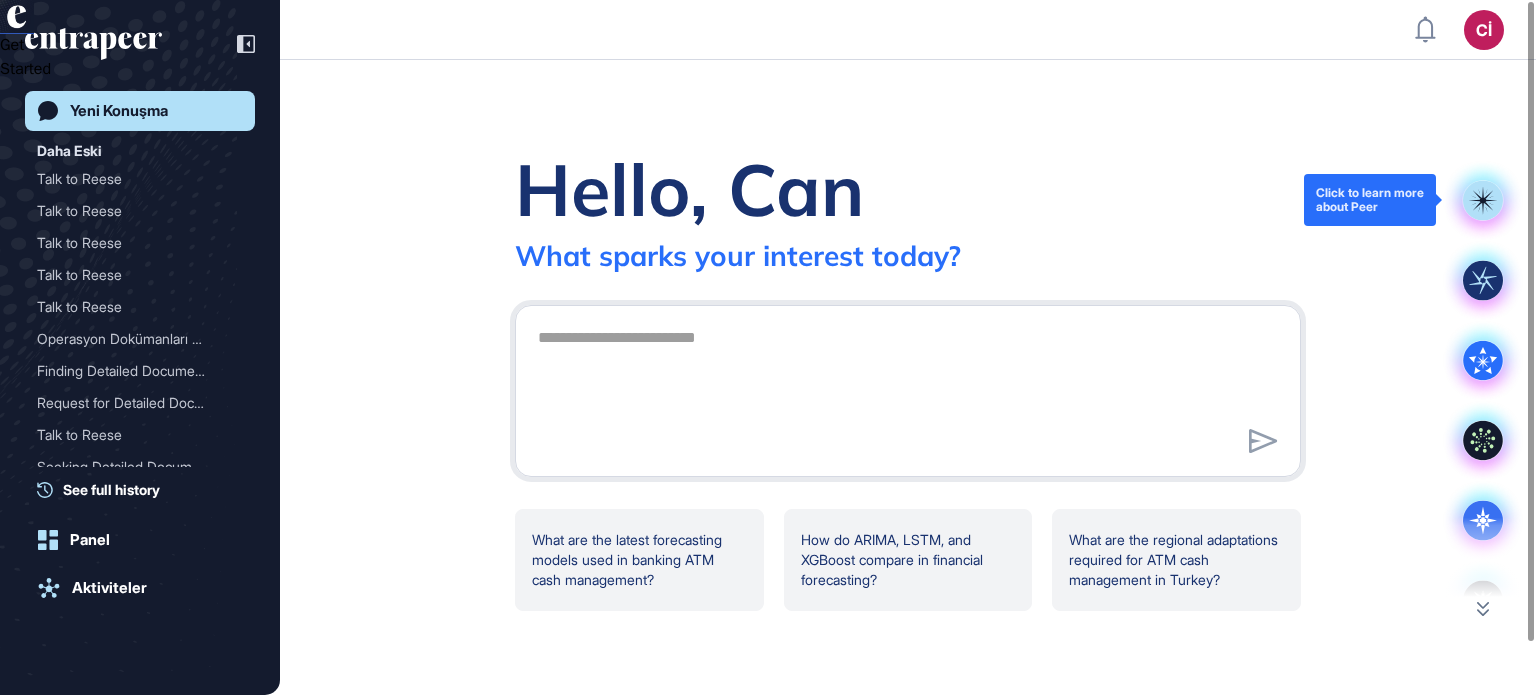 click 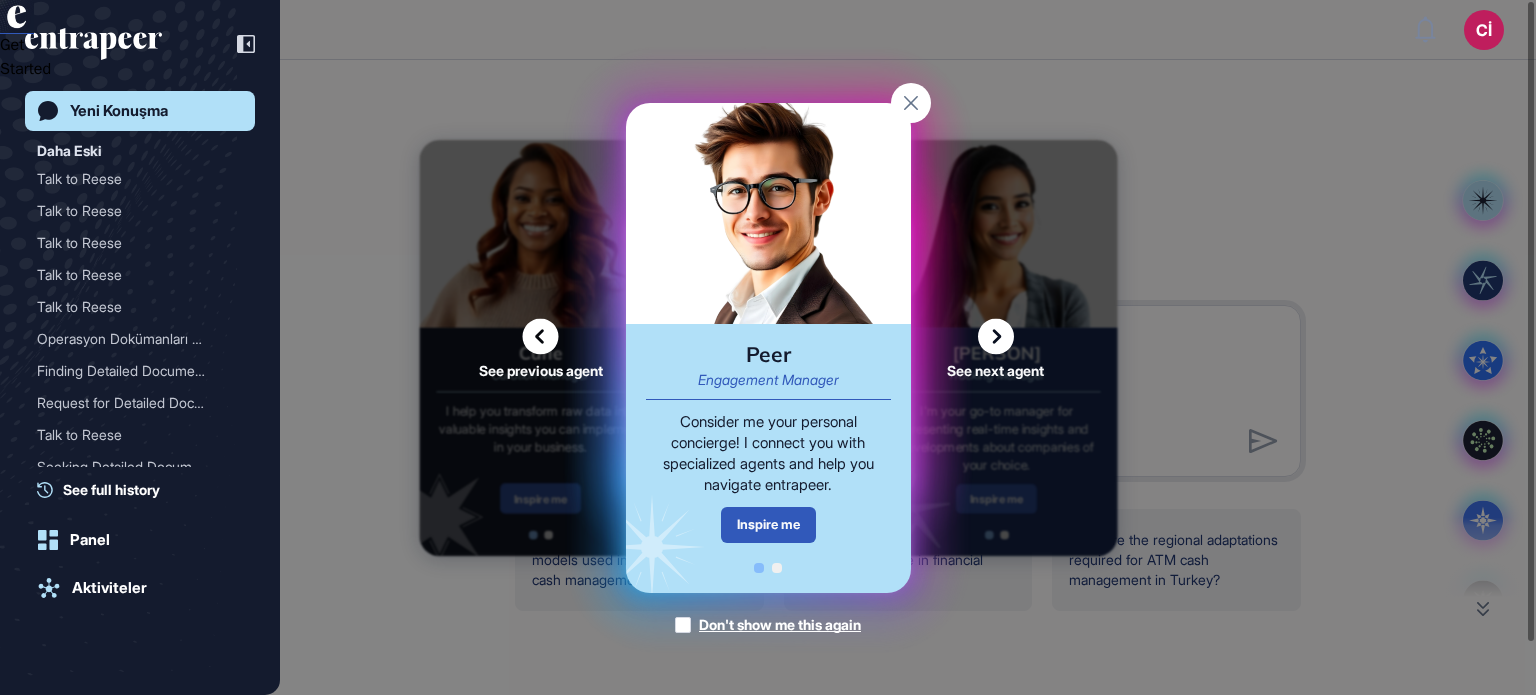 click 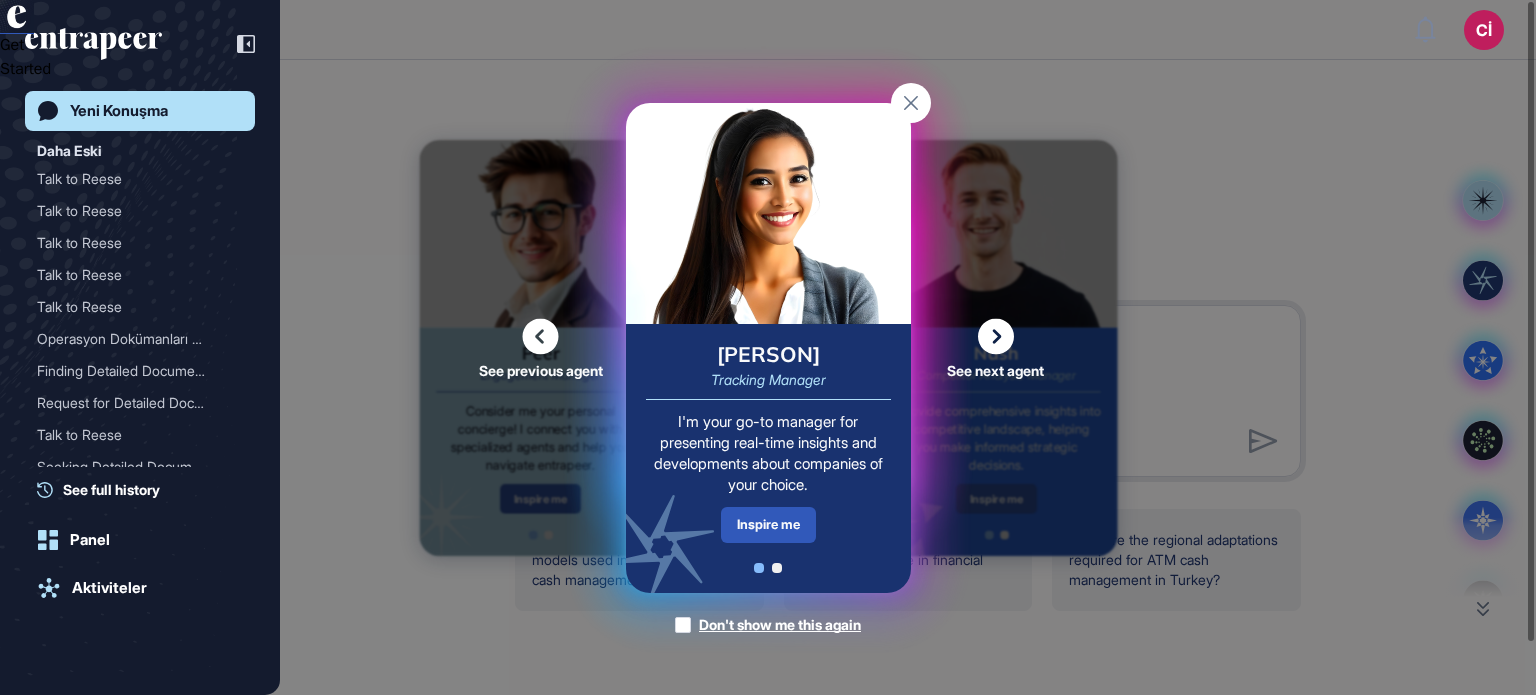 click 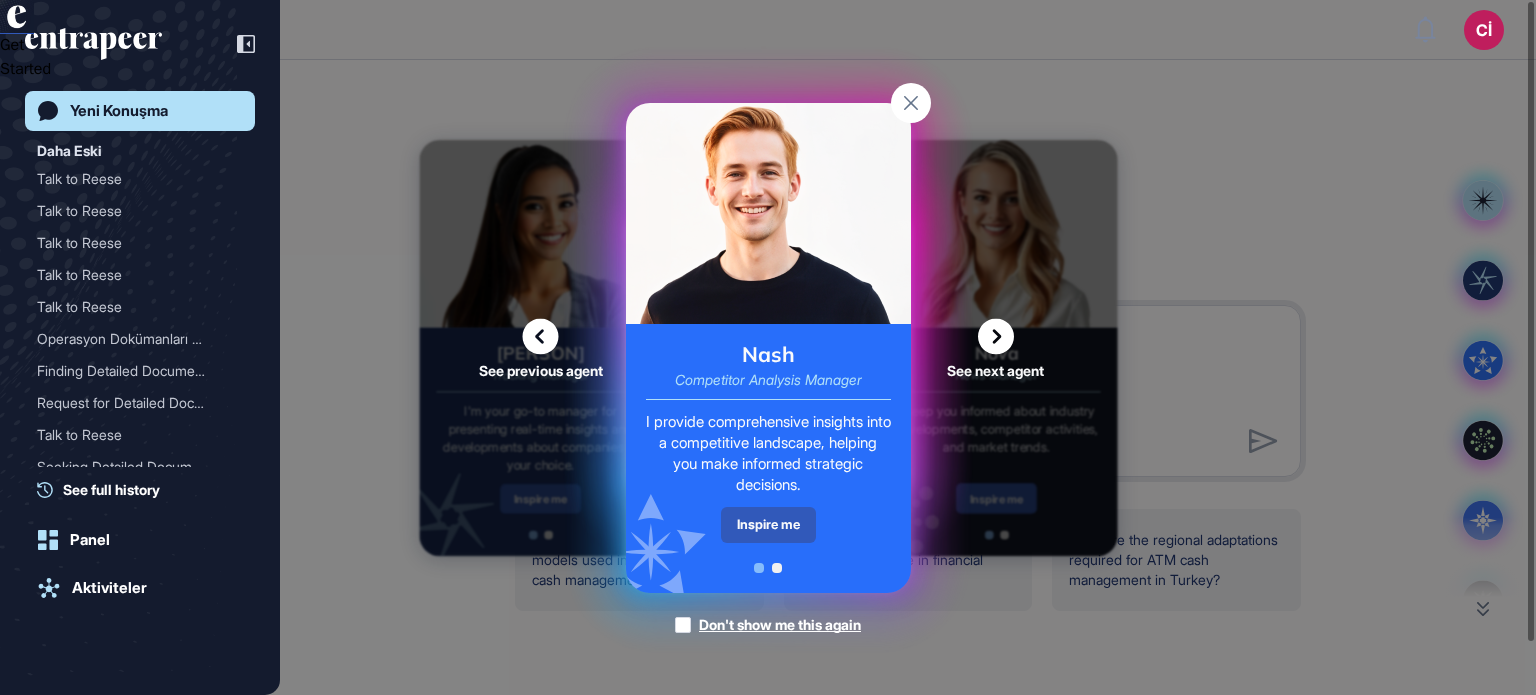 click 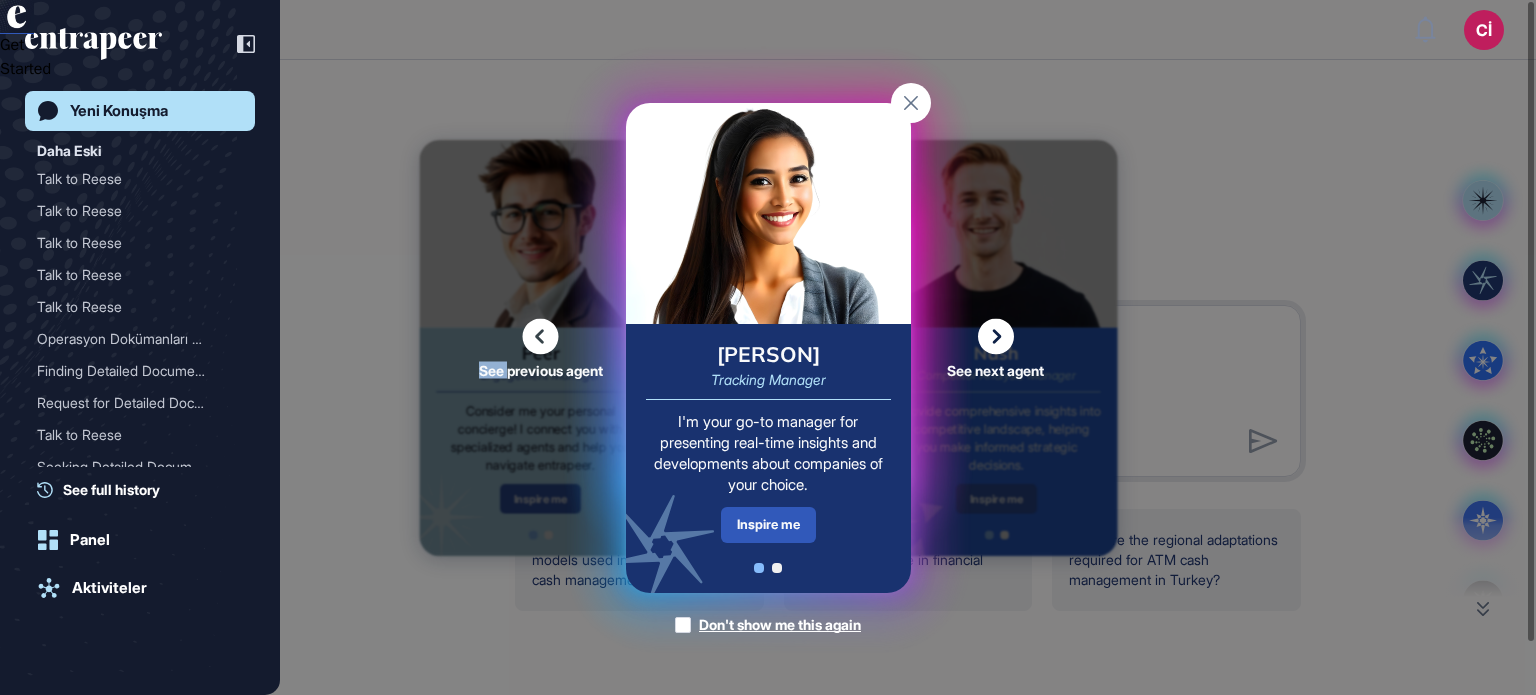 click 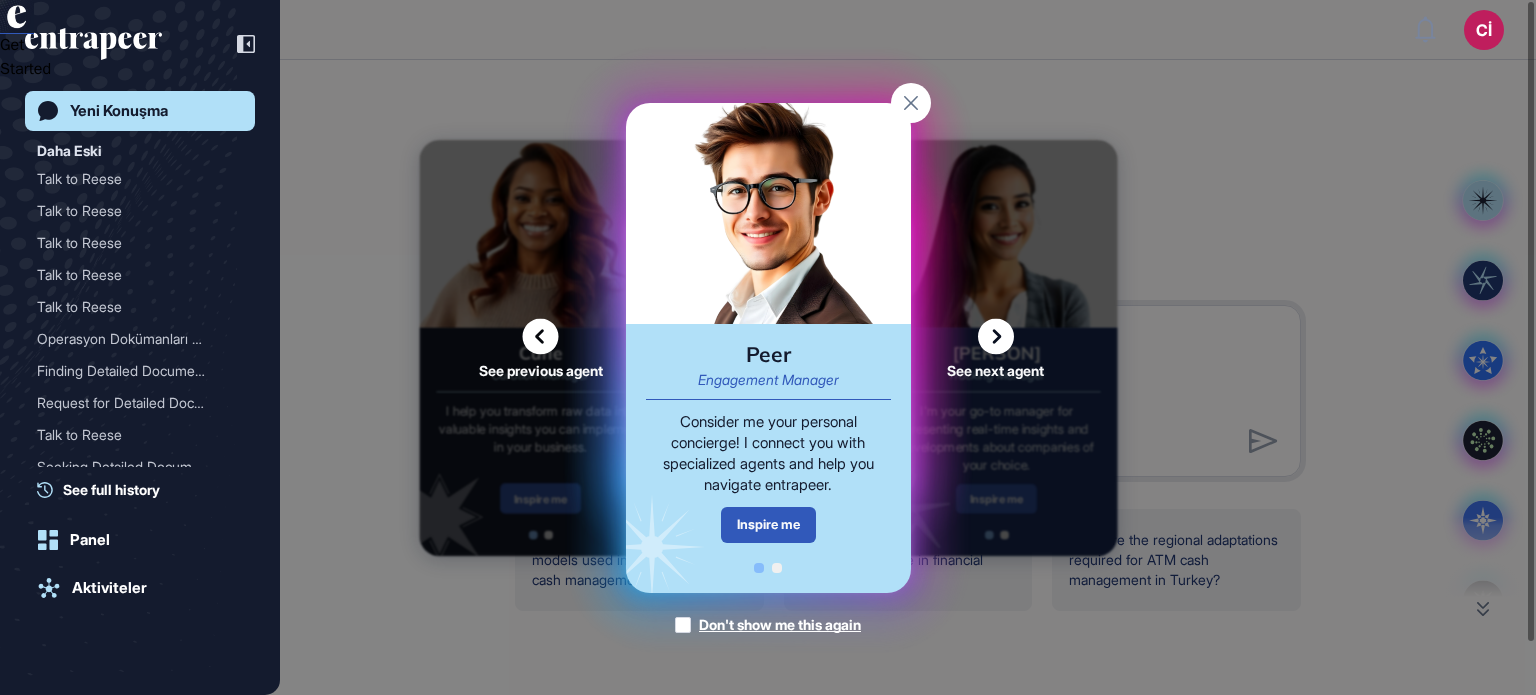 click 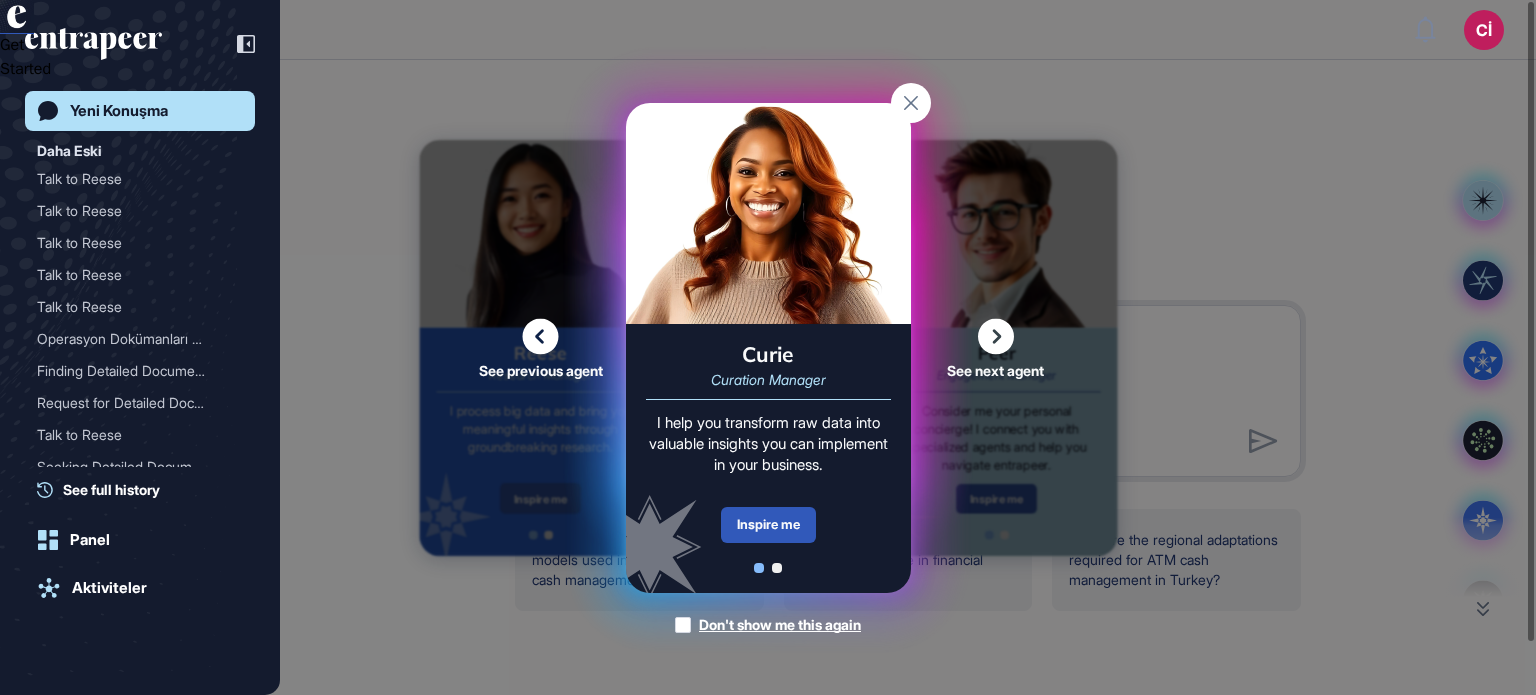 click 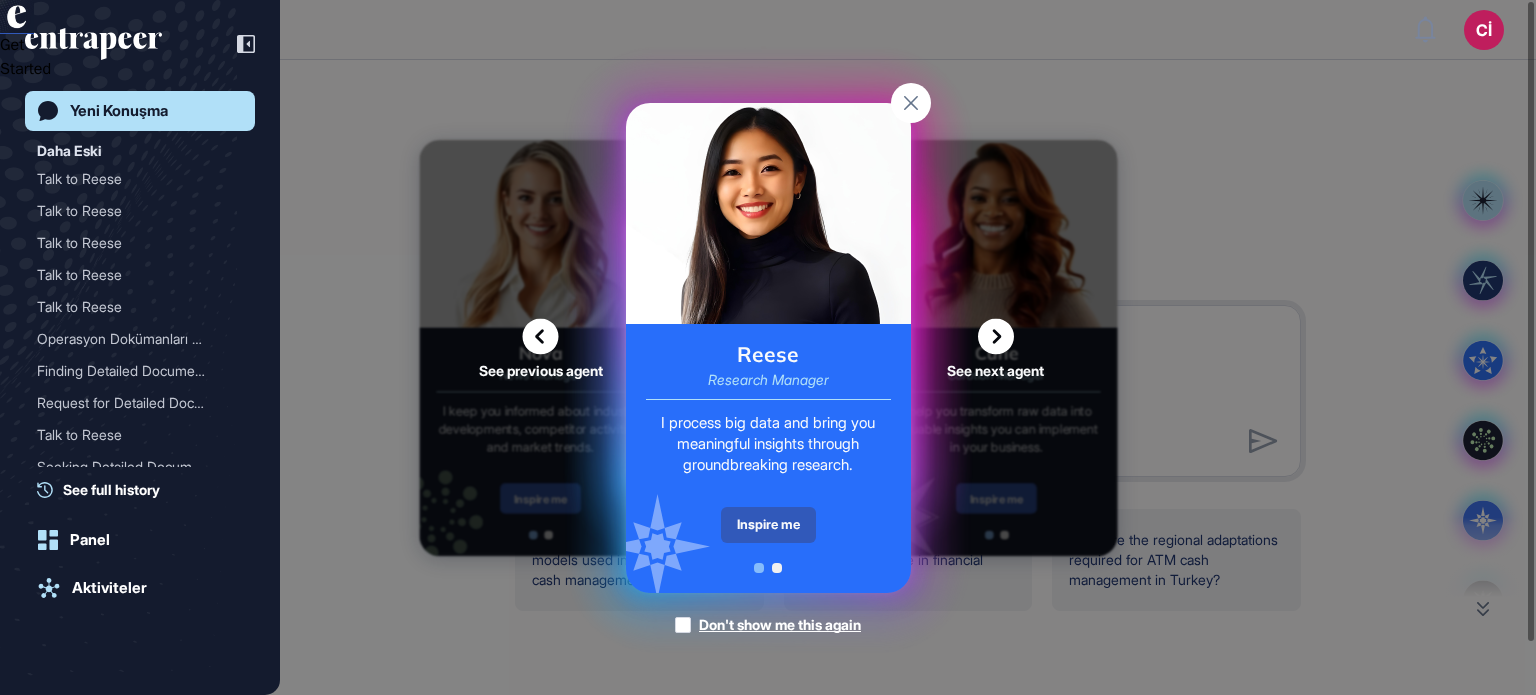 click 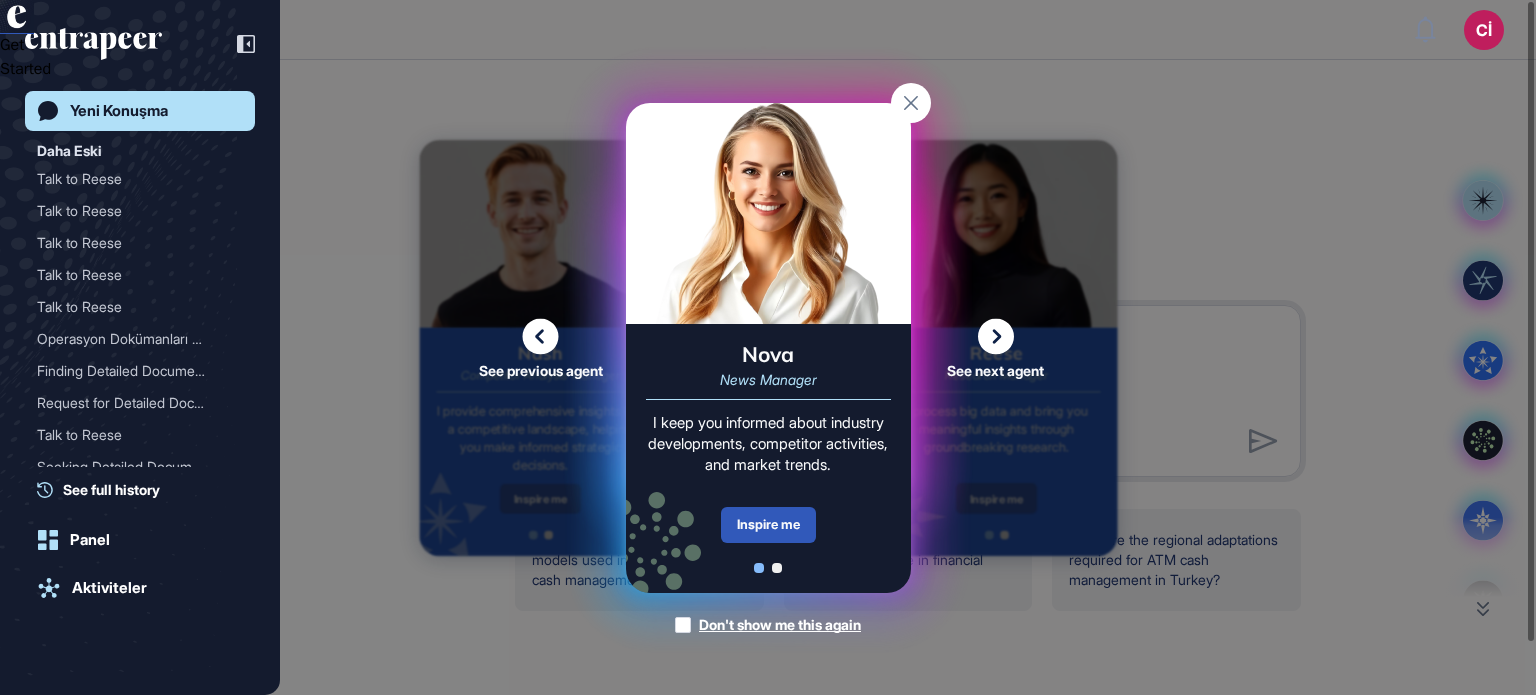 click 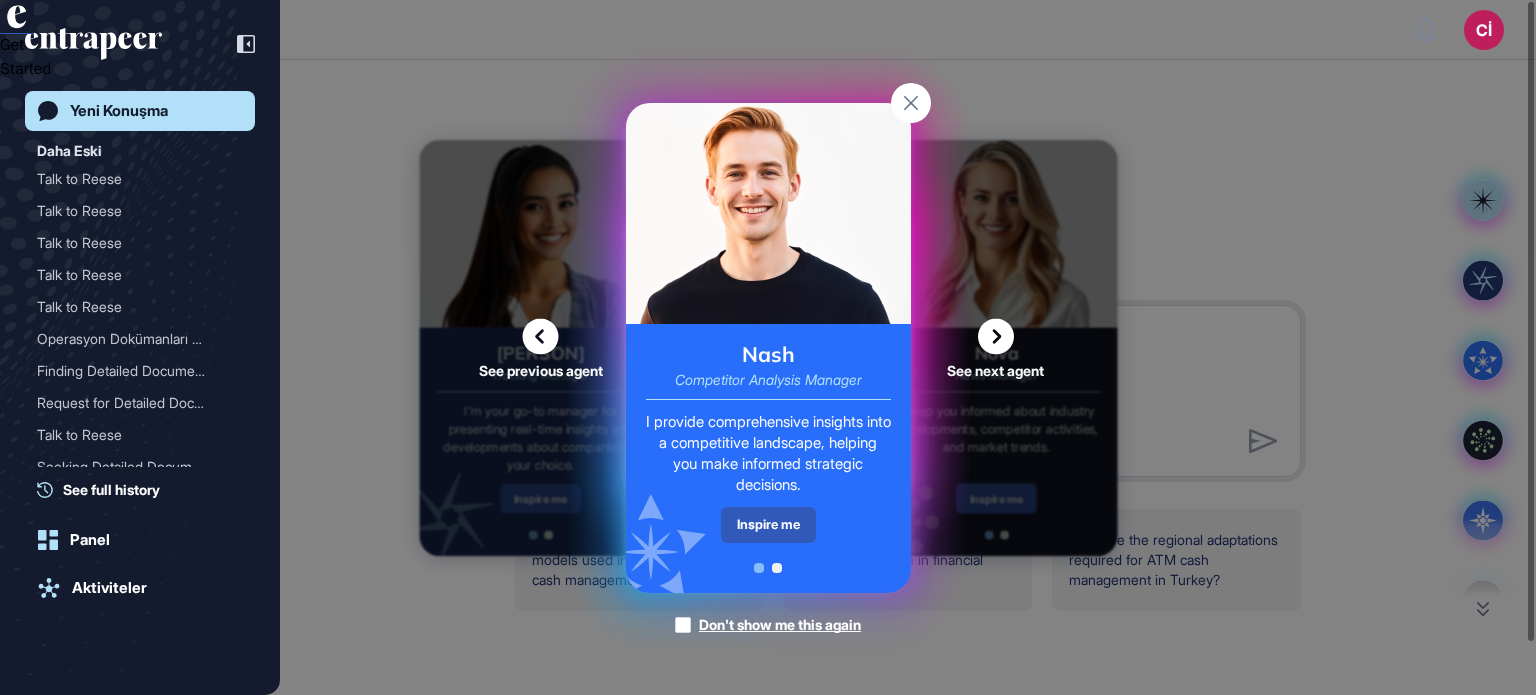 click 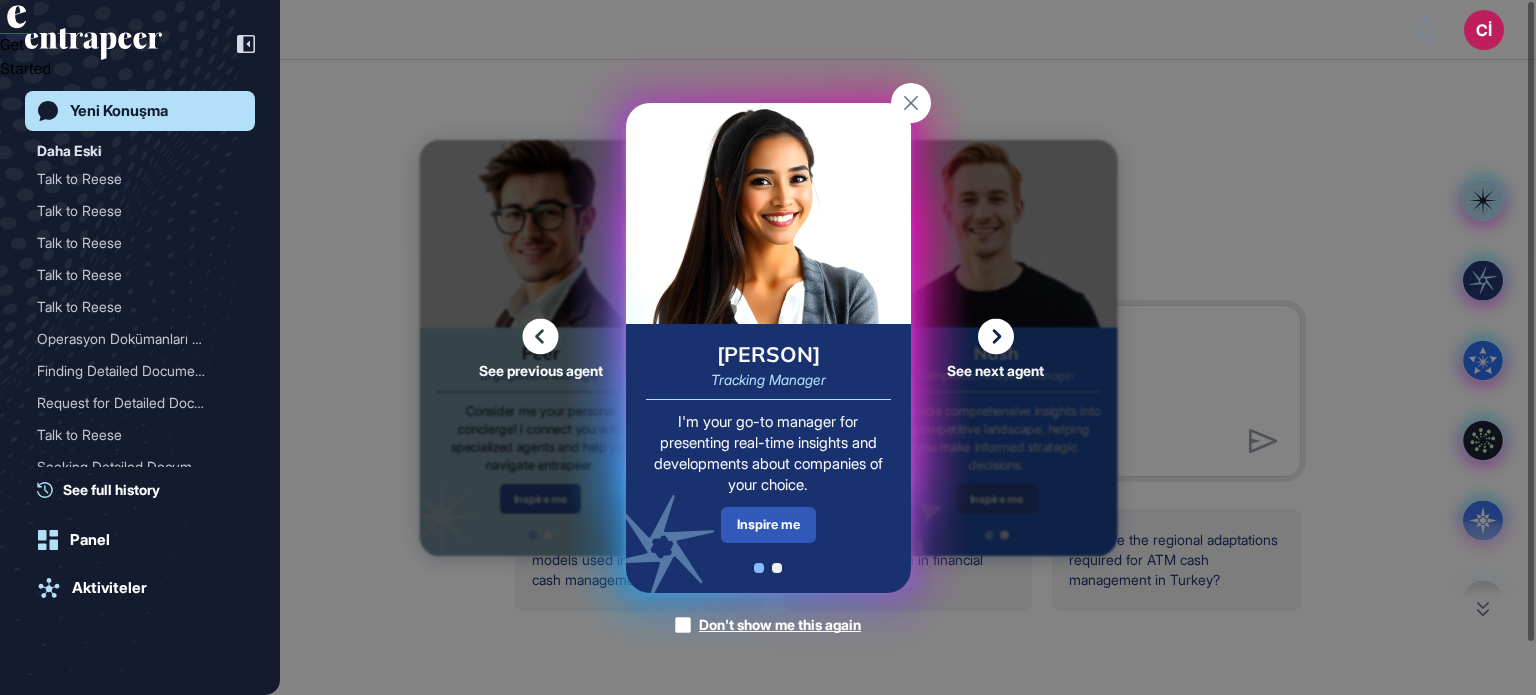 click 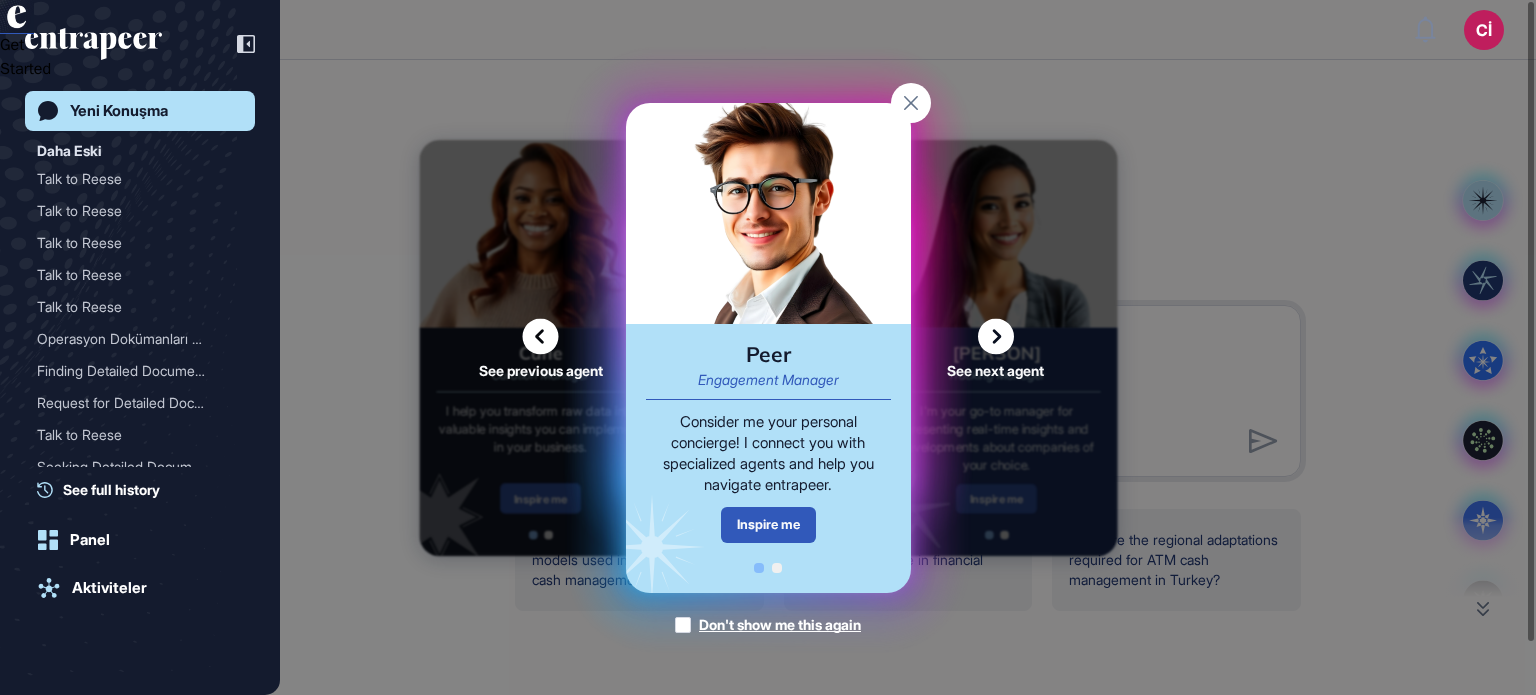 click 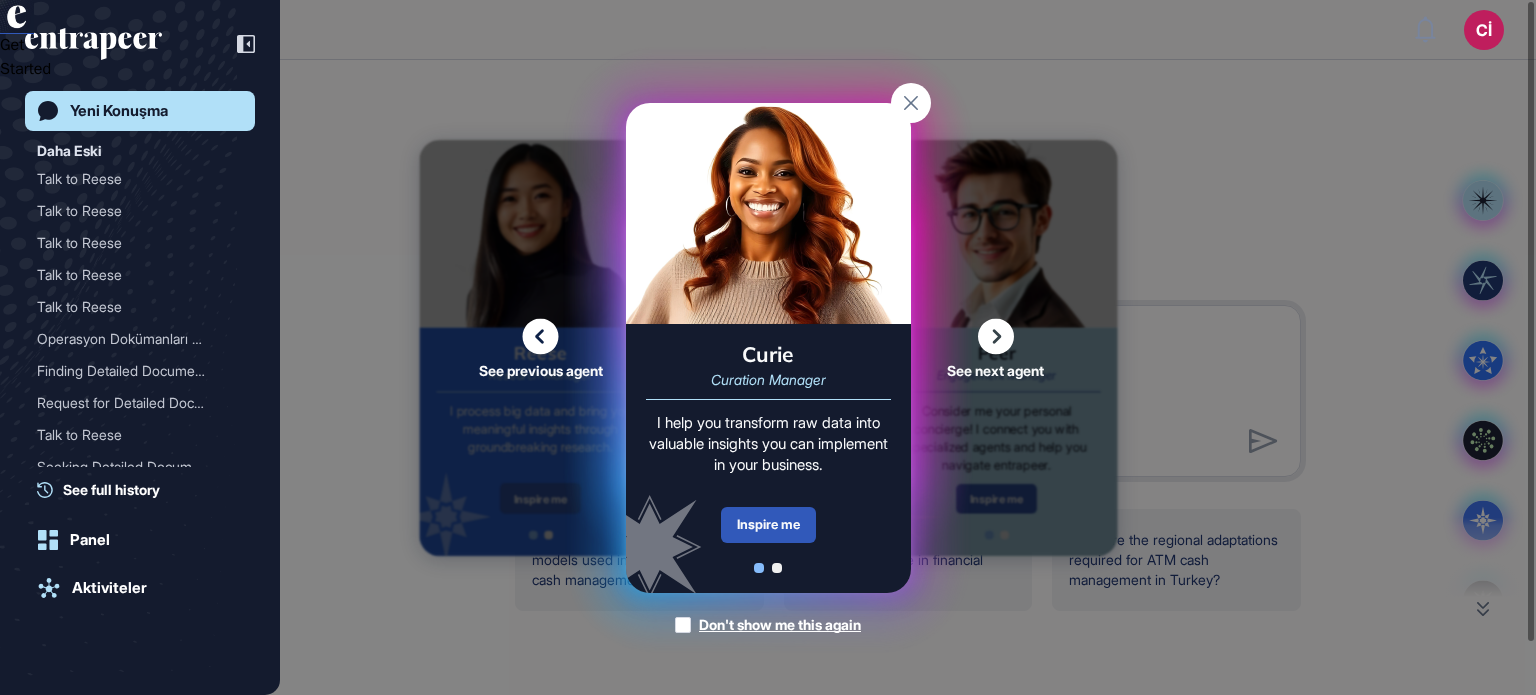 click 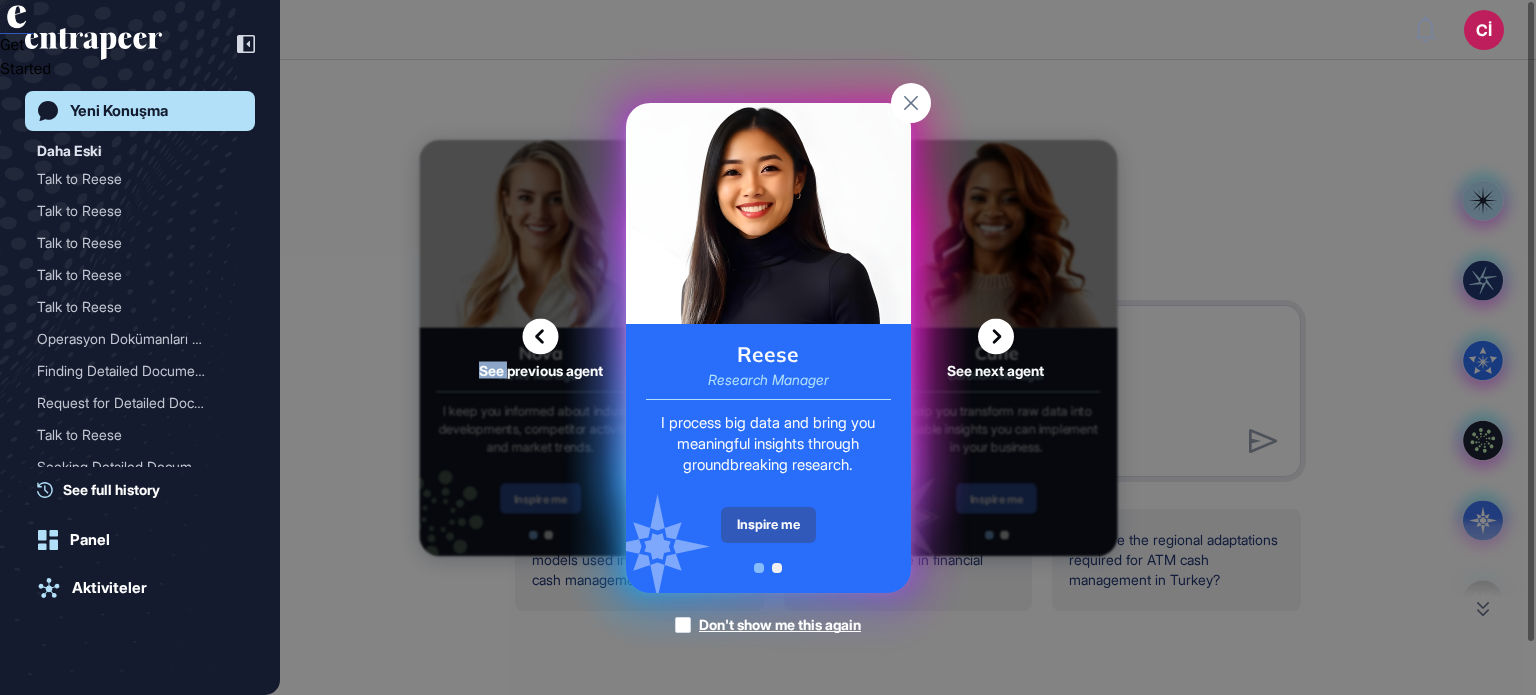 click 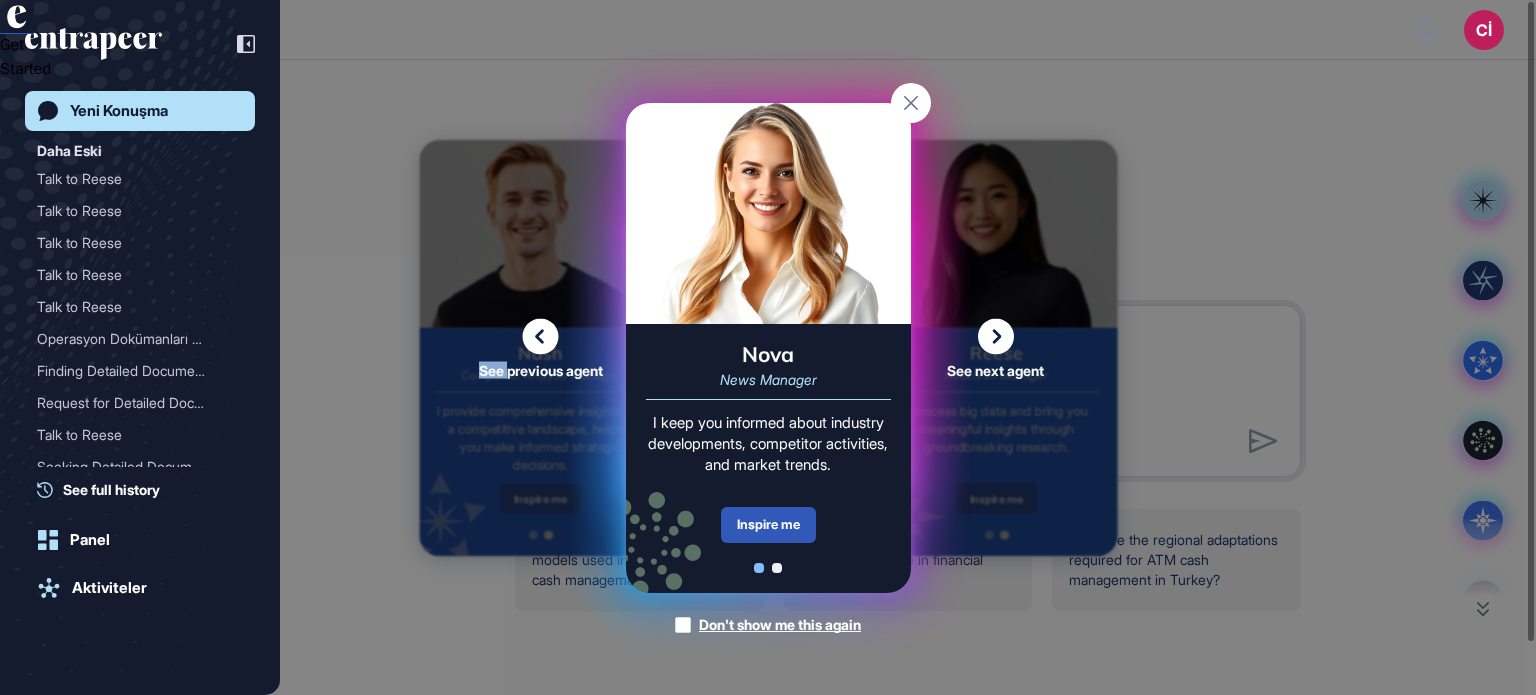 click at bounding box center (536, 327) 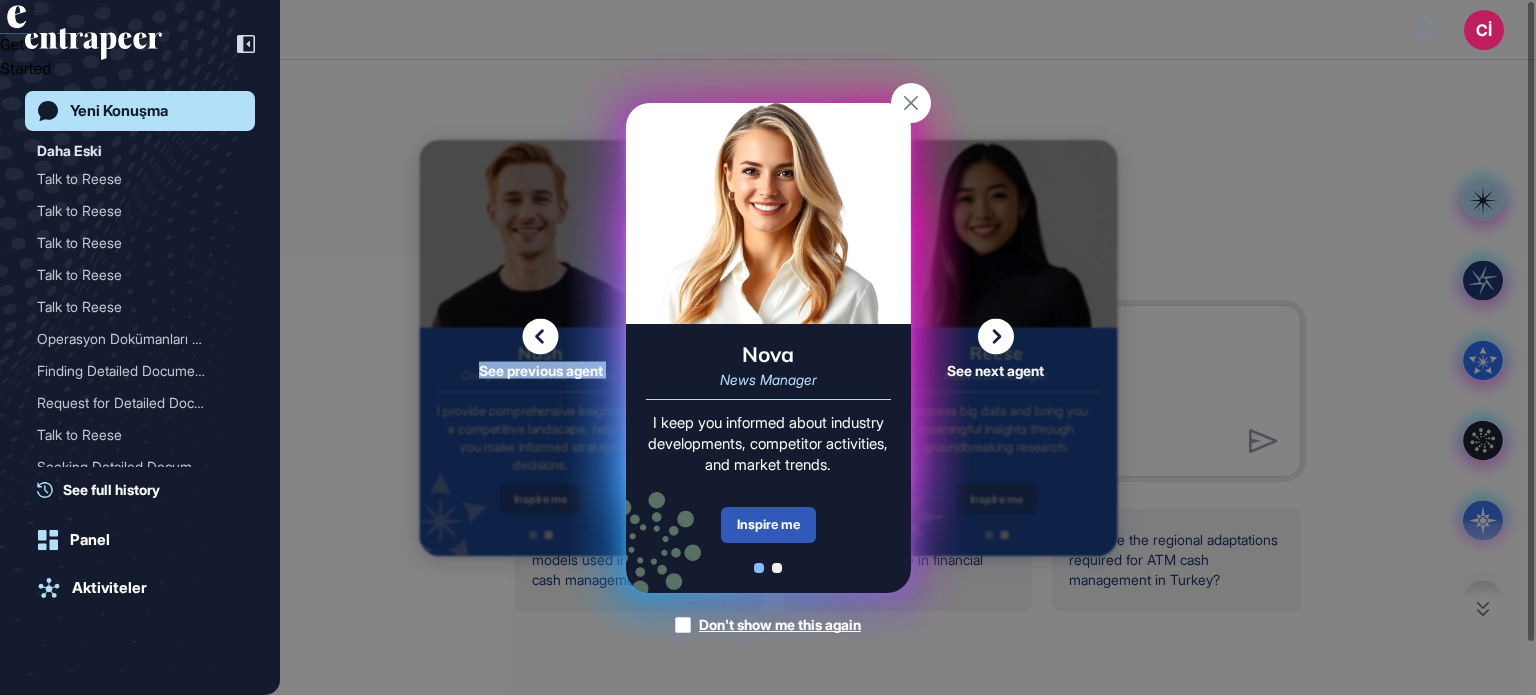 click on "Get Started Cİ Dashboard Profile My Content Request More Data Yeni Konuşma Daha Eski Talk to Reese Talk to Reese Talk to Reese Talk to Reese Talk to Reese Operasyon Dokümanları Ara... Finding Detailed Document... Request for Detailed Docu... Talk to Reese Seeking Detailed Document... Request for Detailed Docu... Talk to Reese Best Practices for Develo... Talk to [PERSON] See full history Panel Aktiviteler See previous agent See next agent Peer Engagement Manager Consider me your personal concierge! I connect you with specialized agents and help you navigate entrapeer. Inspire me Back to Peer Similar users are asking Peer to: Tell me what I can do on Entrapeer. Provide me use cases & research reports on food and agricultural tech. Please explain the concept of sustainability in retail industry. Peer helps you answer quick questions, browse use cases and published research reports. Ready to begin? Talk to Peer [PERSON] Tracking Manager Inspire me Back to [PERSON] Nash" at bounding box center (768, 347) 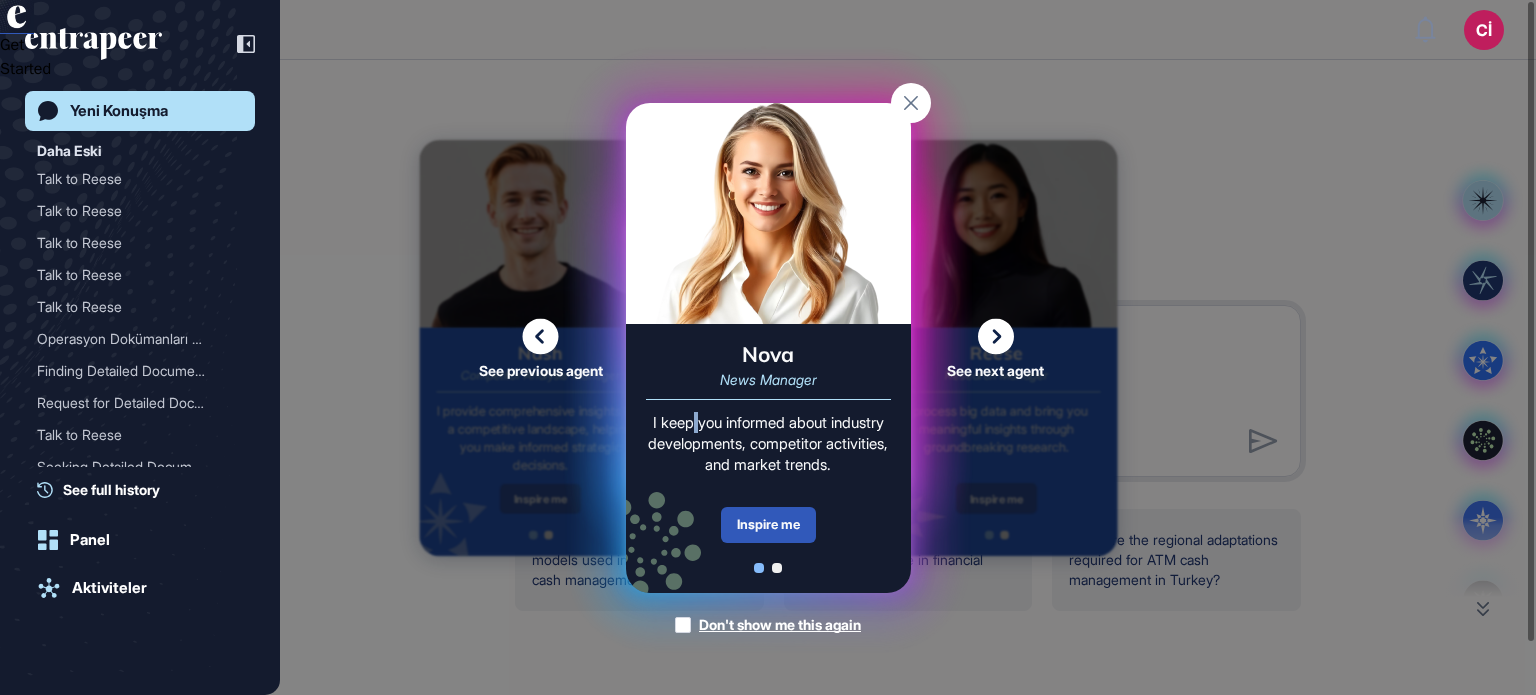 click on "Nova News Manager I keep you informed about industry developments, competitor activities, and market trends. Inspire me" at bounding box center (768, 458) 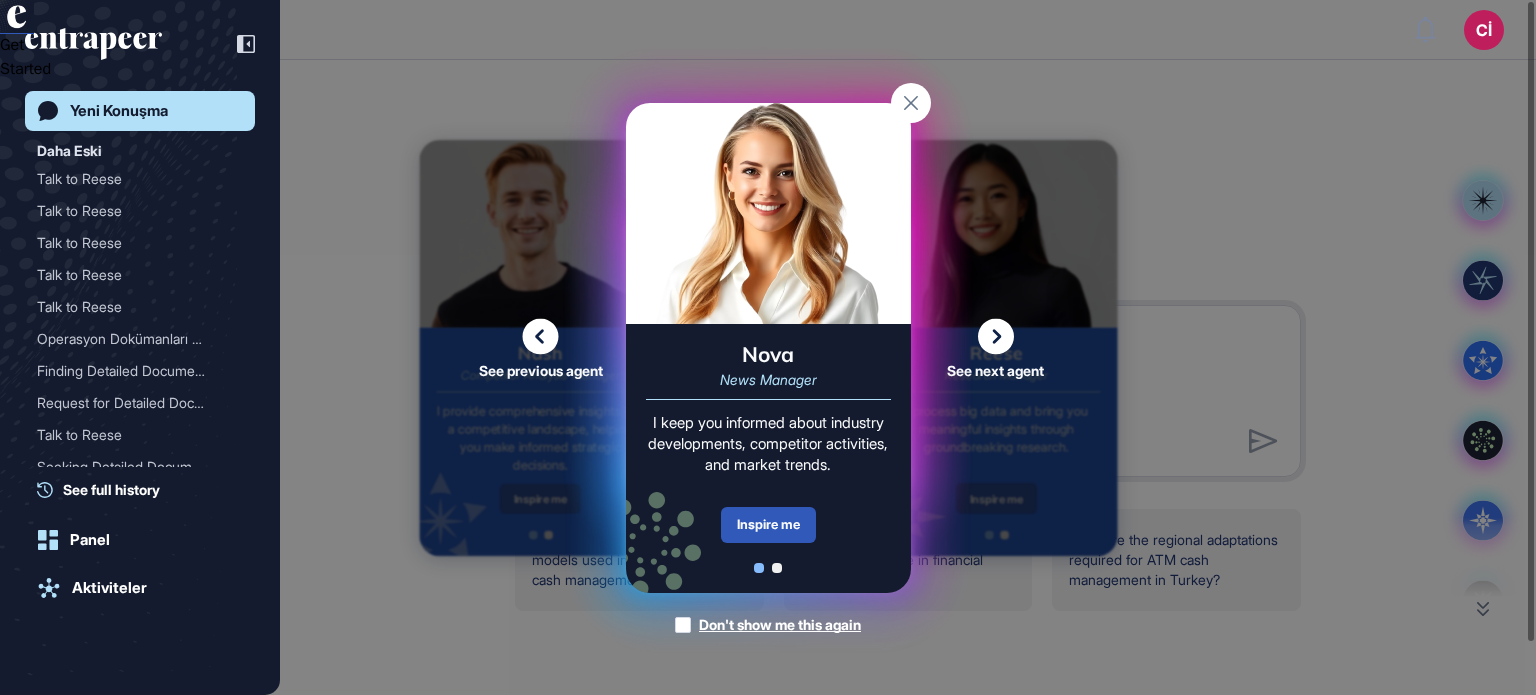 click 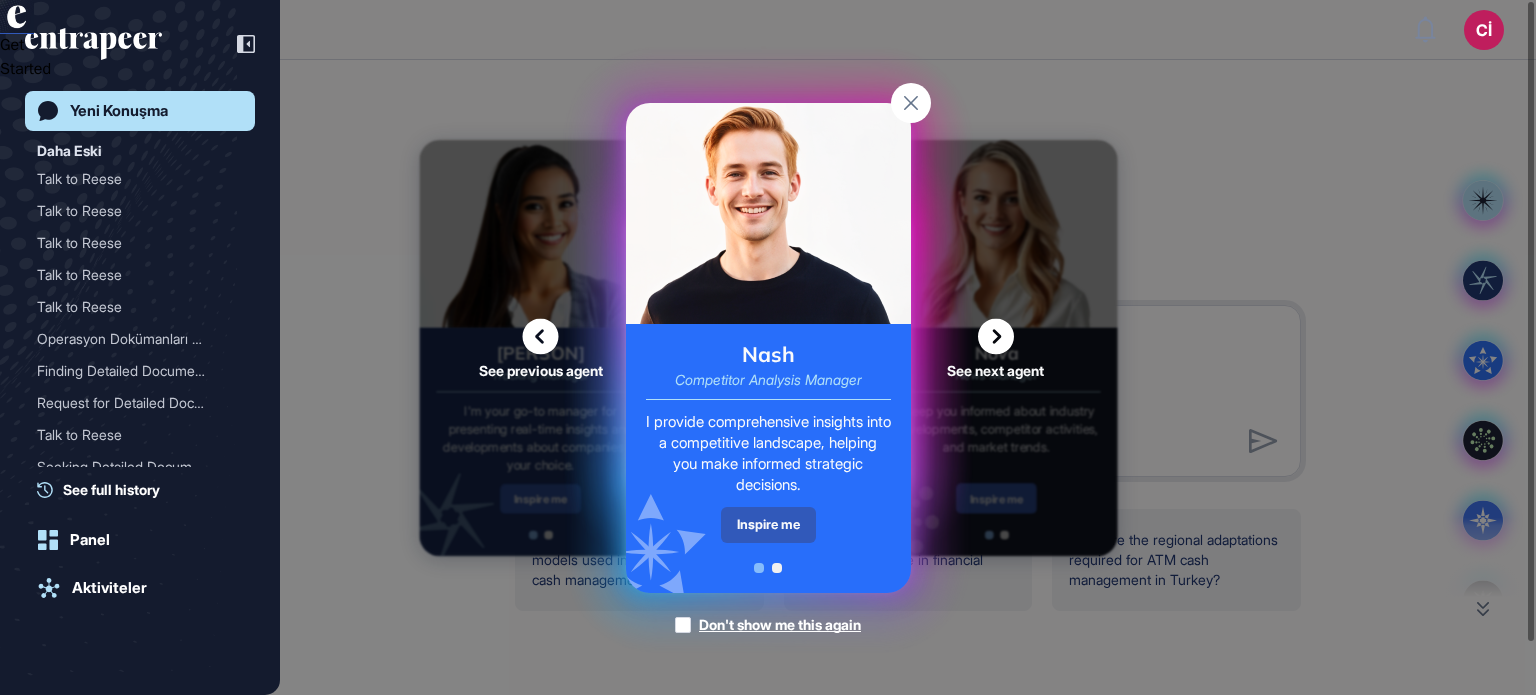 click 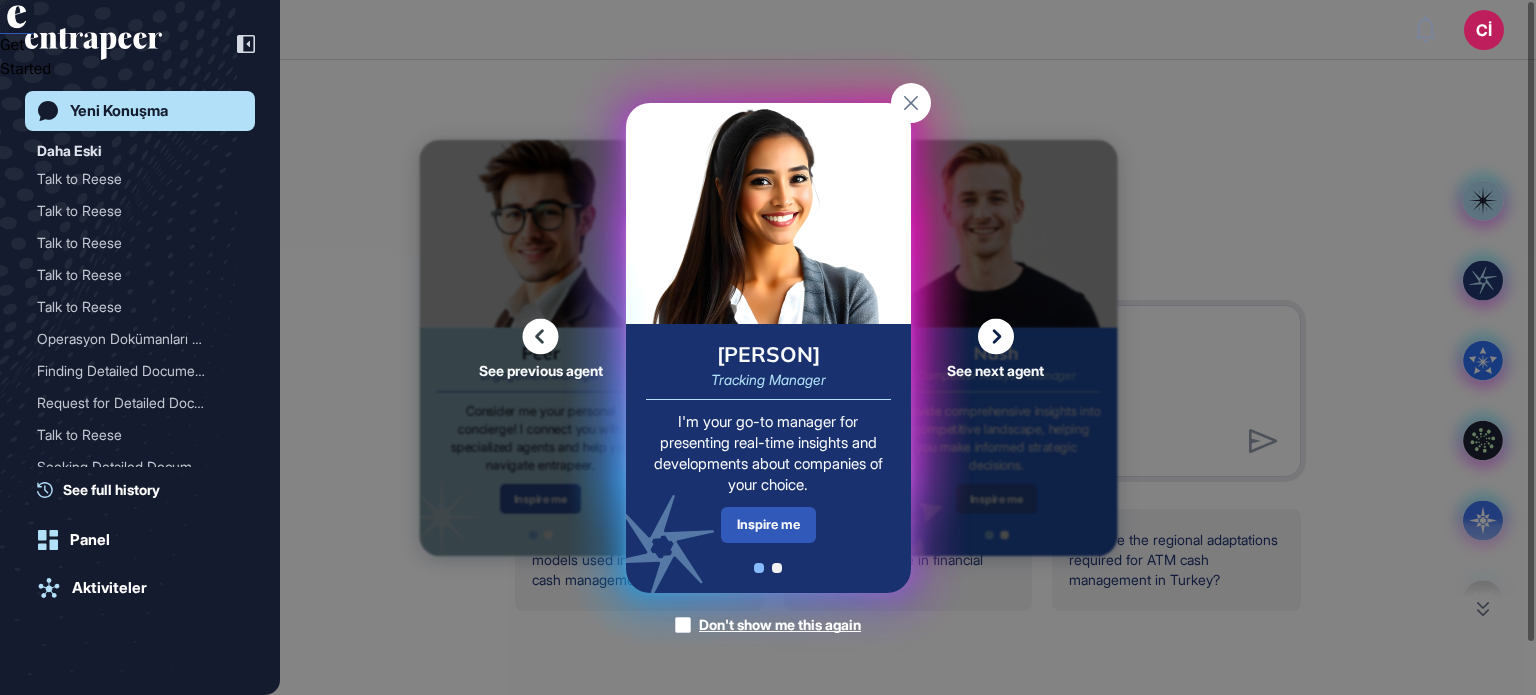 click 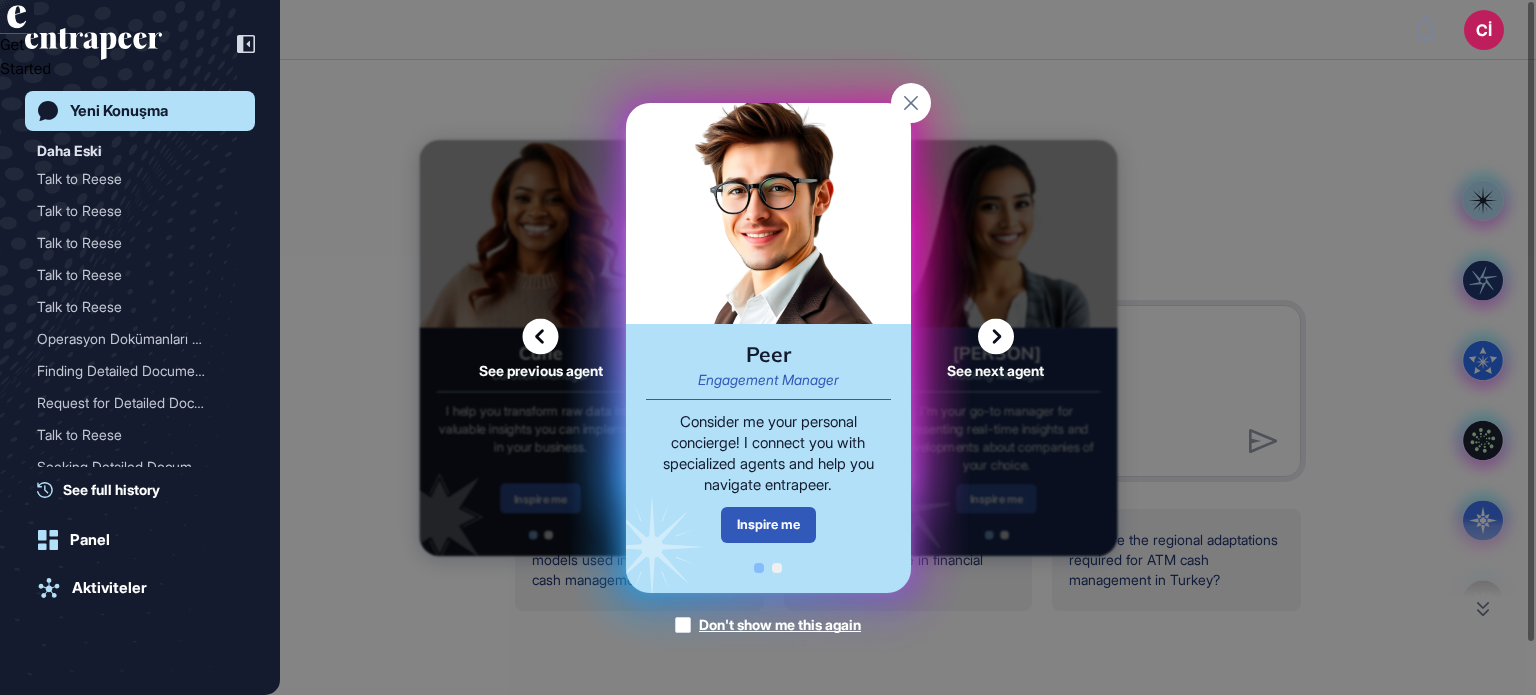 click 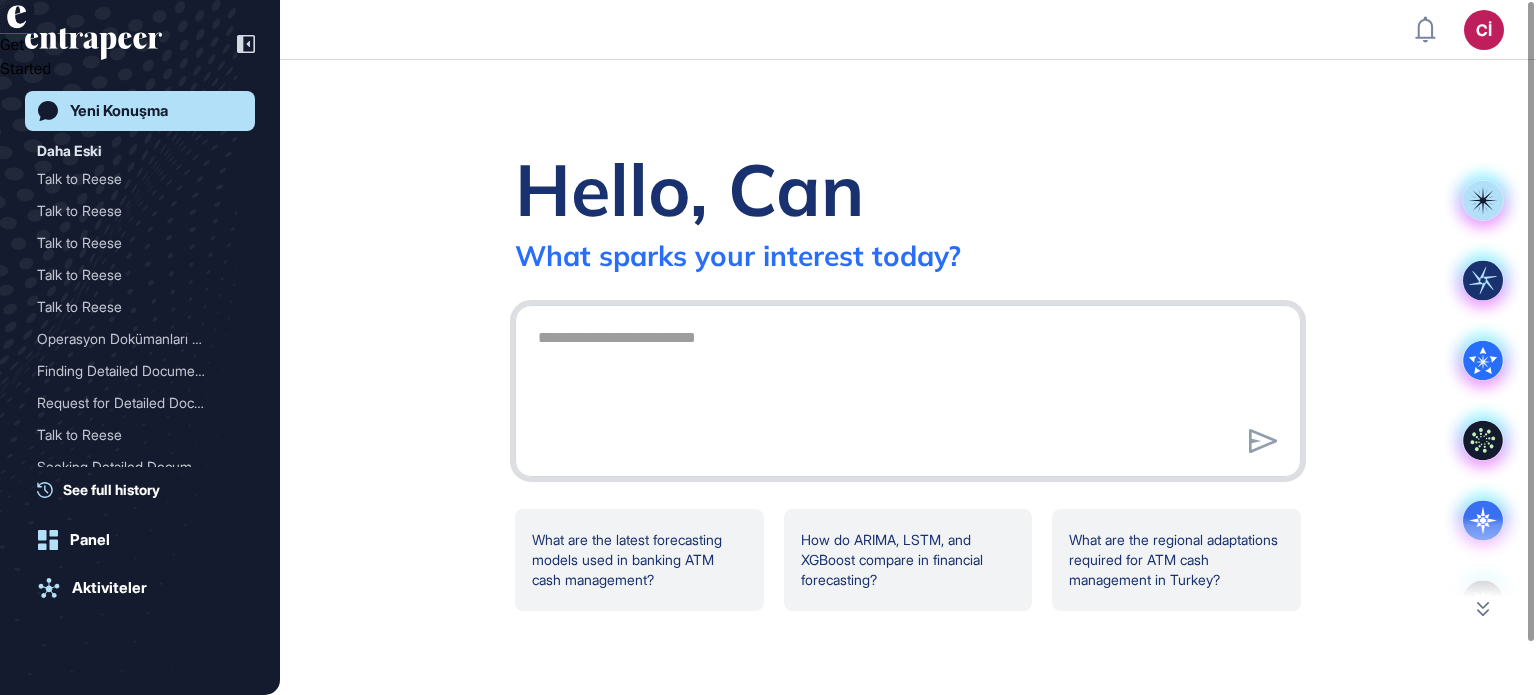 click at bounding box center (908, 388) 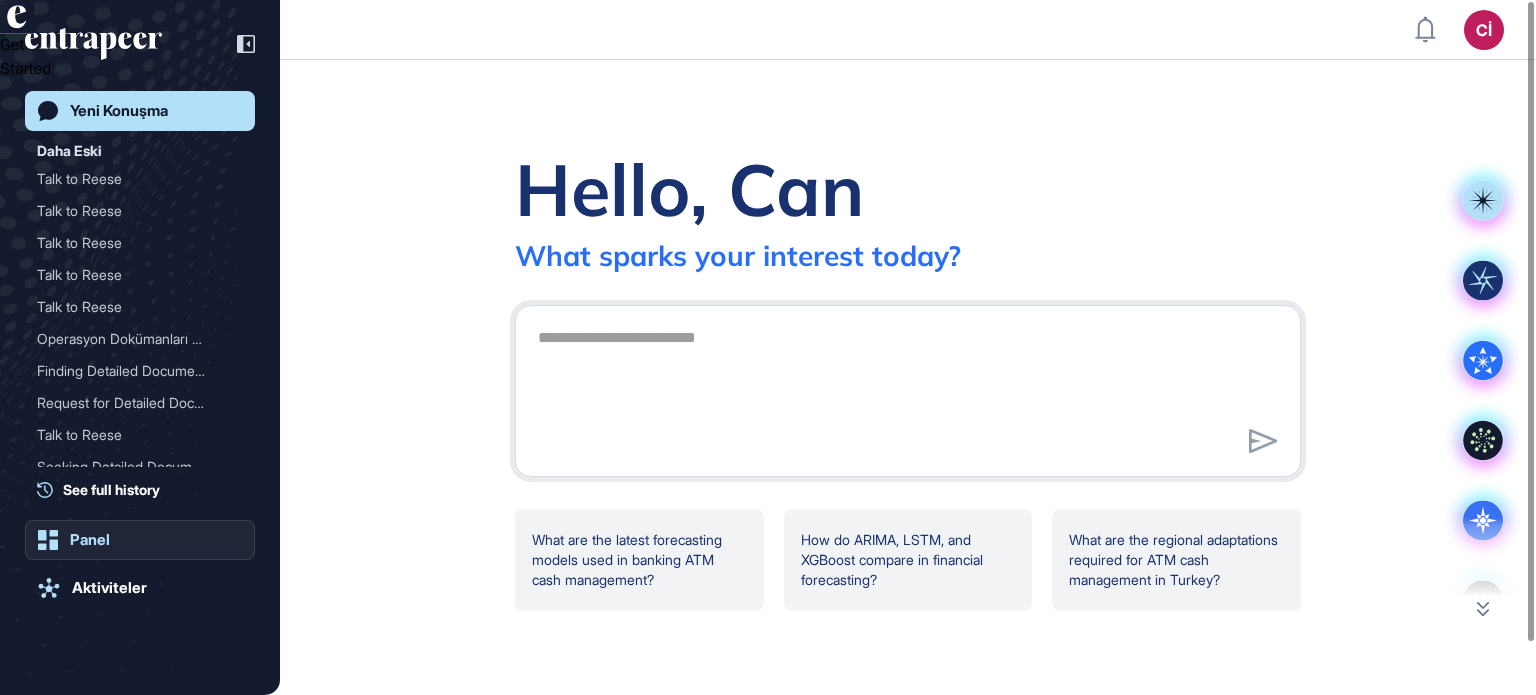 click on "Panel" 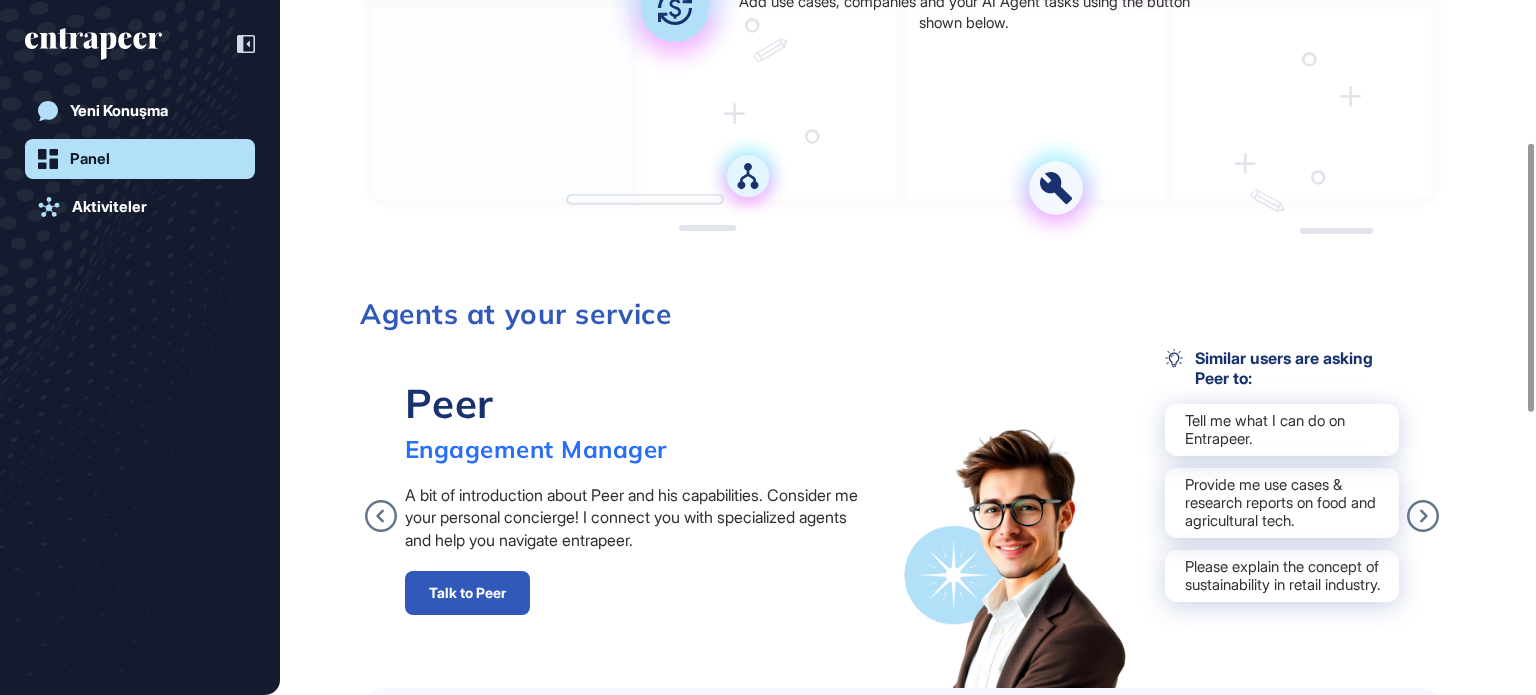scroll, scrollTop: 500, scrollLeft: 0, axis: vertical 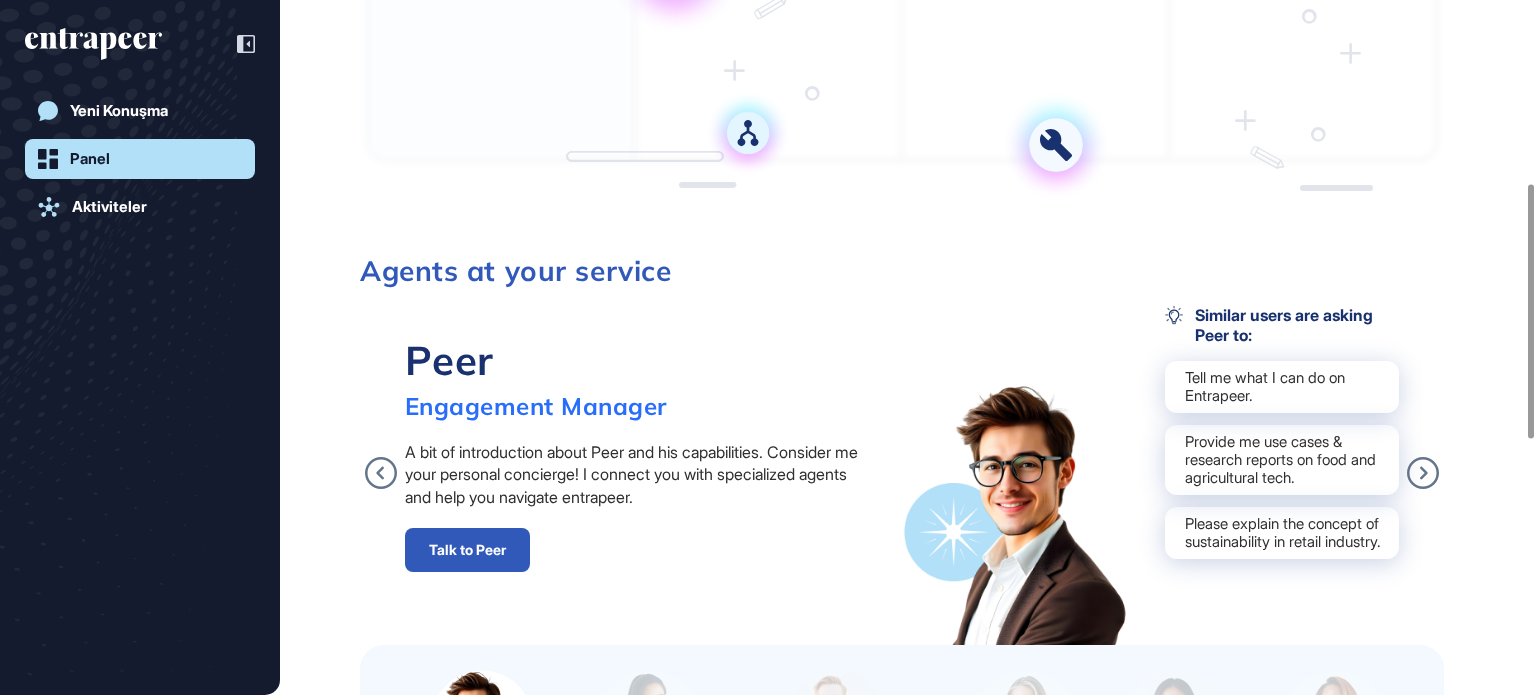 drag, startPoint x: 540, startPoint y: 475, endPoint x: 616, endPoint y: 478, distance: 76.05919 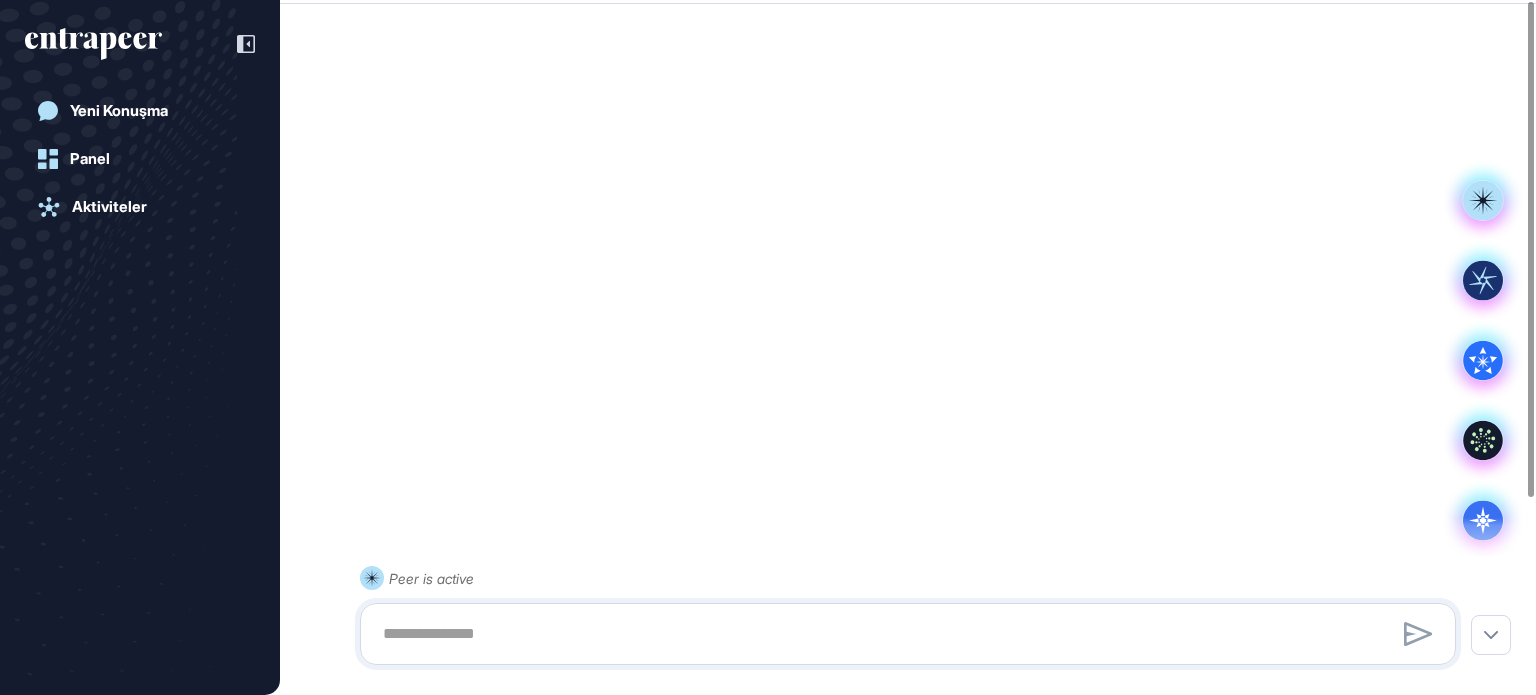 scroll, scrollTop: 0, scrollLeft: 0, axis: both 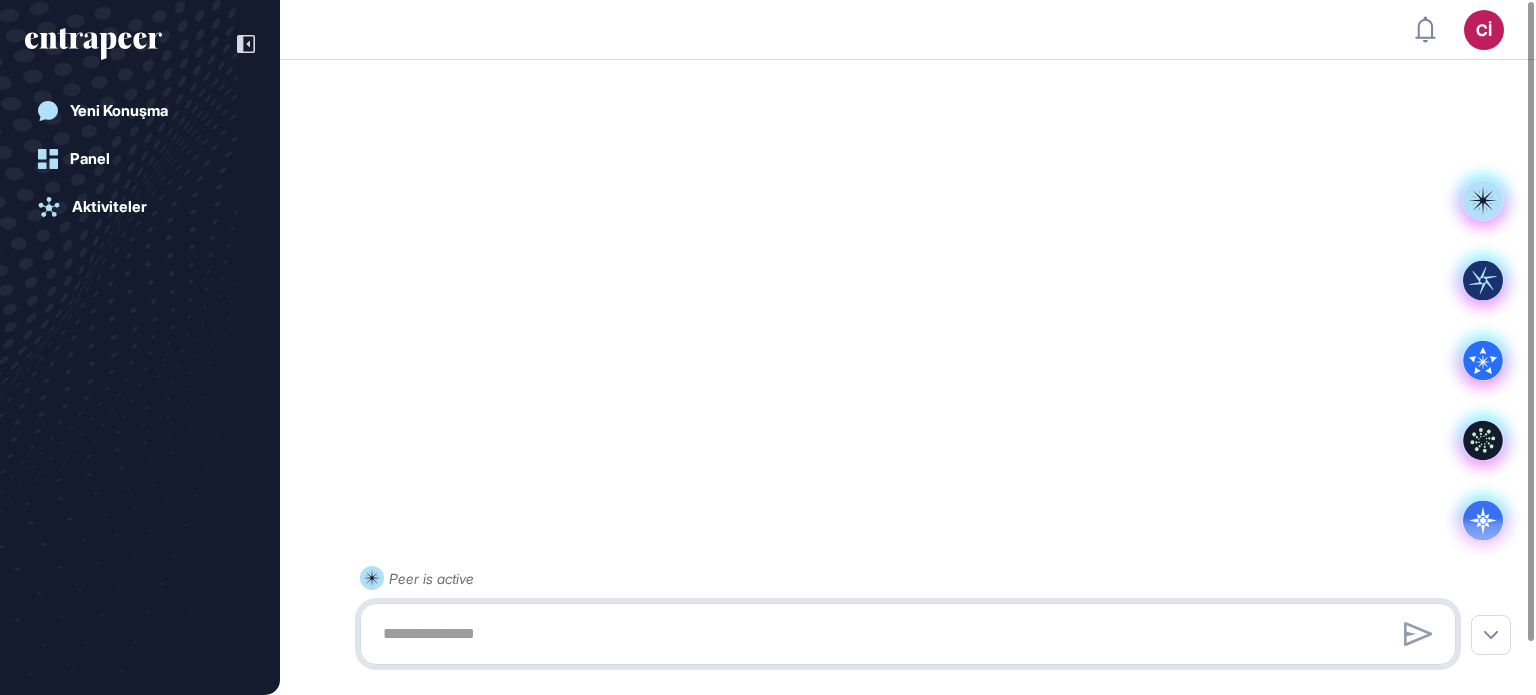 click at bounding box center [908, 634] 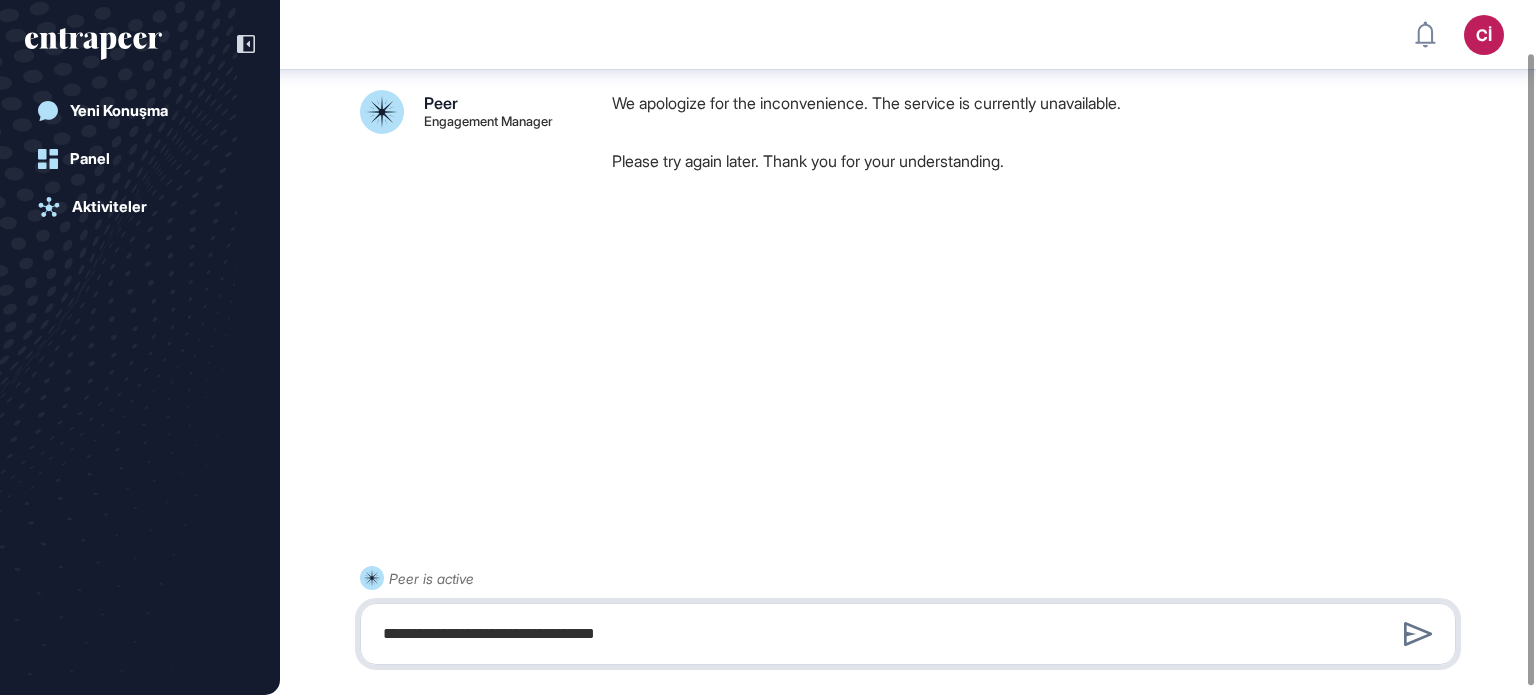 scroll, scrollTop: 58, scrollLeft: 0, axis: vertical 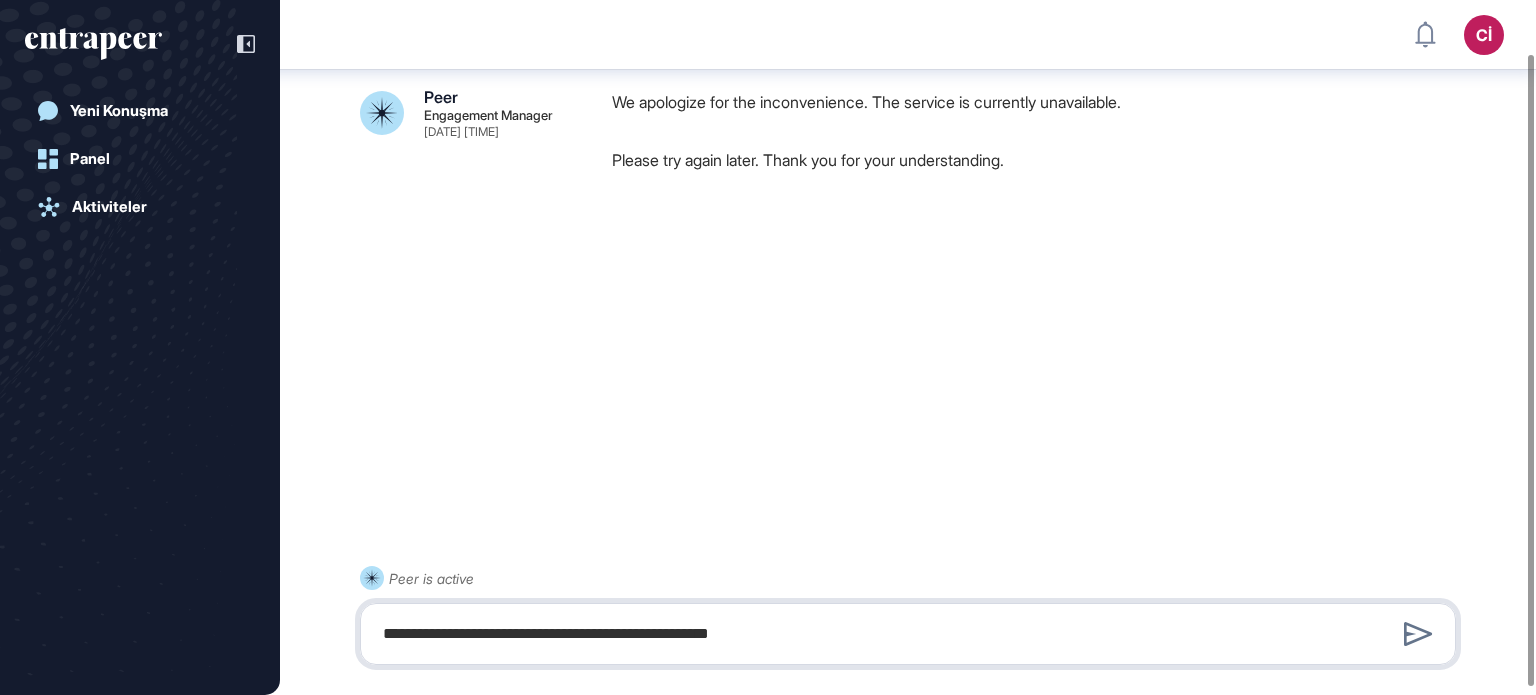 type on "**********" 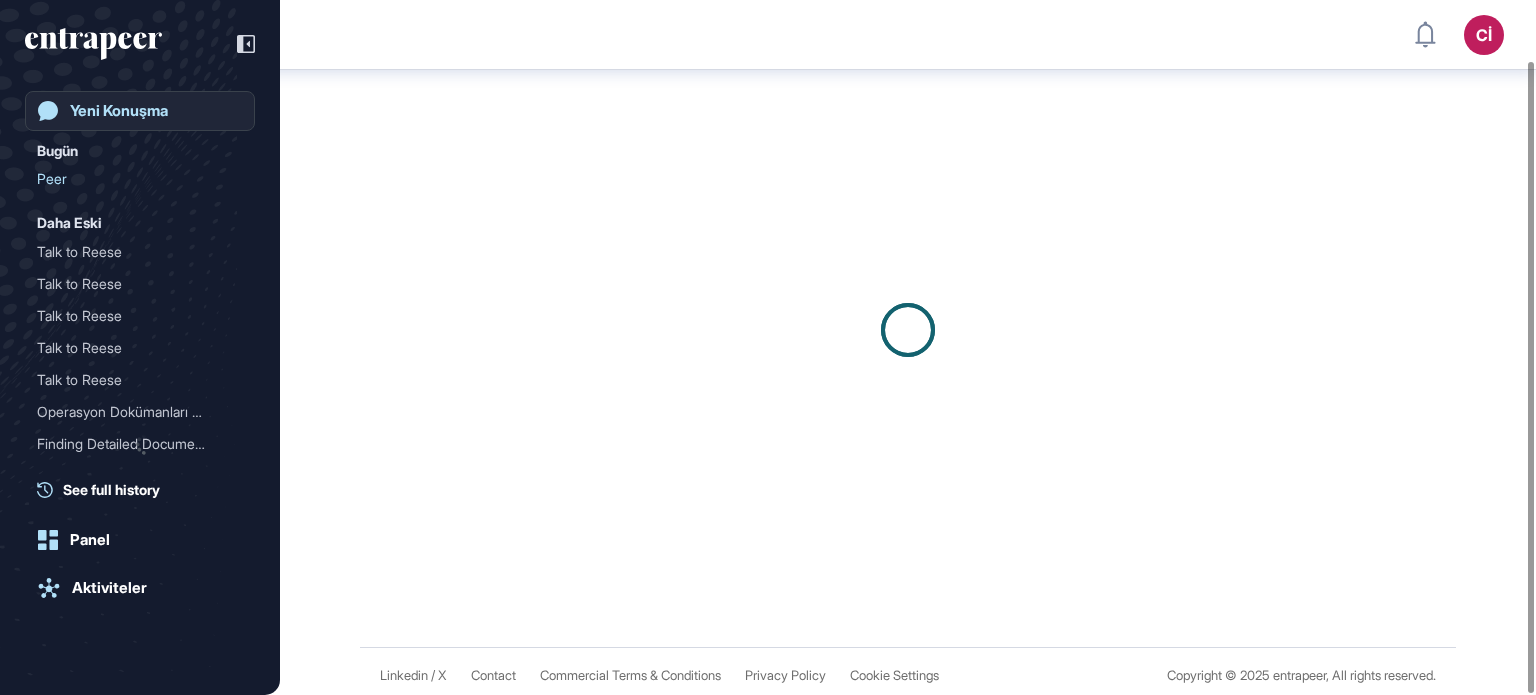scroll, scrollTop: 66, scrollLeft: 0, axis: vertical 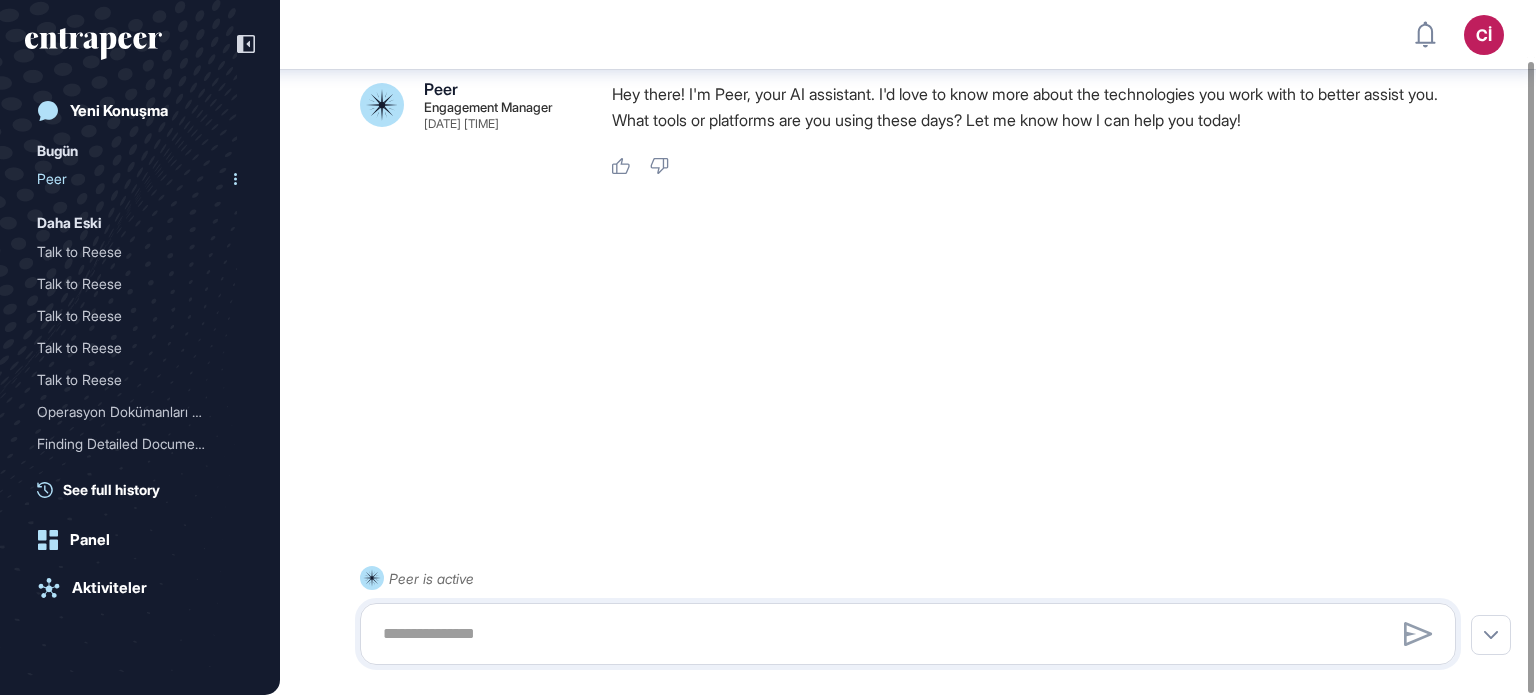 click on "Peer" at bounding box center (132, 179) 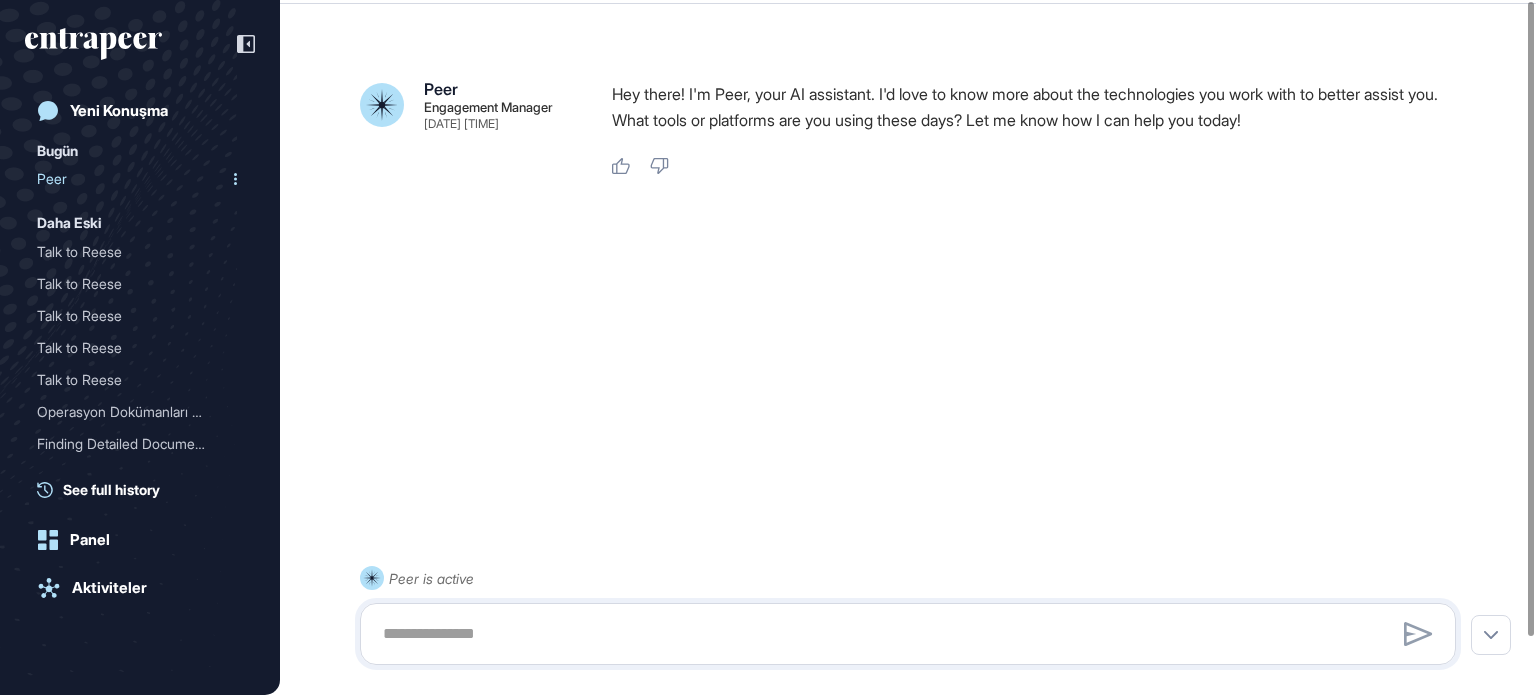scroll, scrollTop: 0, scrollLeft: 0, axis: both 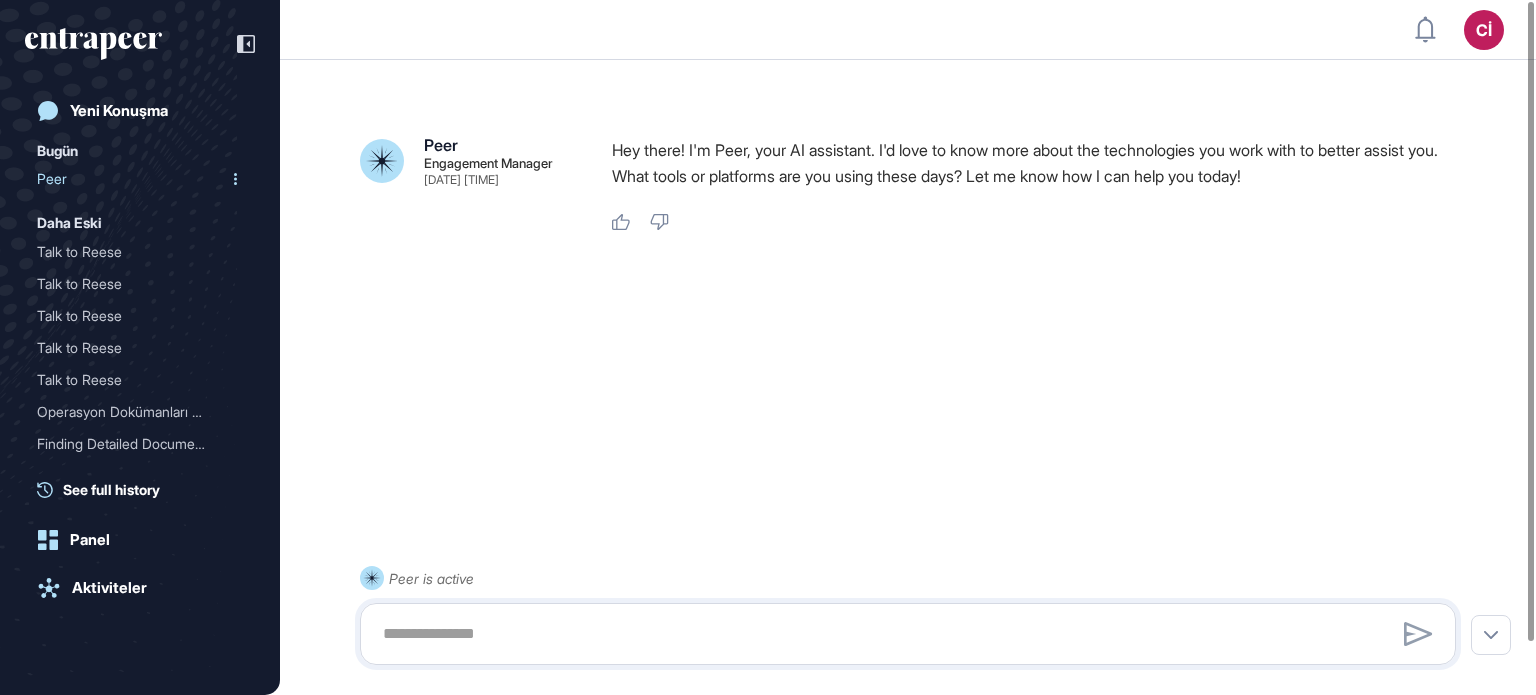 click on "Peer" at bounding box center [132, 179] 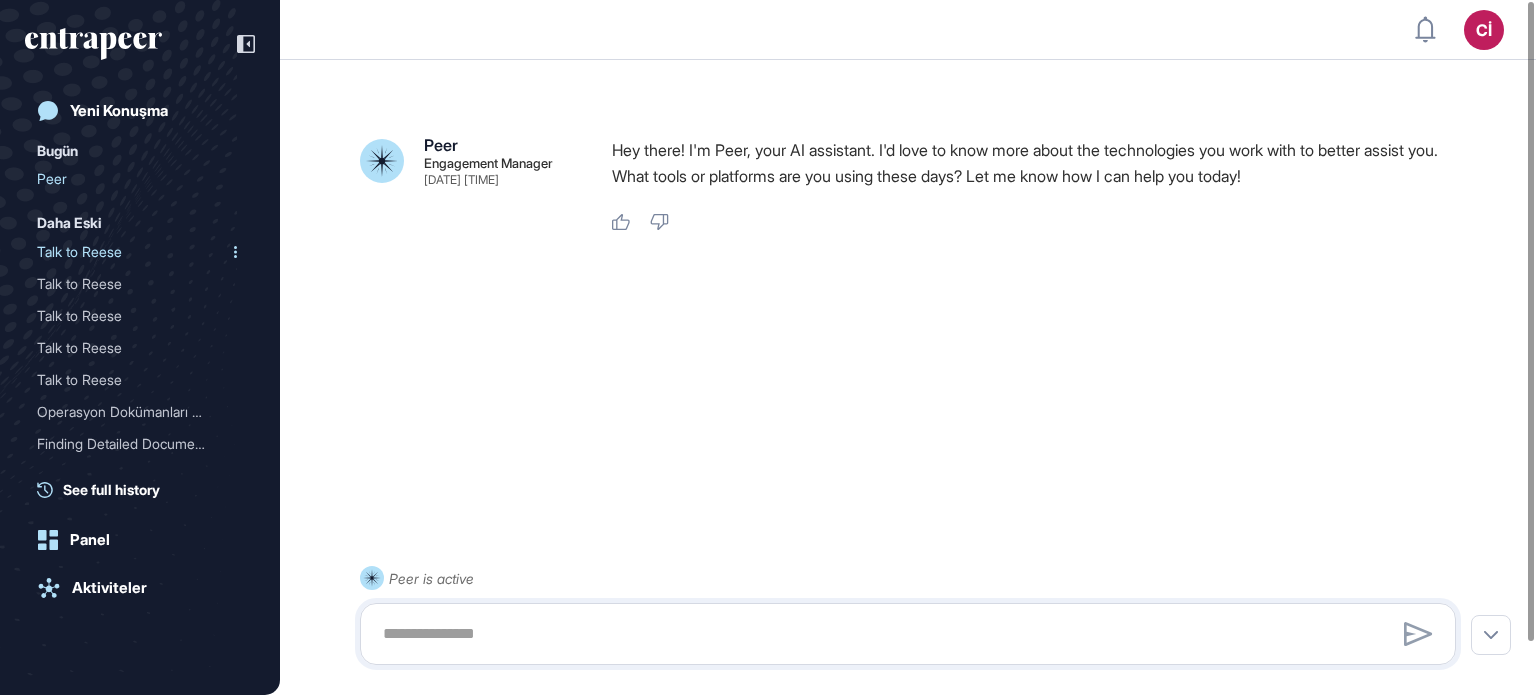 click on "Talk to Reese" at bounding box center (132, 252) 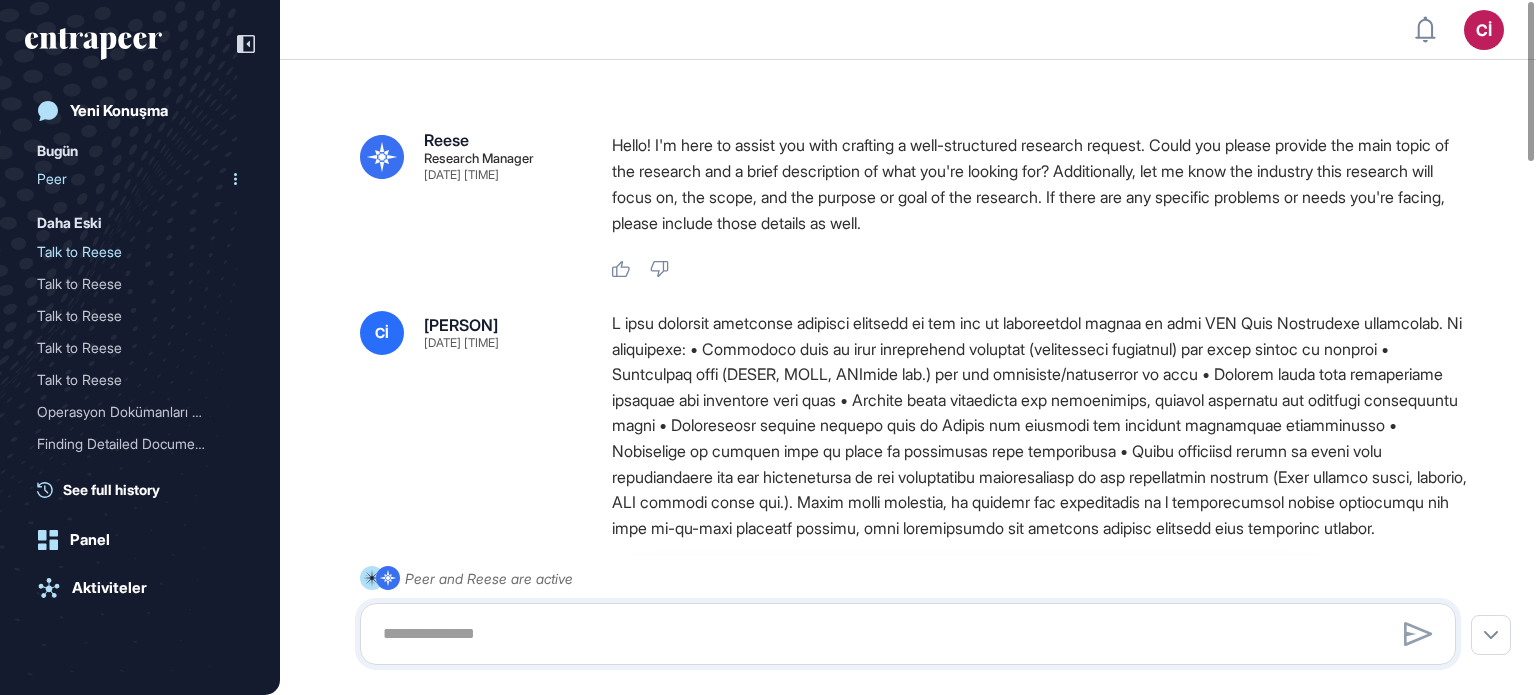 click on "Peer" at bounding box center (132, 179) 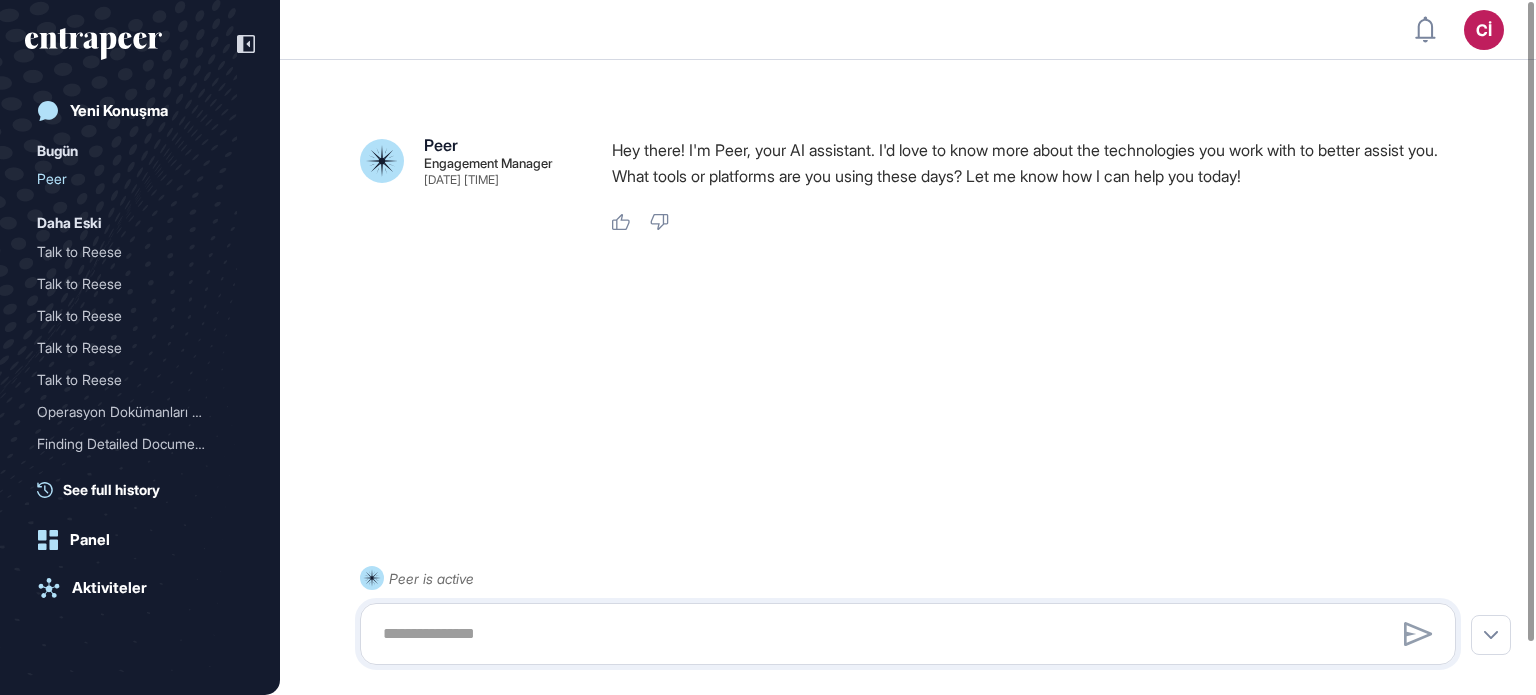 click on "Hey there! I'm Peer, your AI assistant. I'd love to know more about the technologies you work with to better assist you. What tools or platforms are you using these days? Let me know how I can help you today!" at bounding box center [1042, 163] 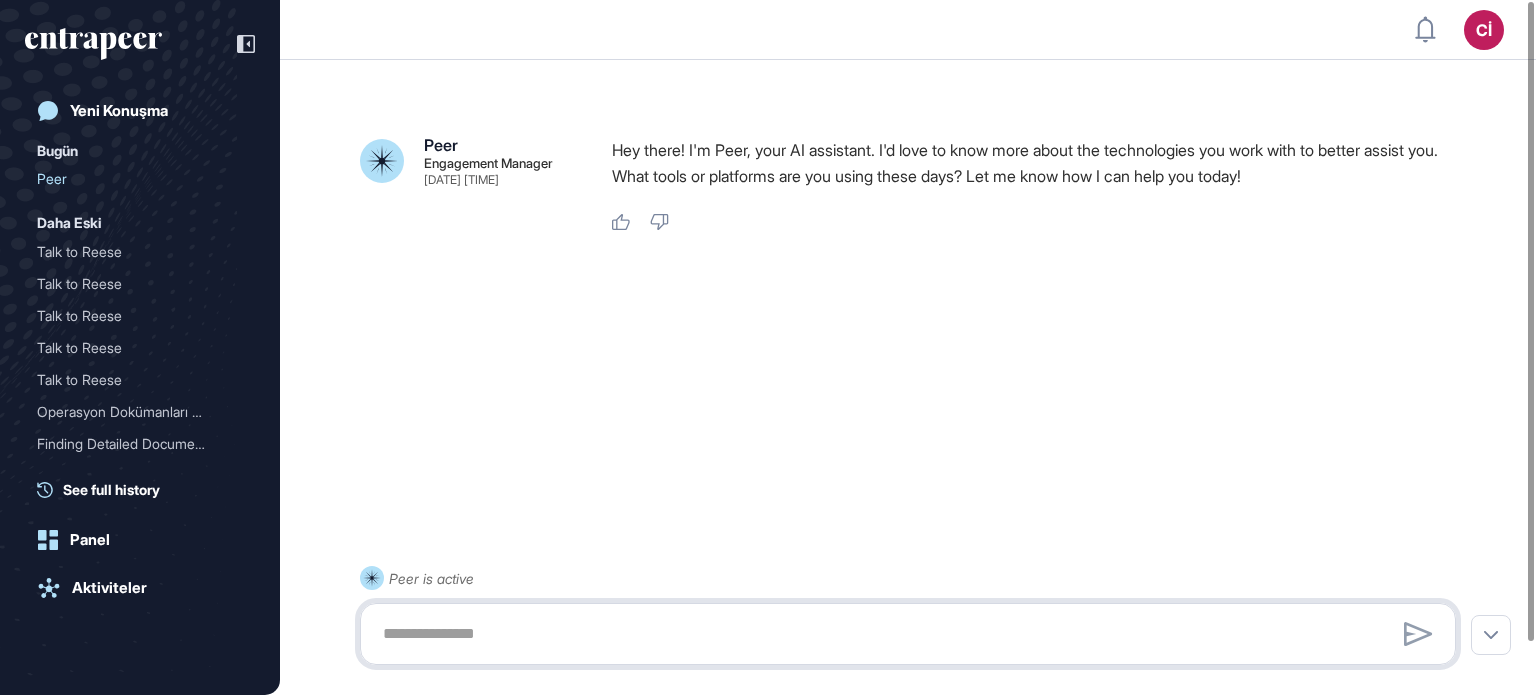 click at bounding box center [908, 634] 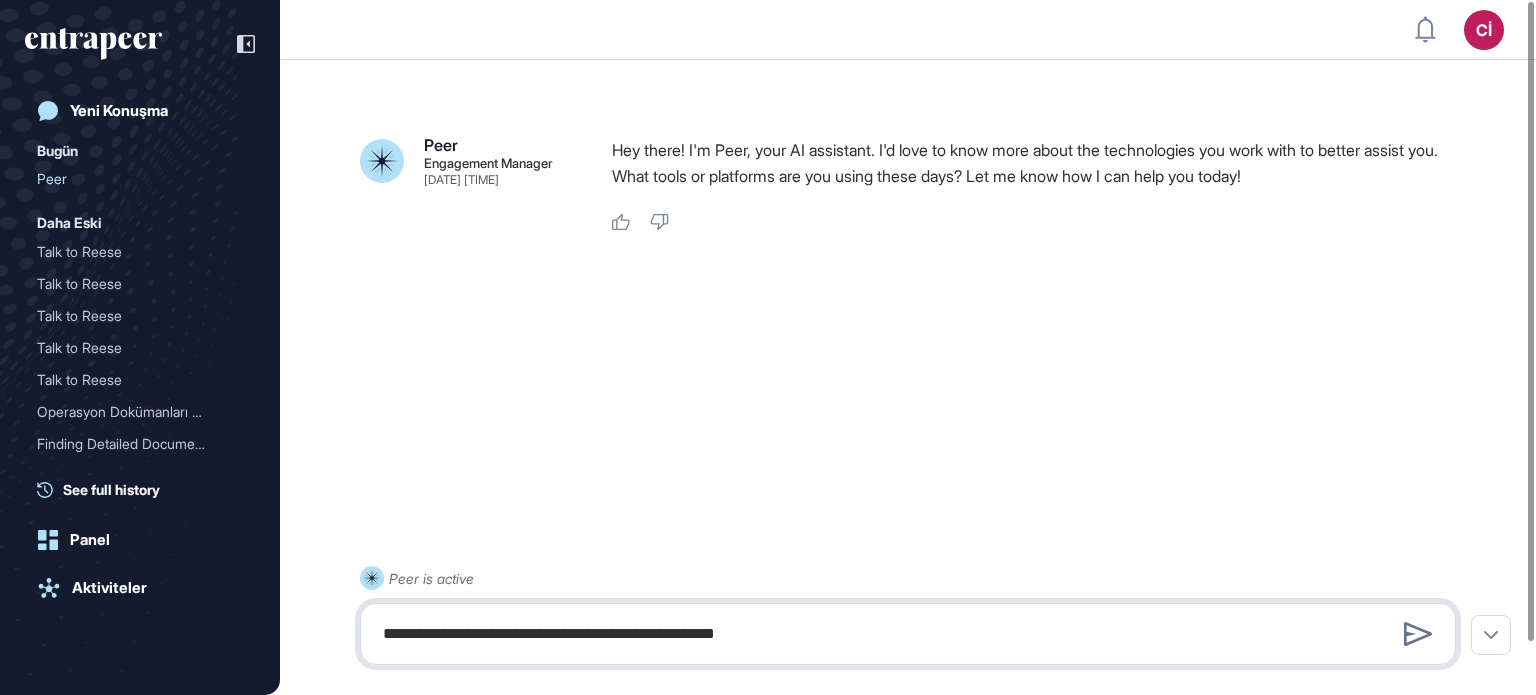 type on "**********" 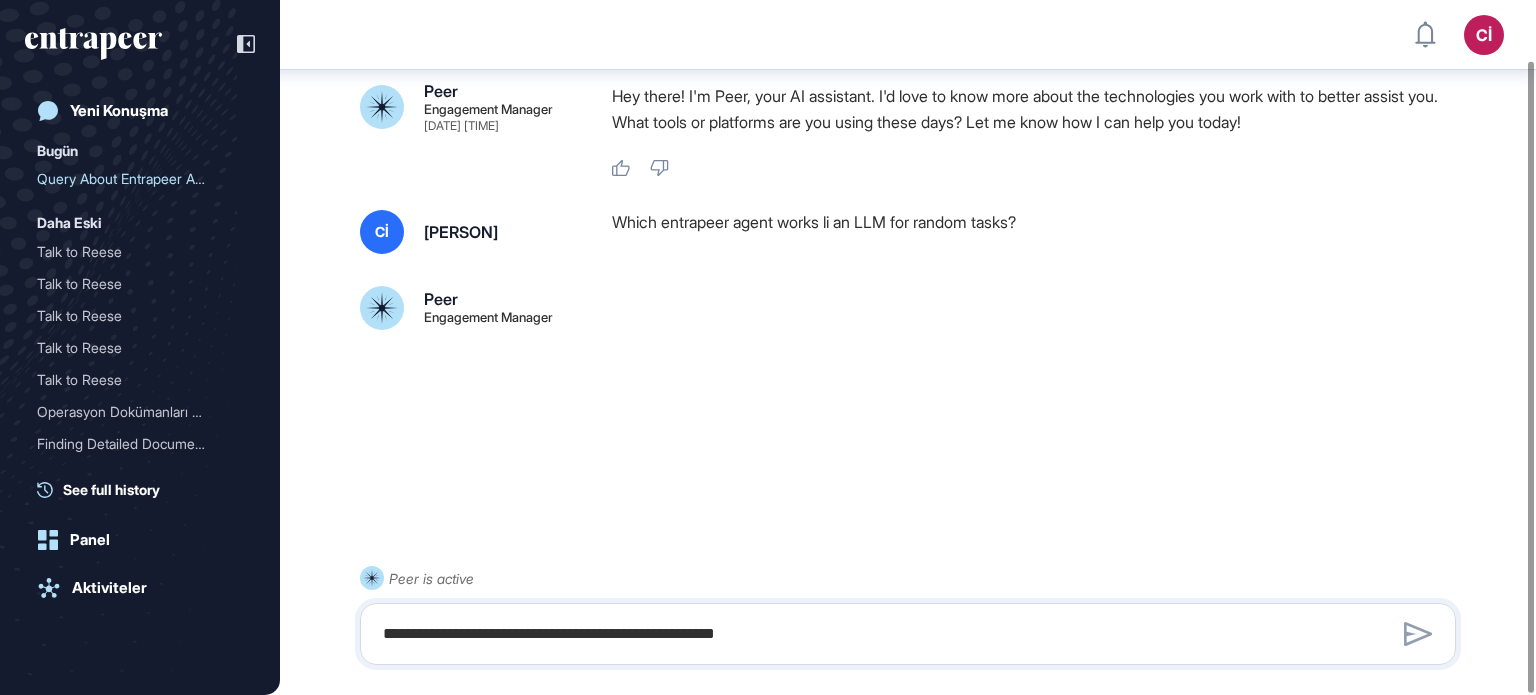 scroll, scrollTop: 66, scrollLeft: 0, axis: vertical 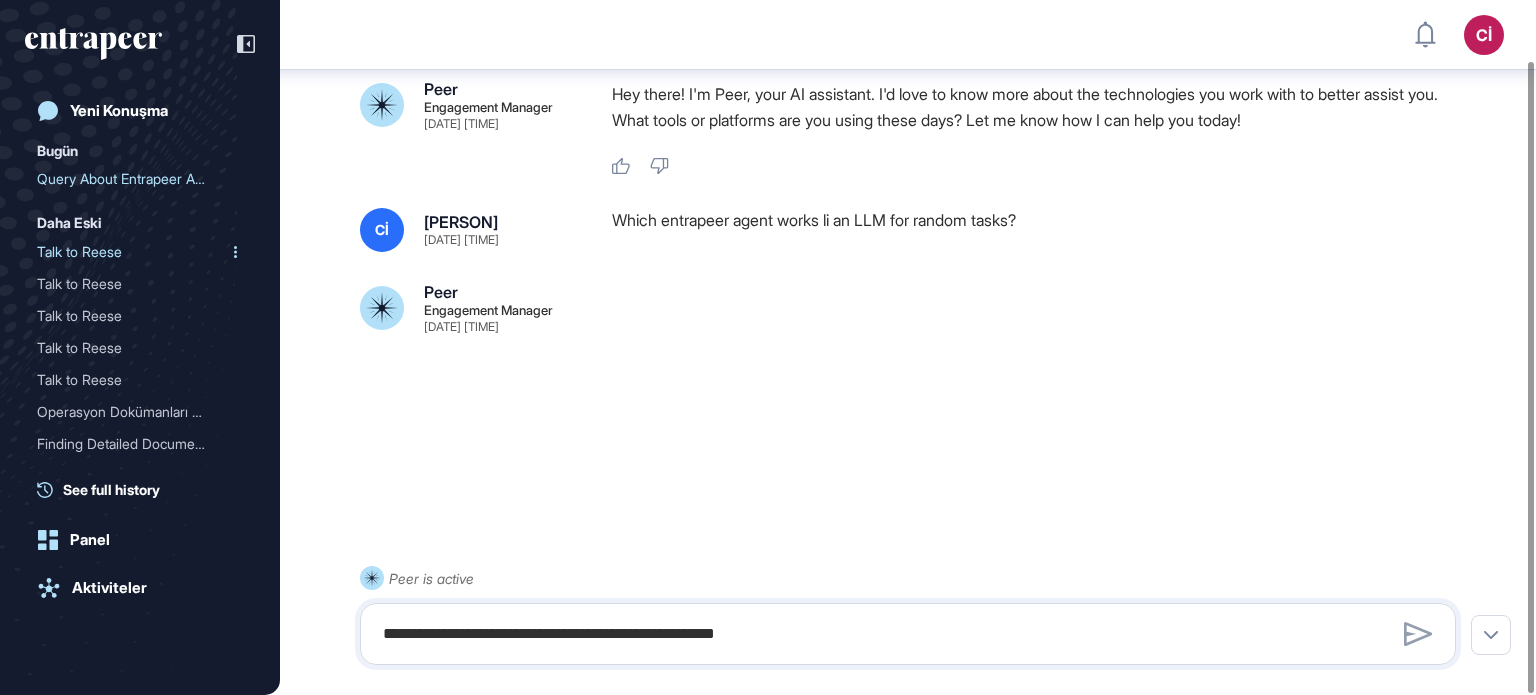 click on "Talk to Reese" at bounding box center [132, 252] 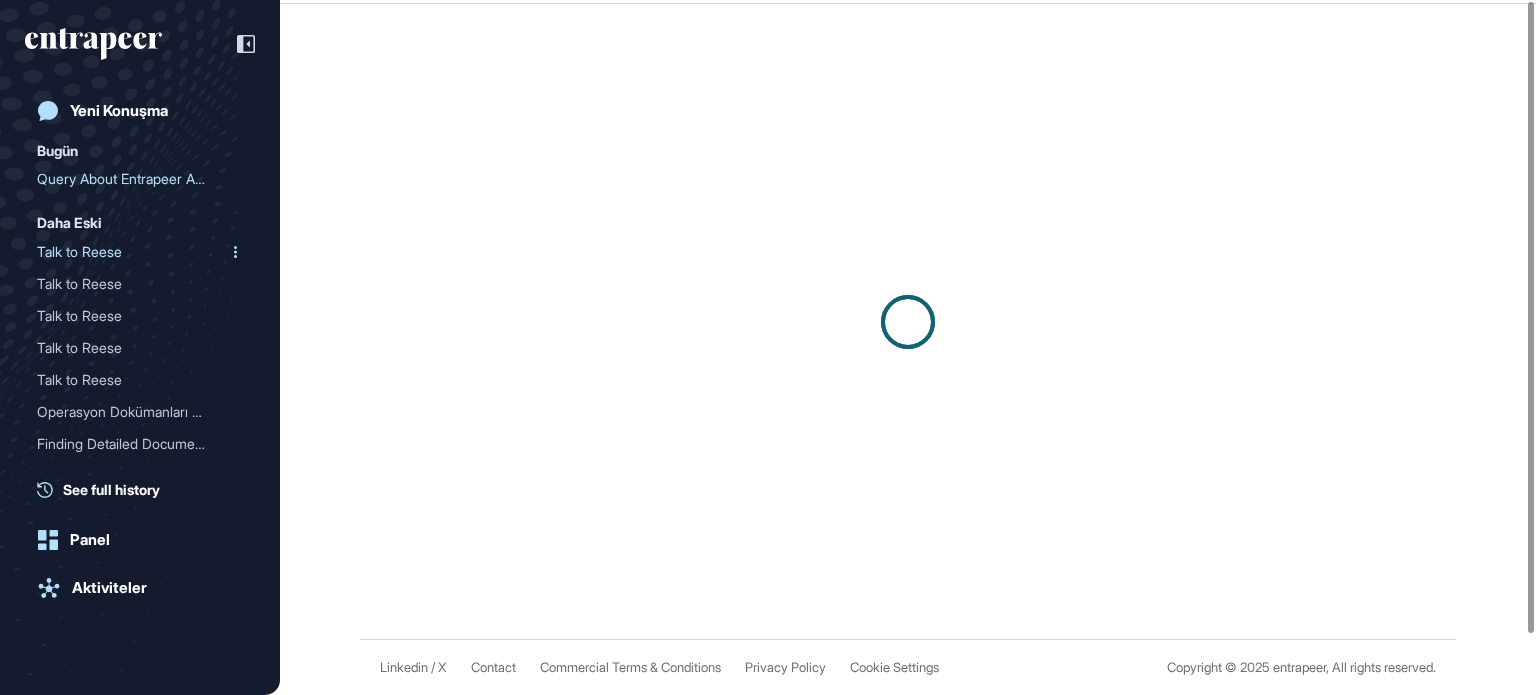 scroll, scrollTop: 0, scrollLeft: 0, axis: both 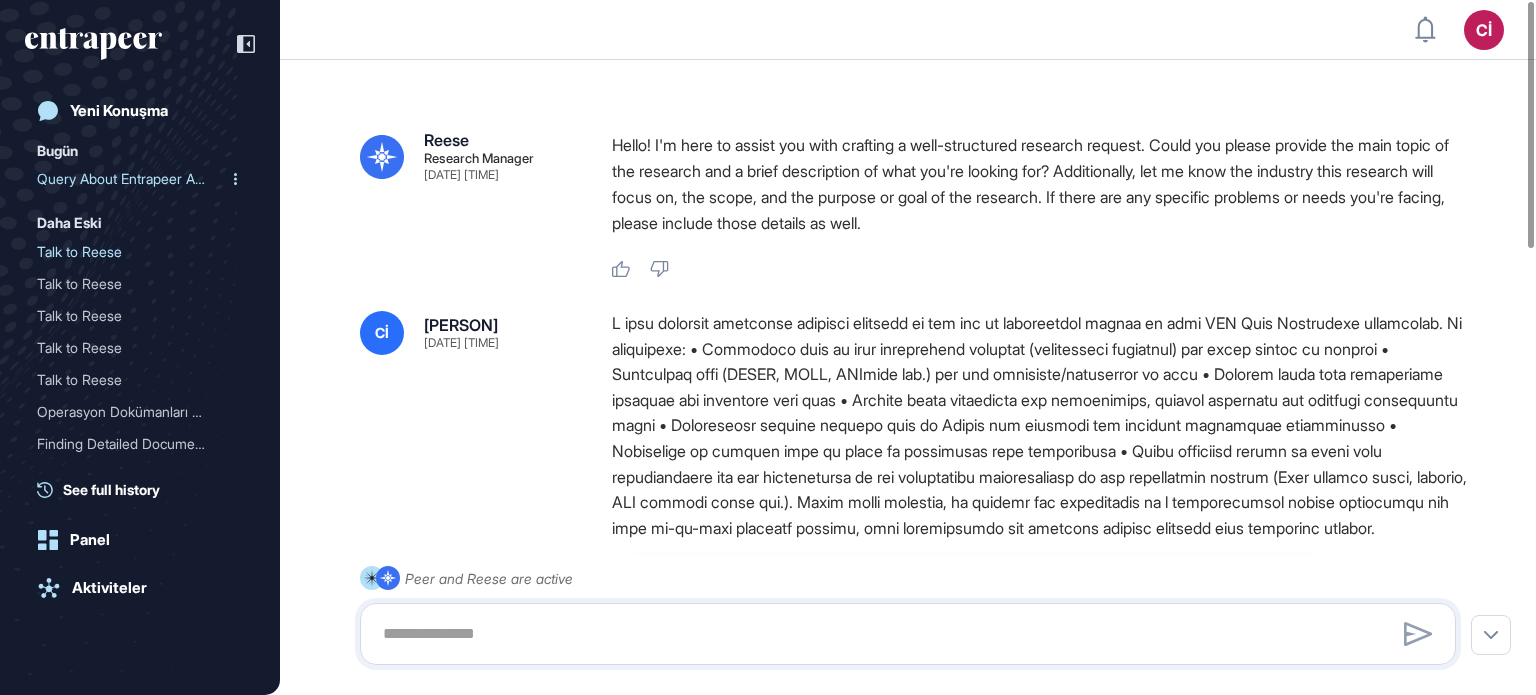 click on "Query About Entrapeer Age..." at bounding box center [132, 179] 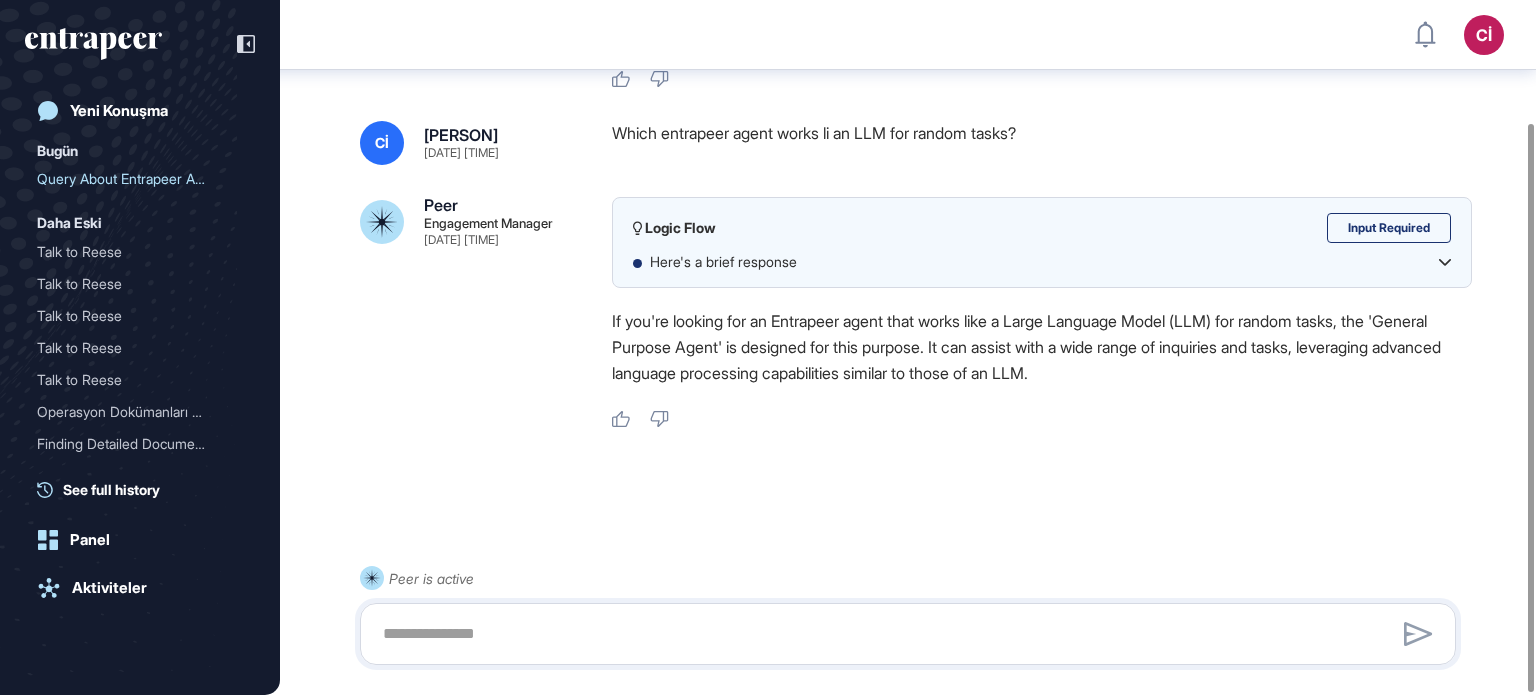 scroll, scrollTop: 150, scrollLeft: 0, axis: vertical 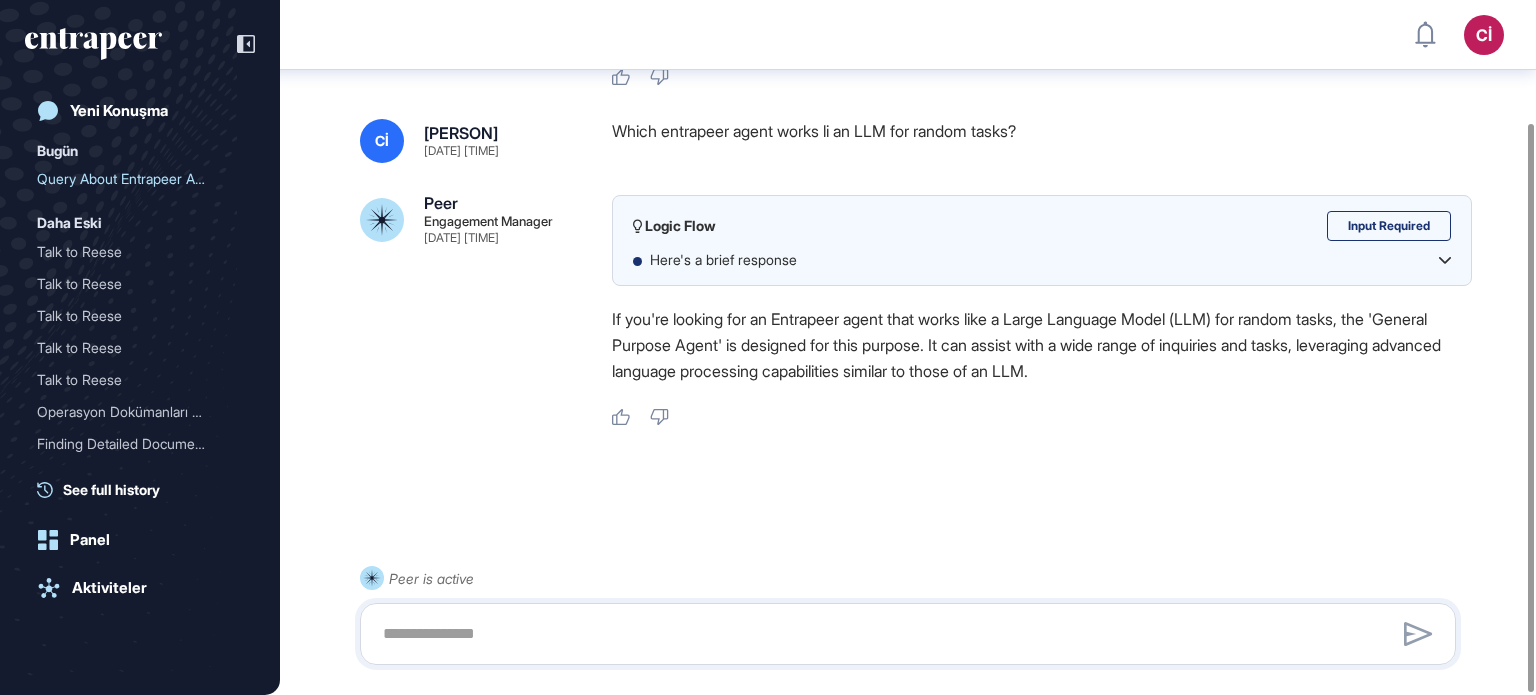 click on "Here's a brief response" at bounding box center (1050, 260) 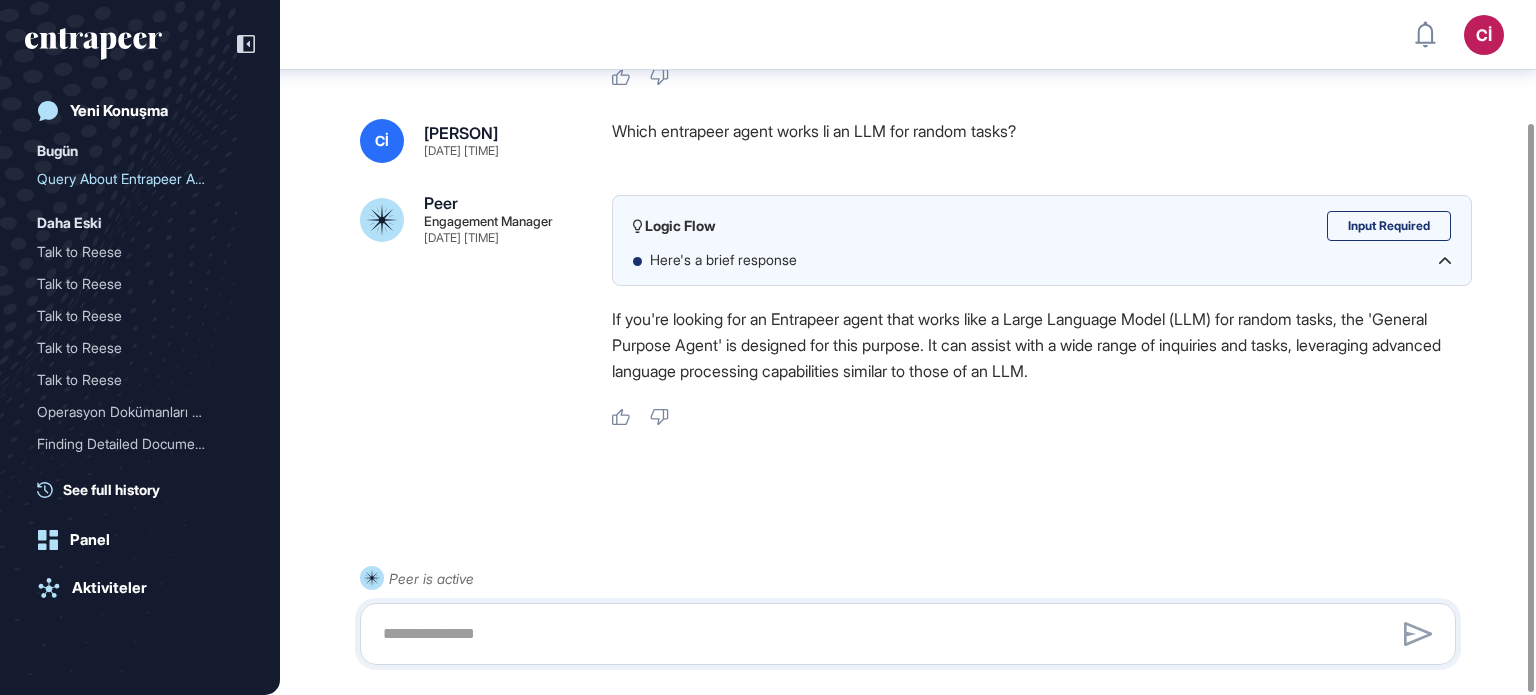 click on "Here's a brief response" at bounding box center (1050, 260) 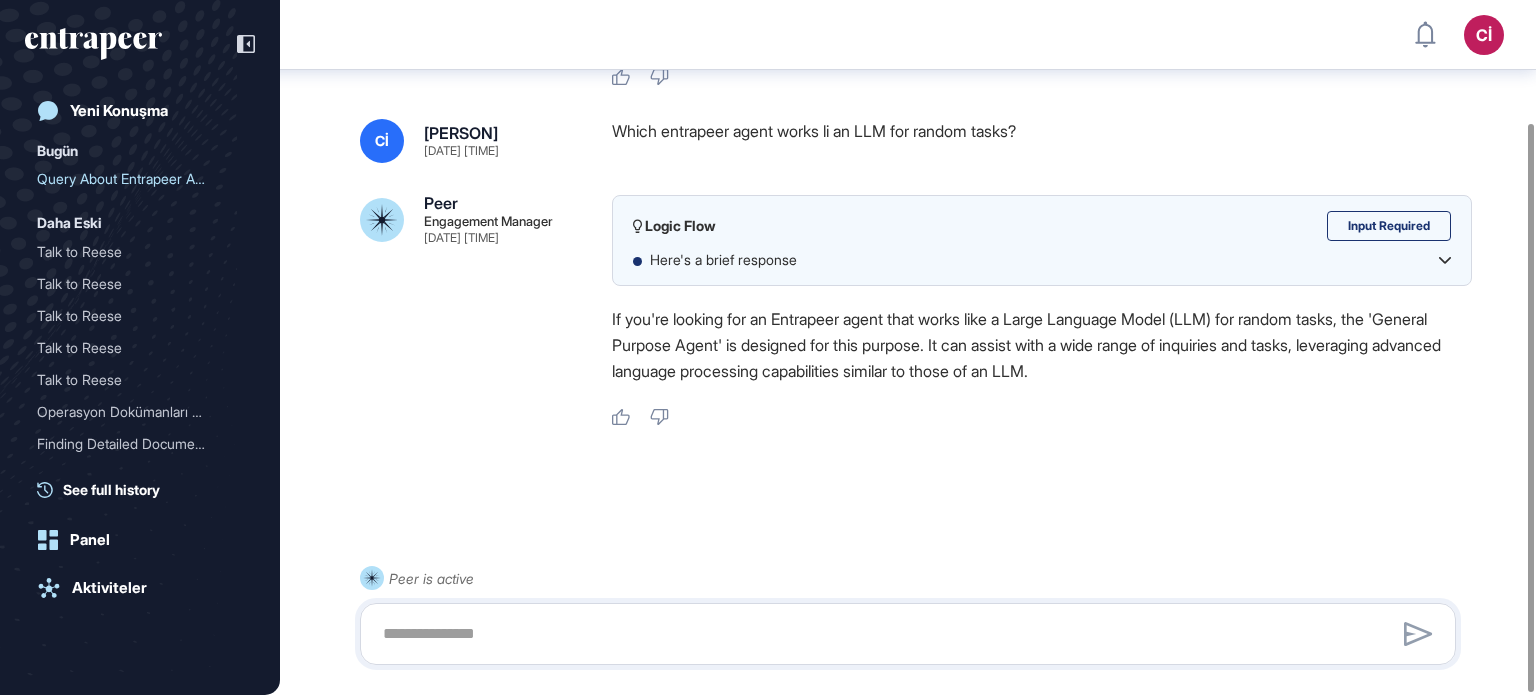 click on "If you're looking for an Entrapeer agent that works like a Large Language Model (LLM) for random tasks, the 'General Purpose Agent' is designed for this purpose. It can assist with a wide range of inquiries and tasks, leveraging advanced language processing capabilities similar to those of an LLM." at bounding box center [1042, 345] 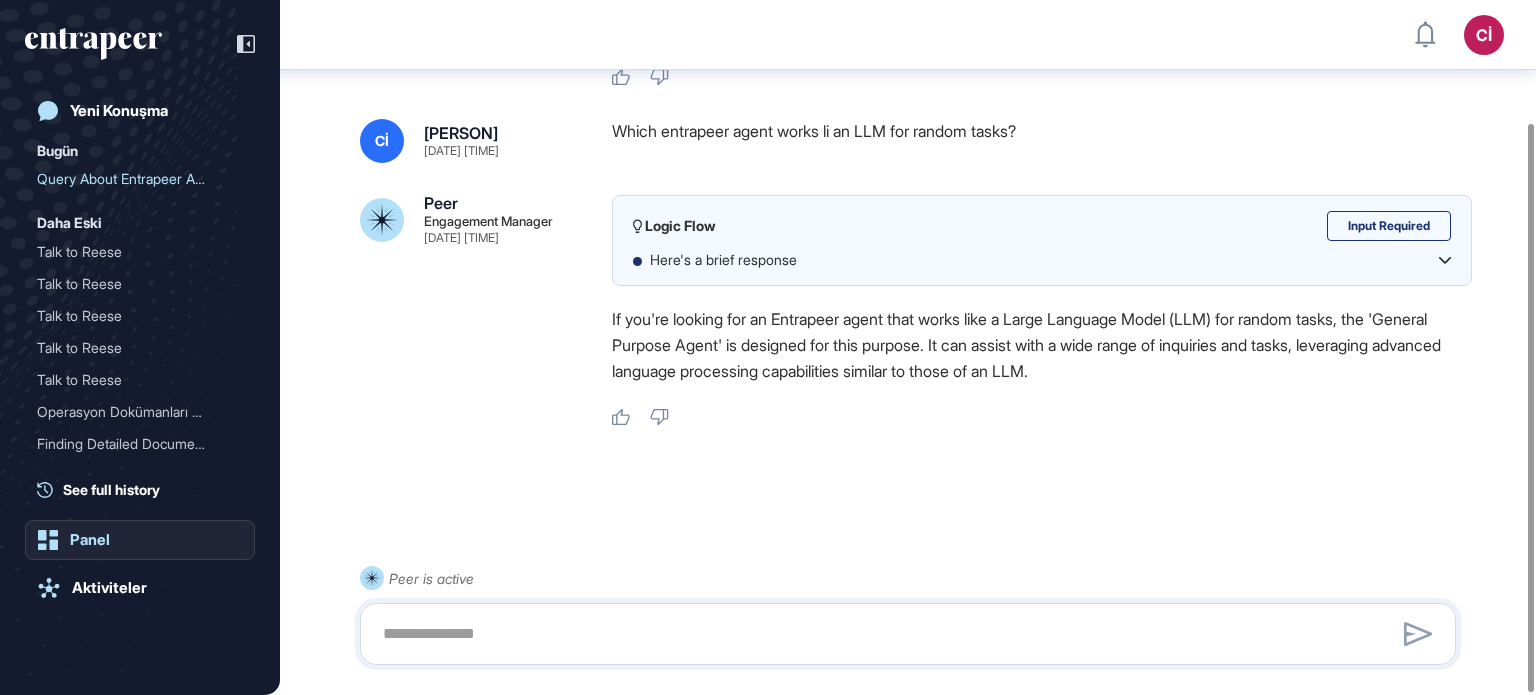click on "Panel" 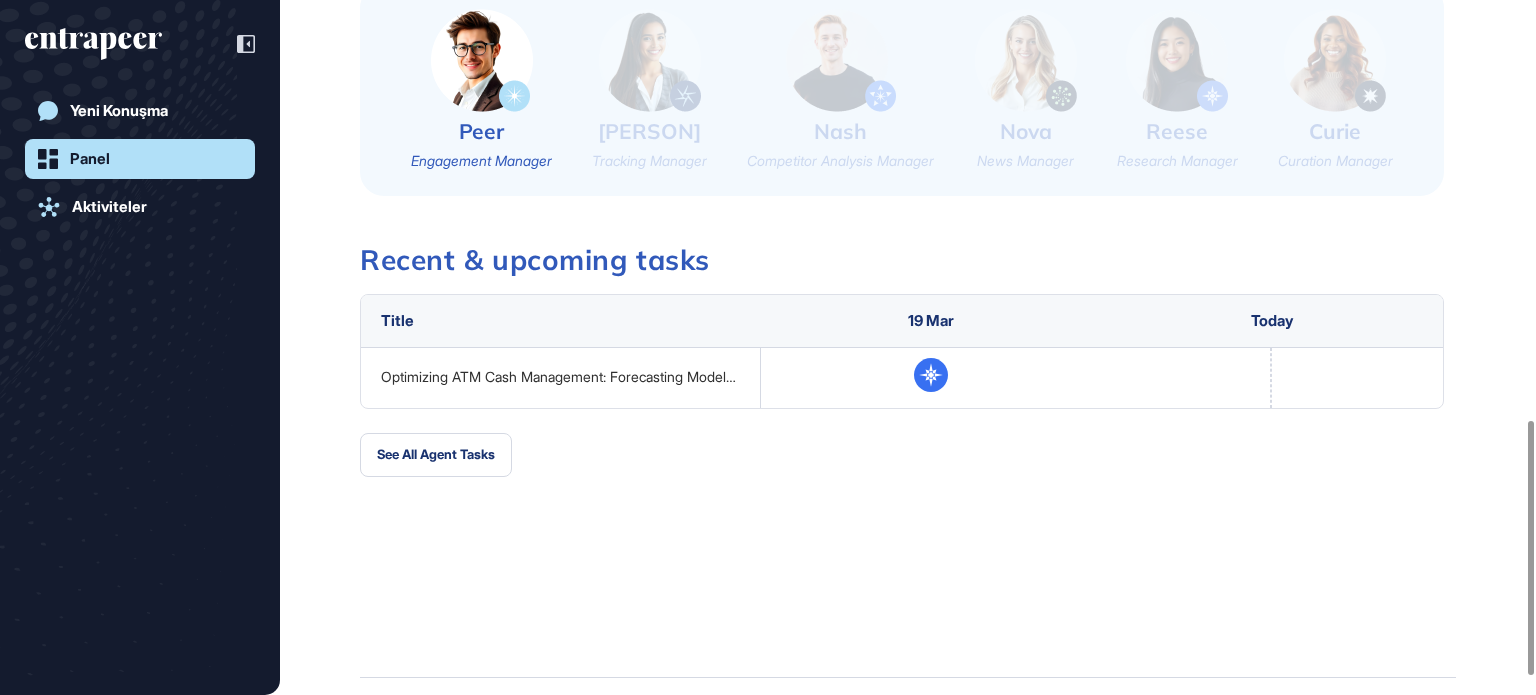 scroll, scrollTop: 1198, scrollLeft: 0, axis: vertical 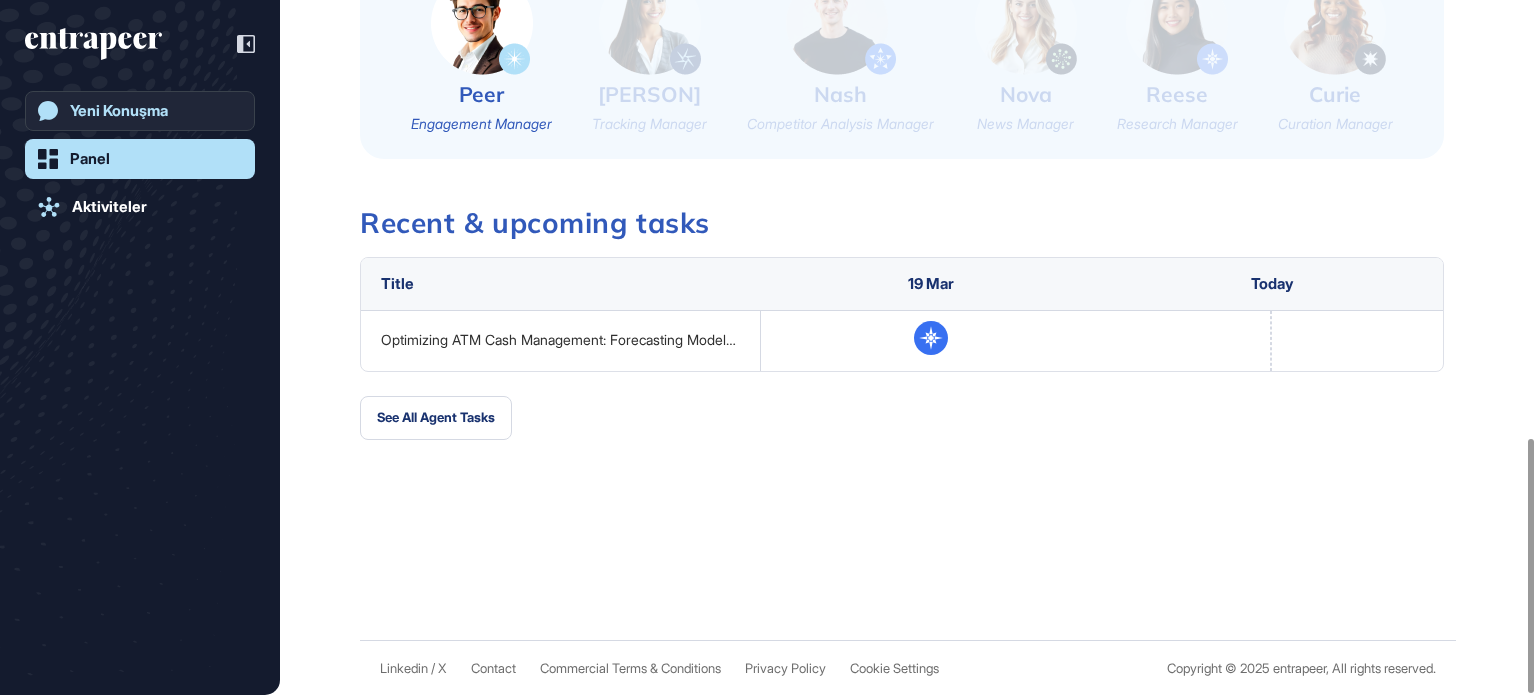 click on "Yeni Konuşma" at bounding box center [119, 111] 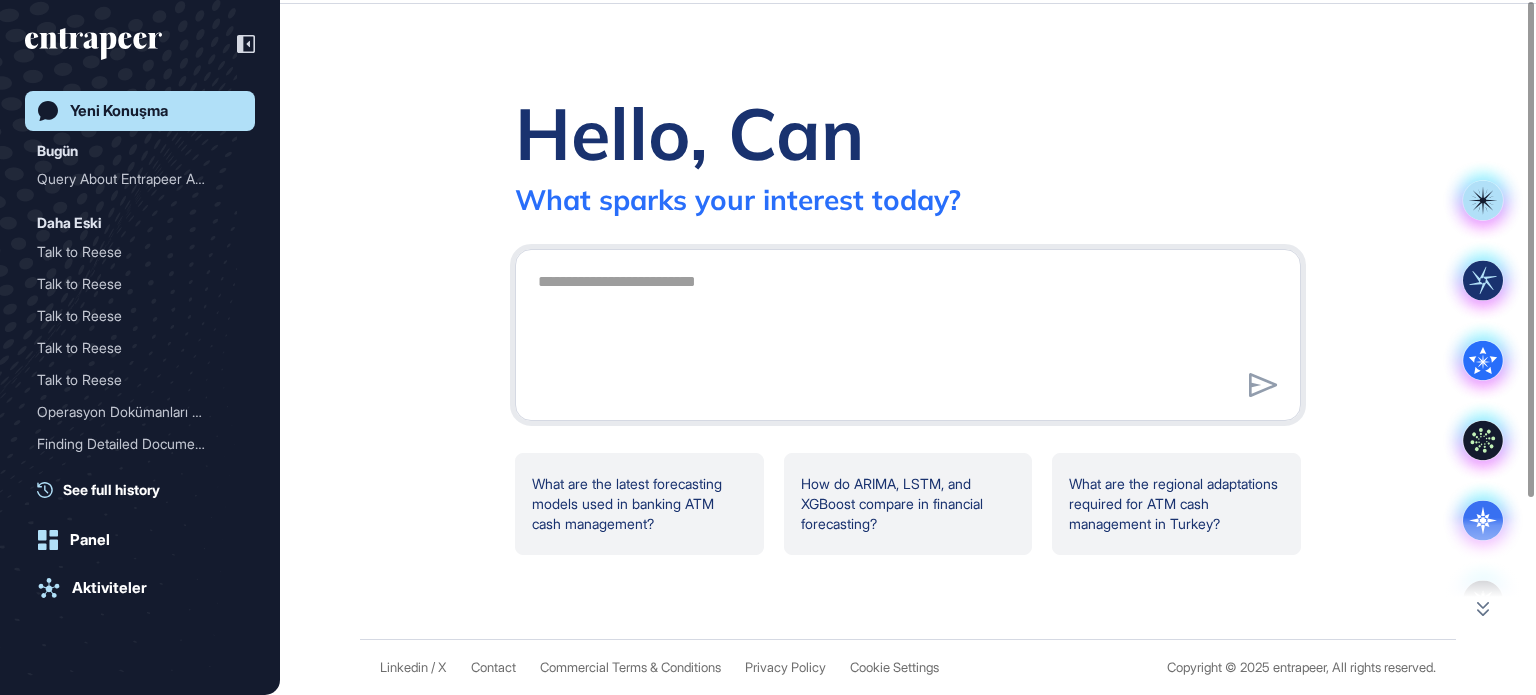 scroll, scrollTop: 0, scrollLeft: 0, axis: both 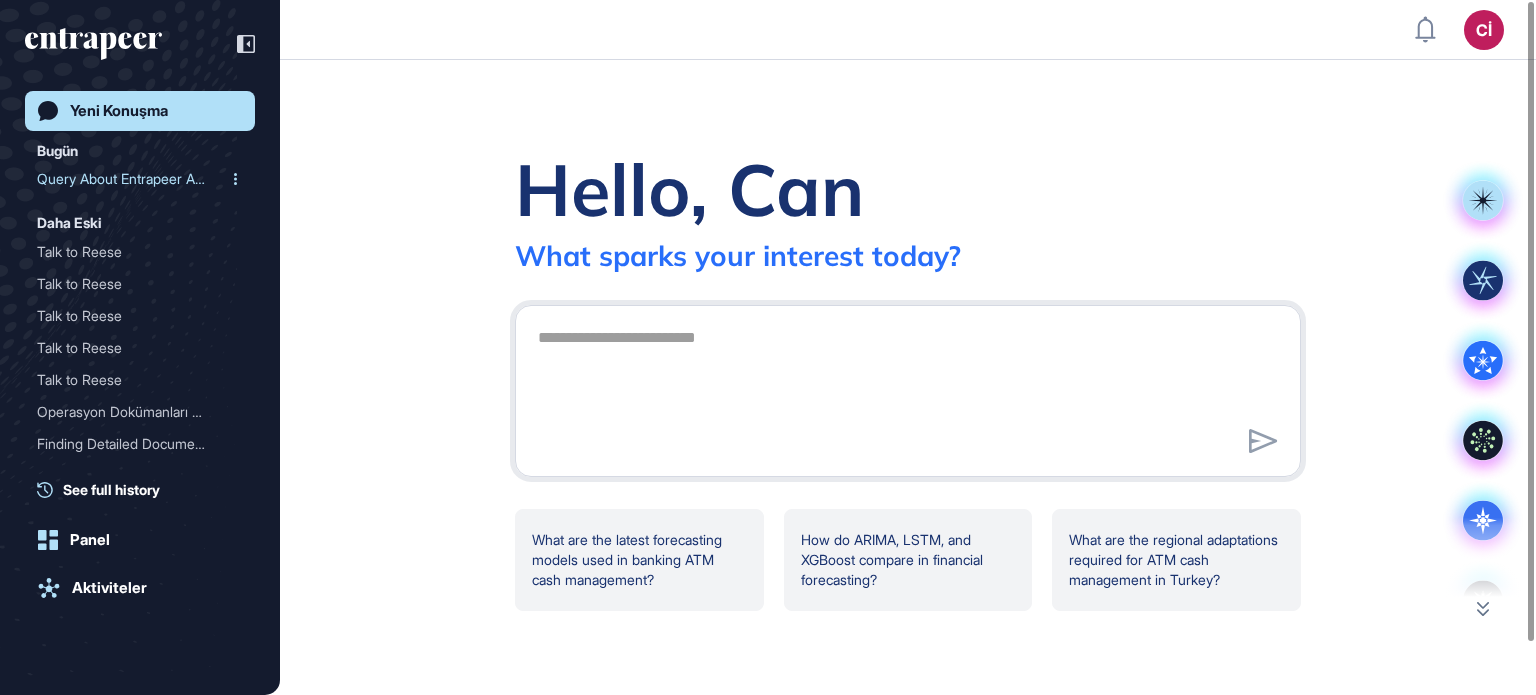 click on "Query About Entrapeer Age..." at bounding box center [132, 179] 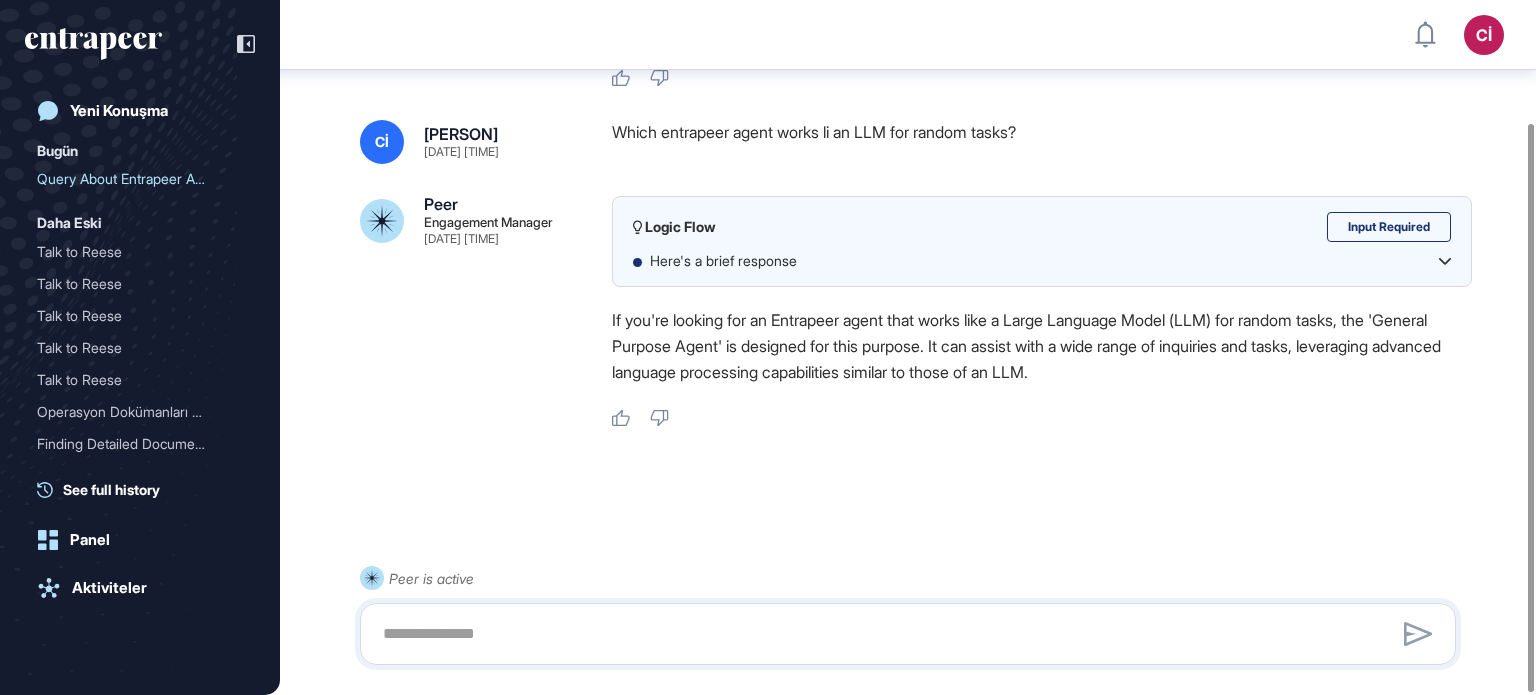 scroll, scrollTop: 150, scrollLeft: 0, axis: vertical 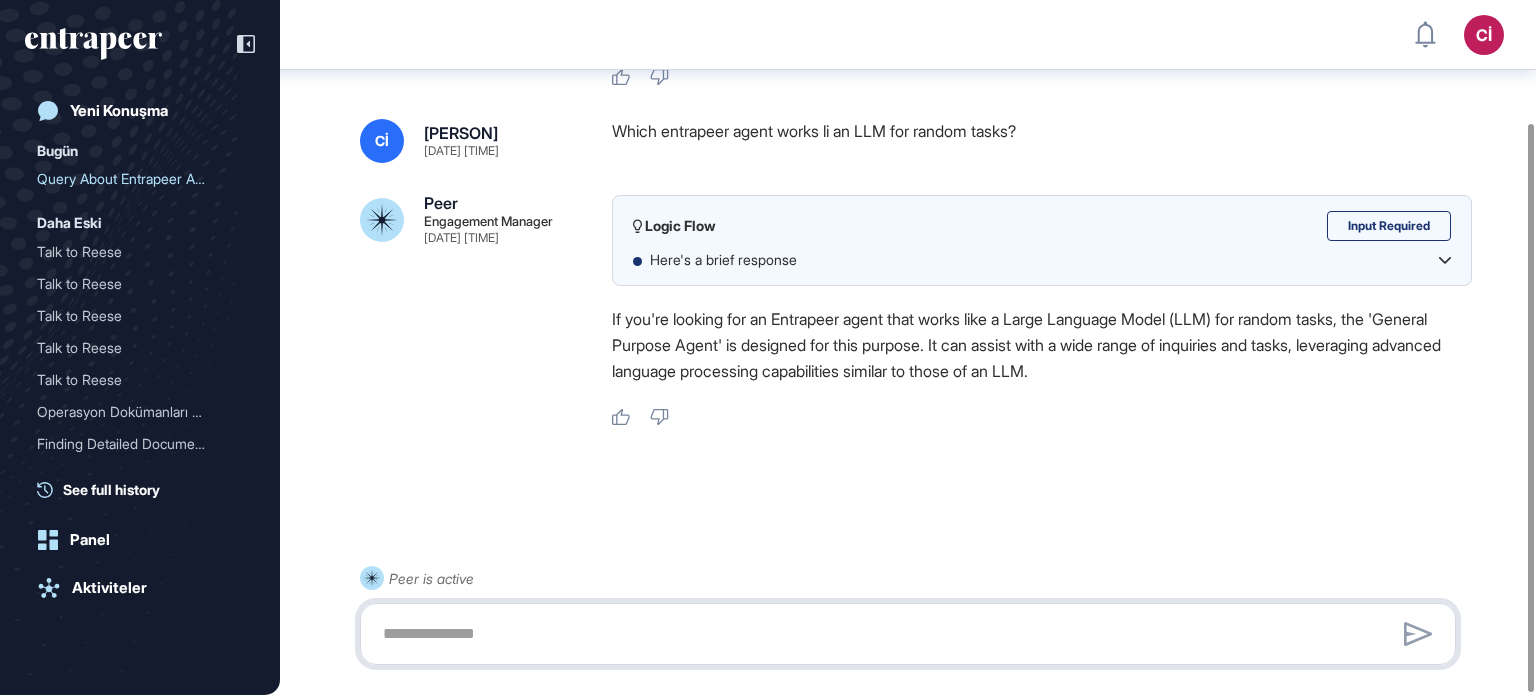 click at bounding box center (908, 634) 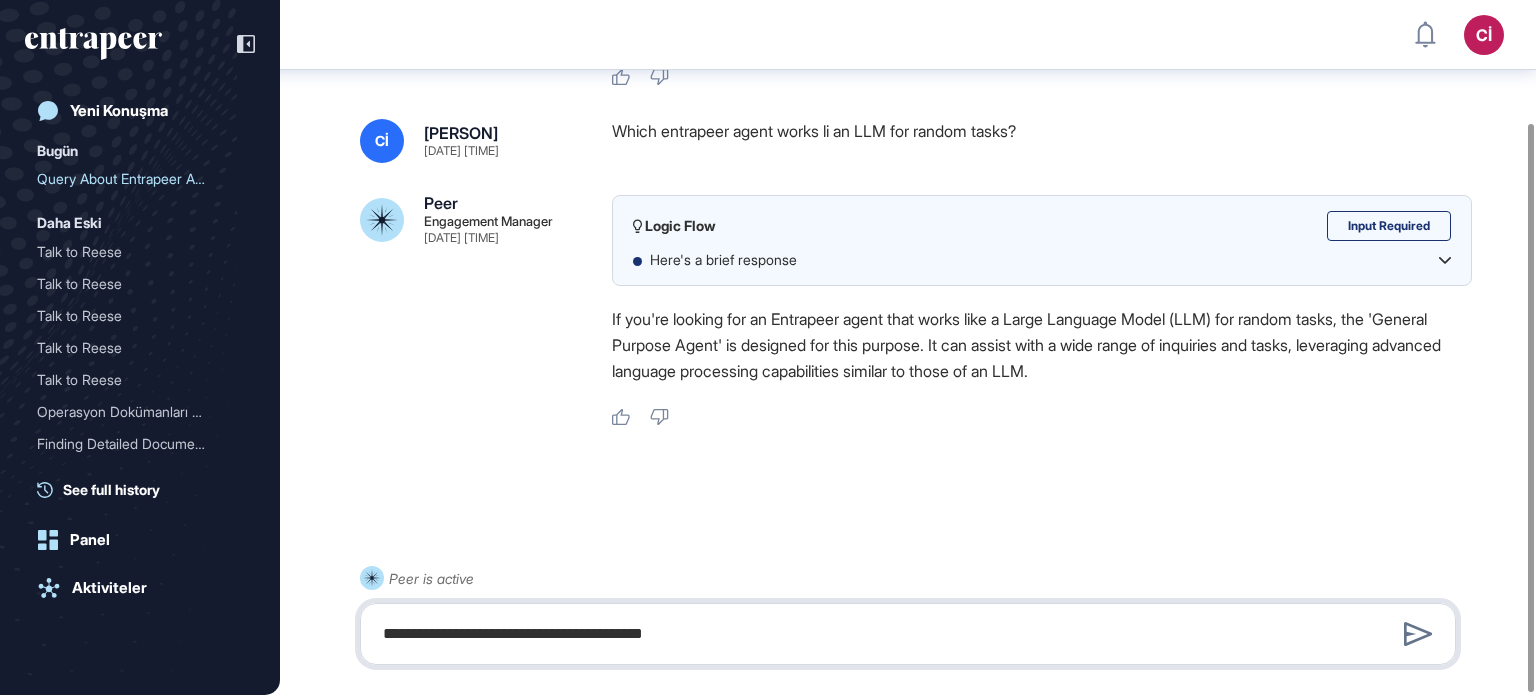 type on "**********" 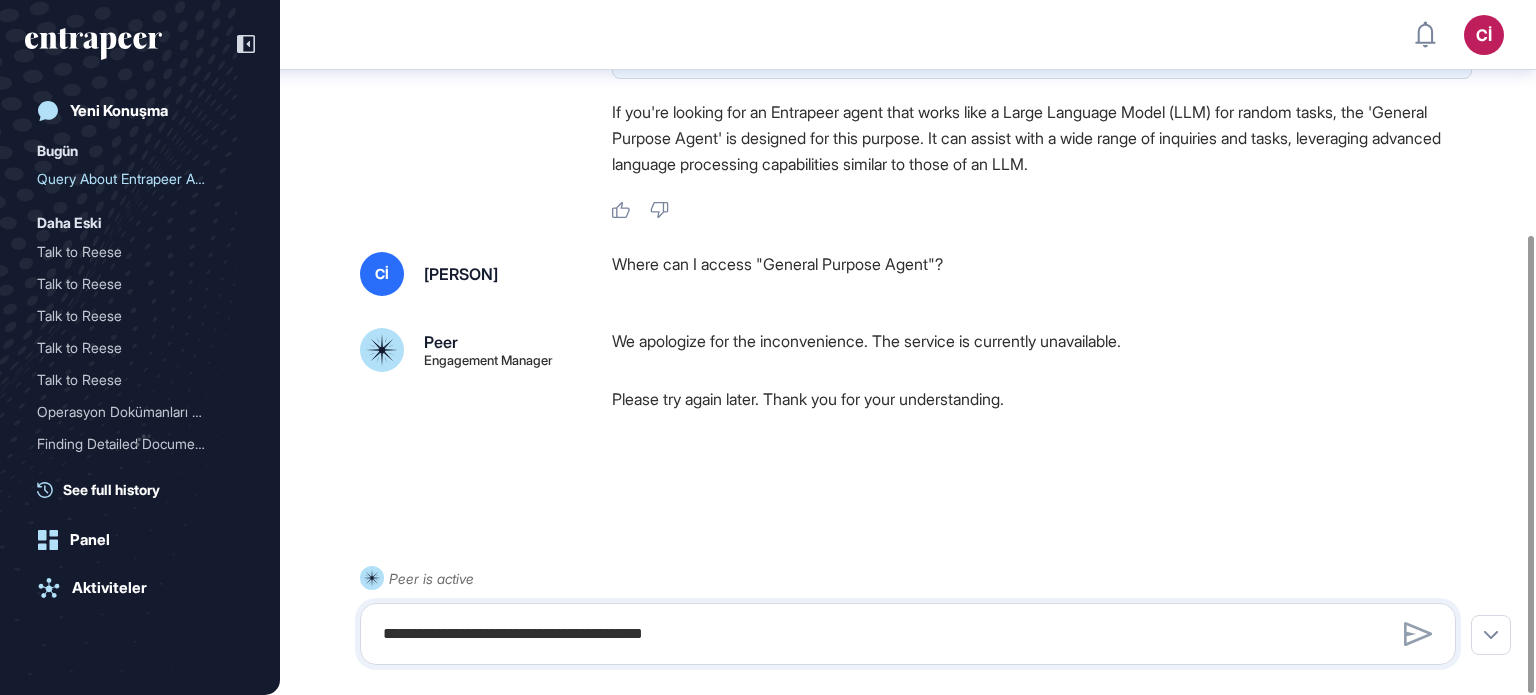 scroll, scrollTop: 356, scrollLeft: 0, axis: vertical 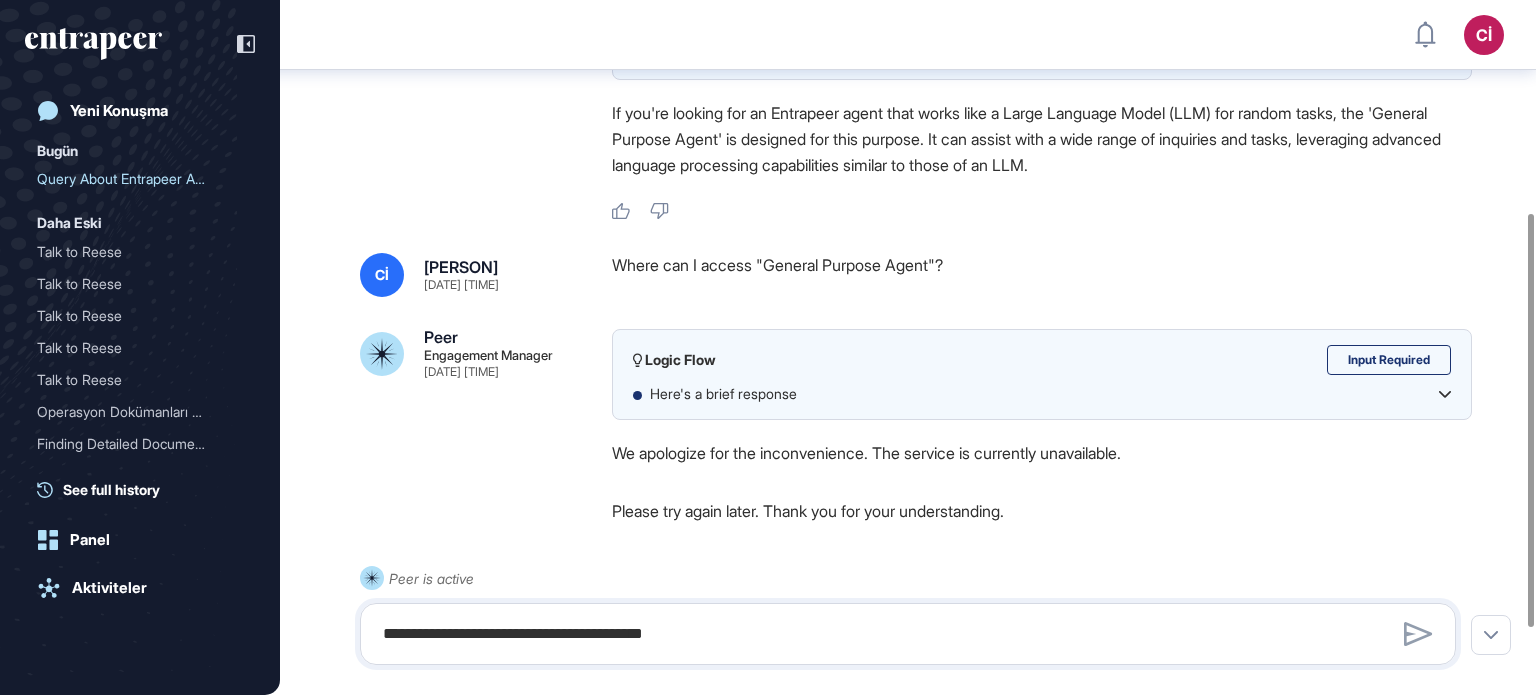 click on "Input Required" at bounding box center (1389, 360) 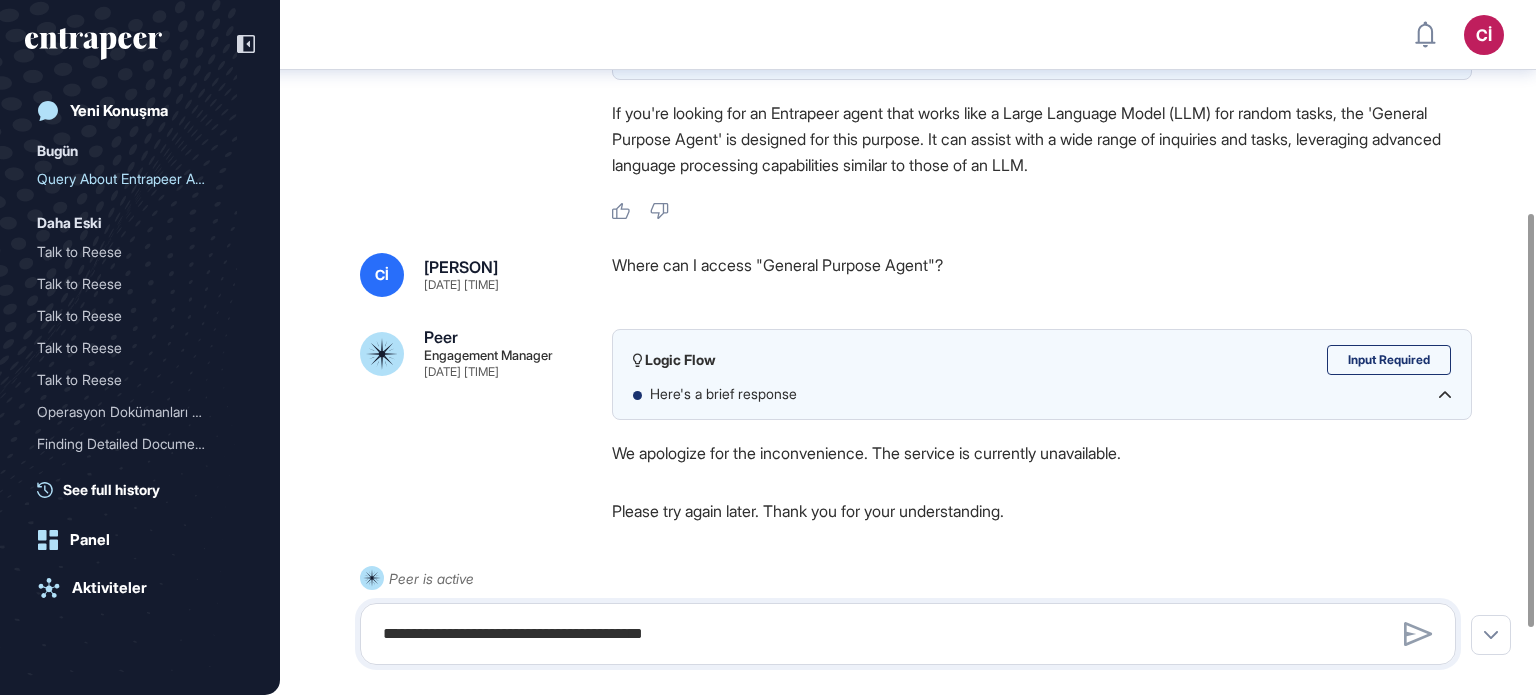 click 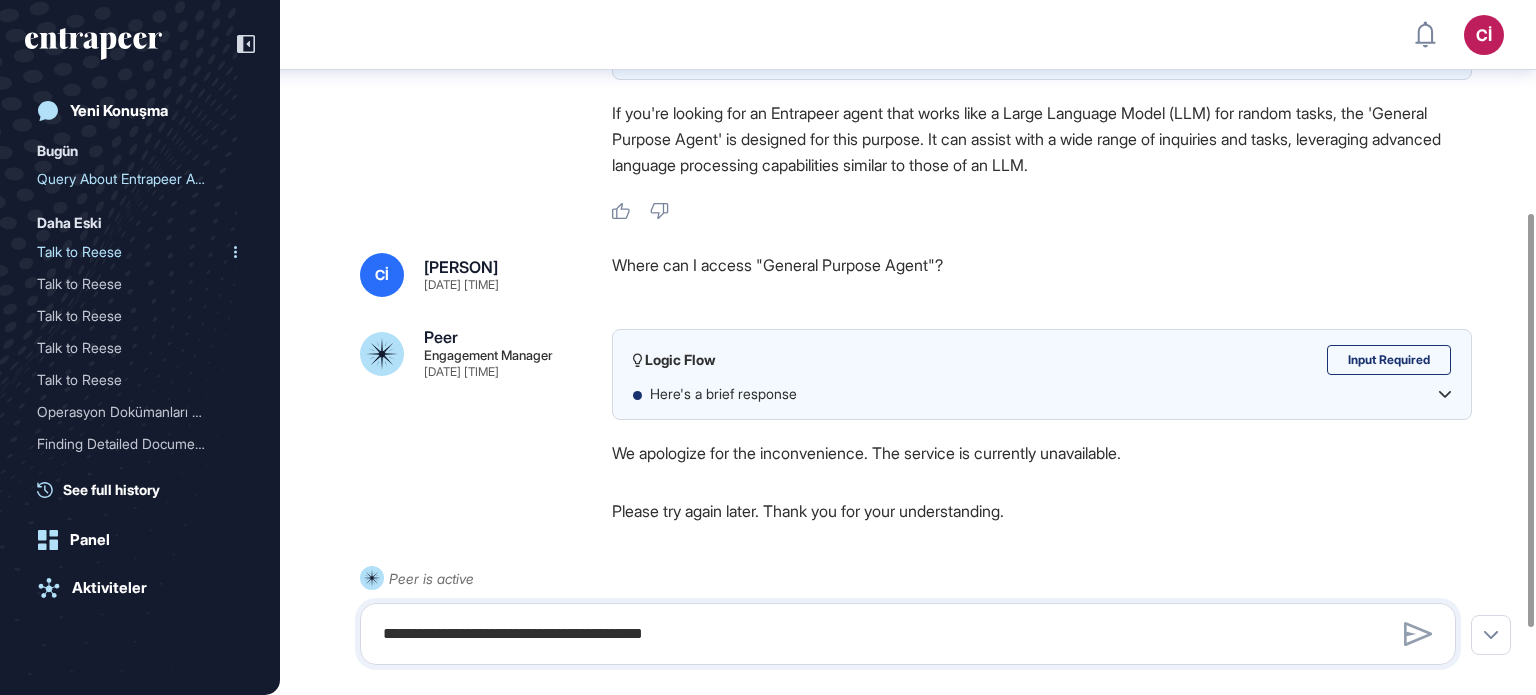 click on "Talk to Reese" at bounding box center (132, 252) 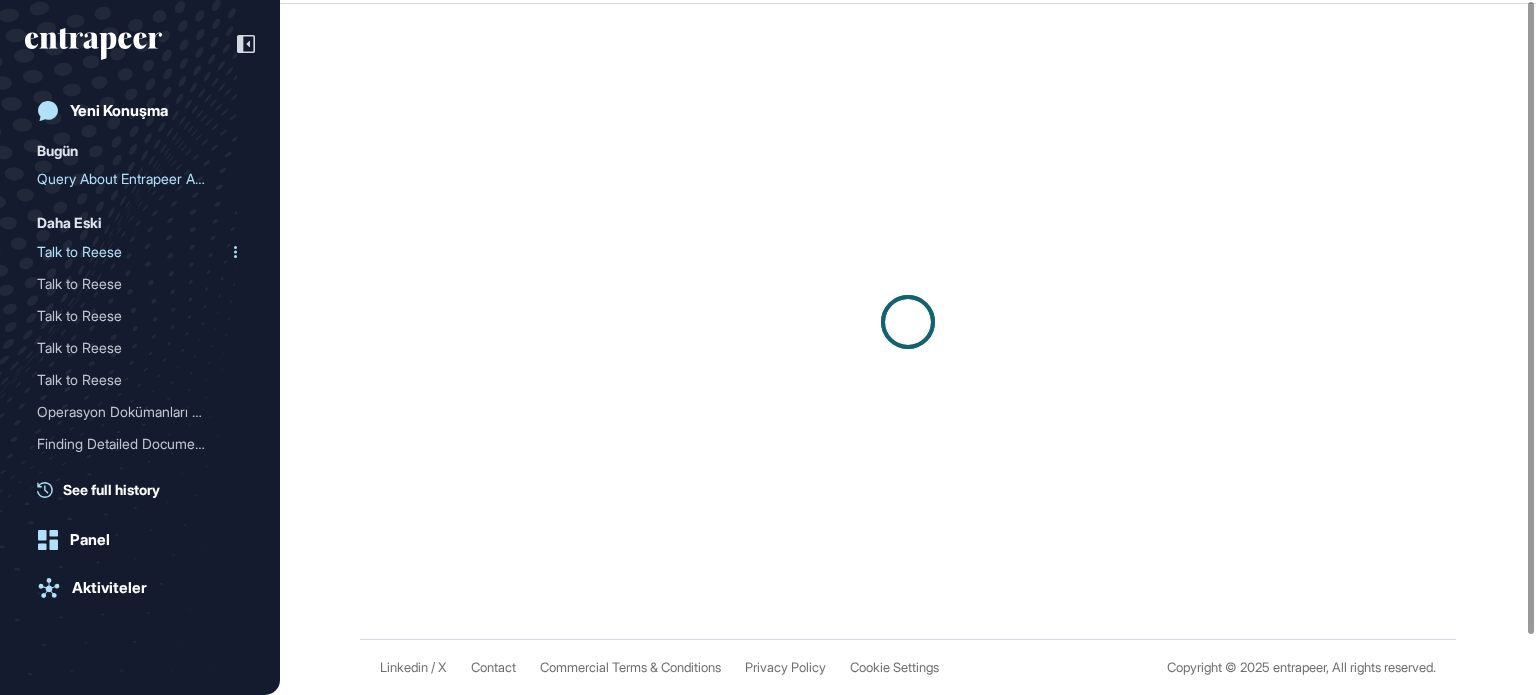 scroll, scrollTop: 0, scrollLeft: 0, axis: both 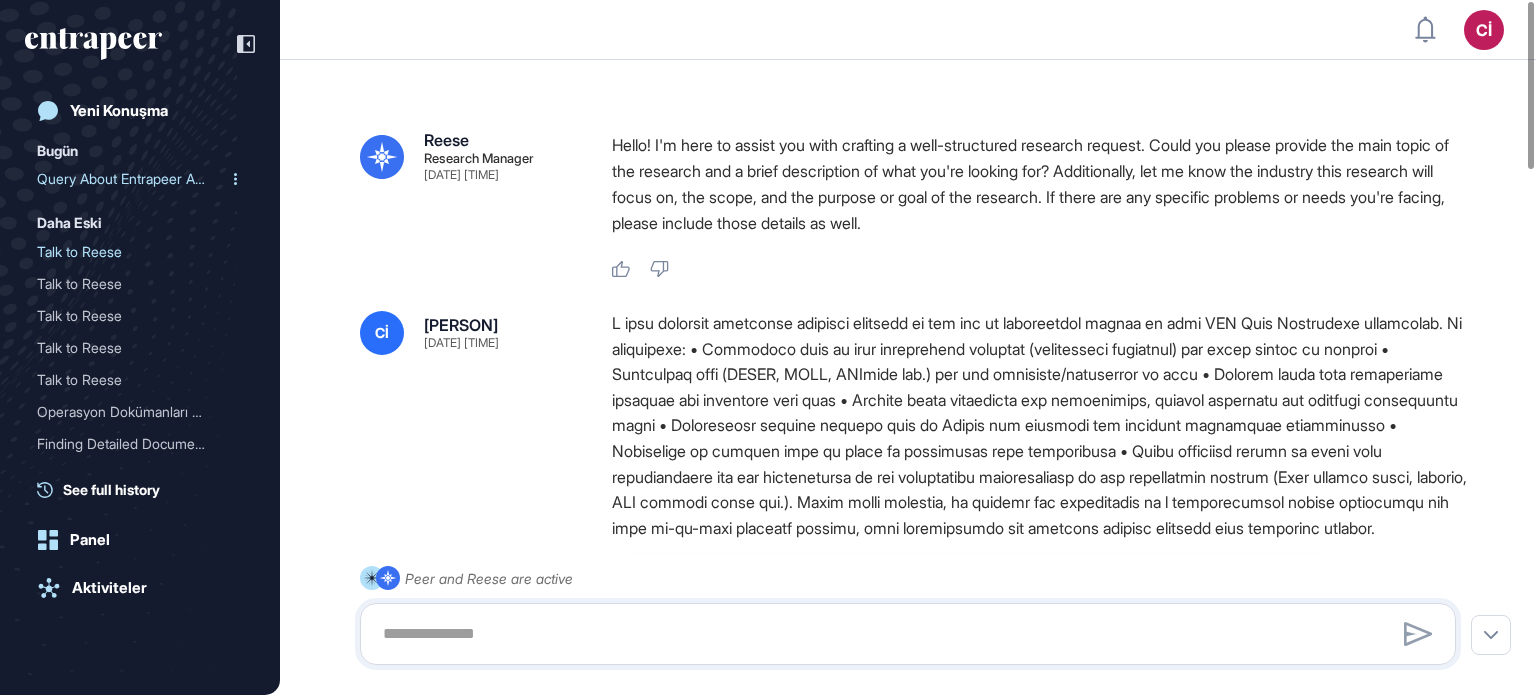 click on "Query About Entrapeer Age..." at bounding box center [132, 179] 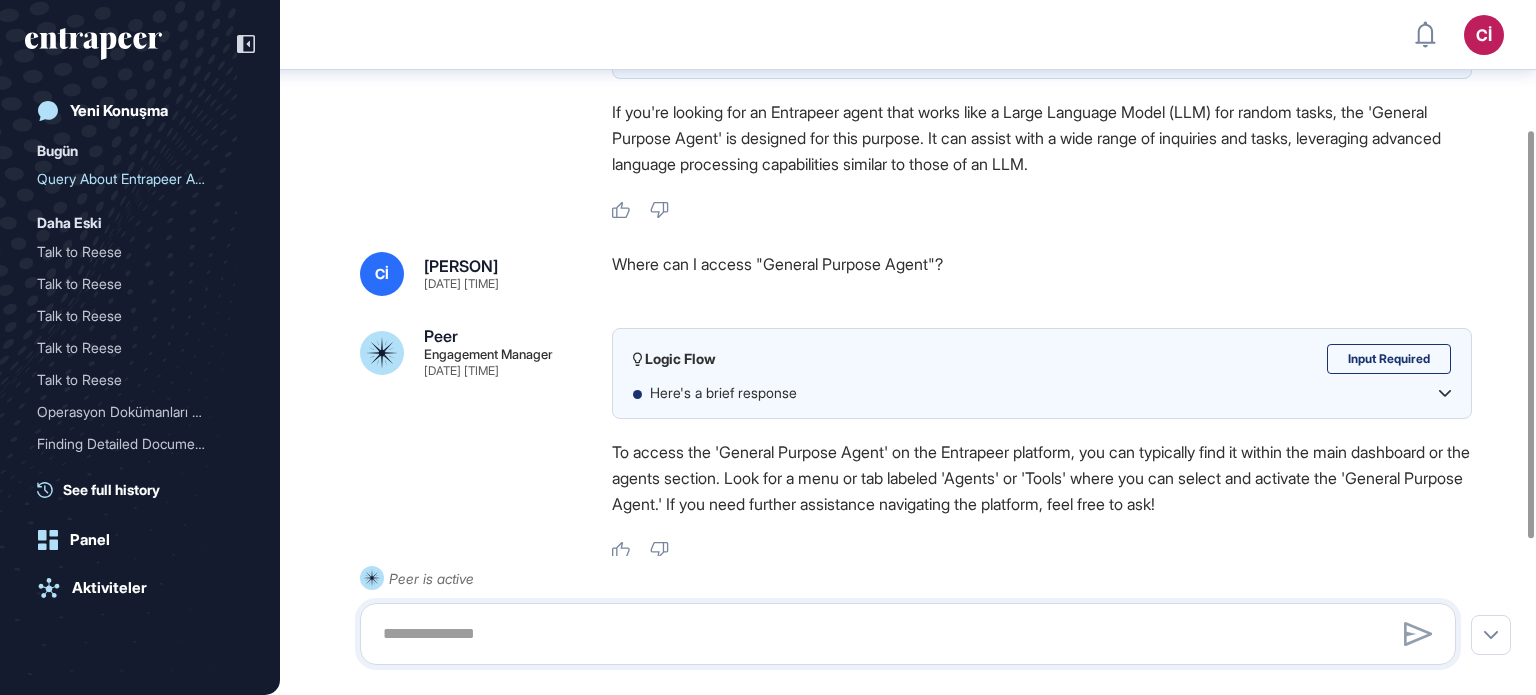 scroll, scrollTop: 410, scrollLeft: 0, axis: vertical 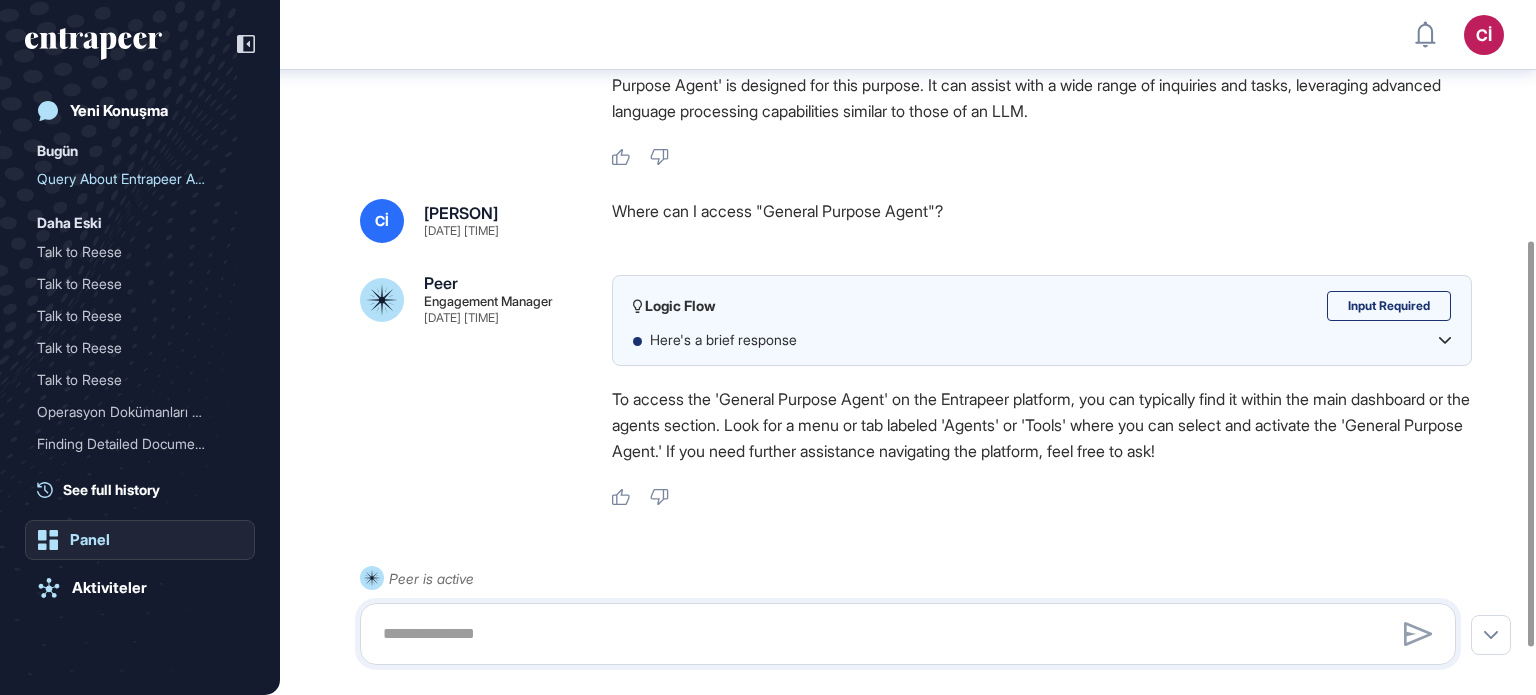 click on "Panel" at bounding box center (90, 540) 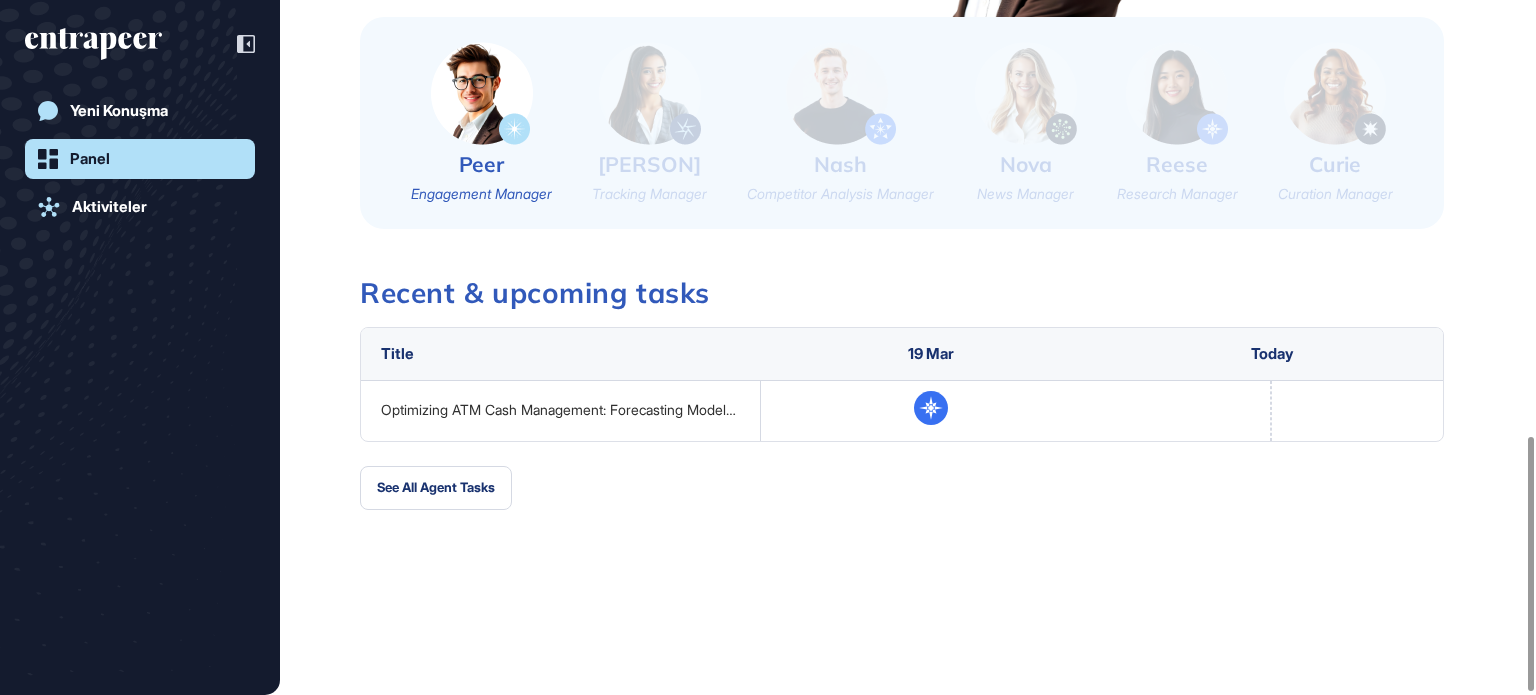 scroll, scrollTop: 898, scrollLeft: 0, axis: vertical 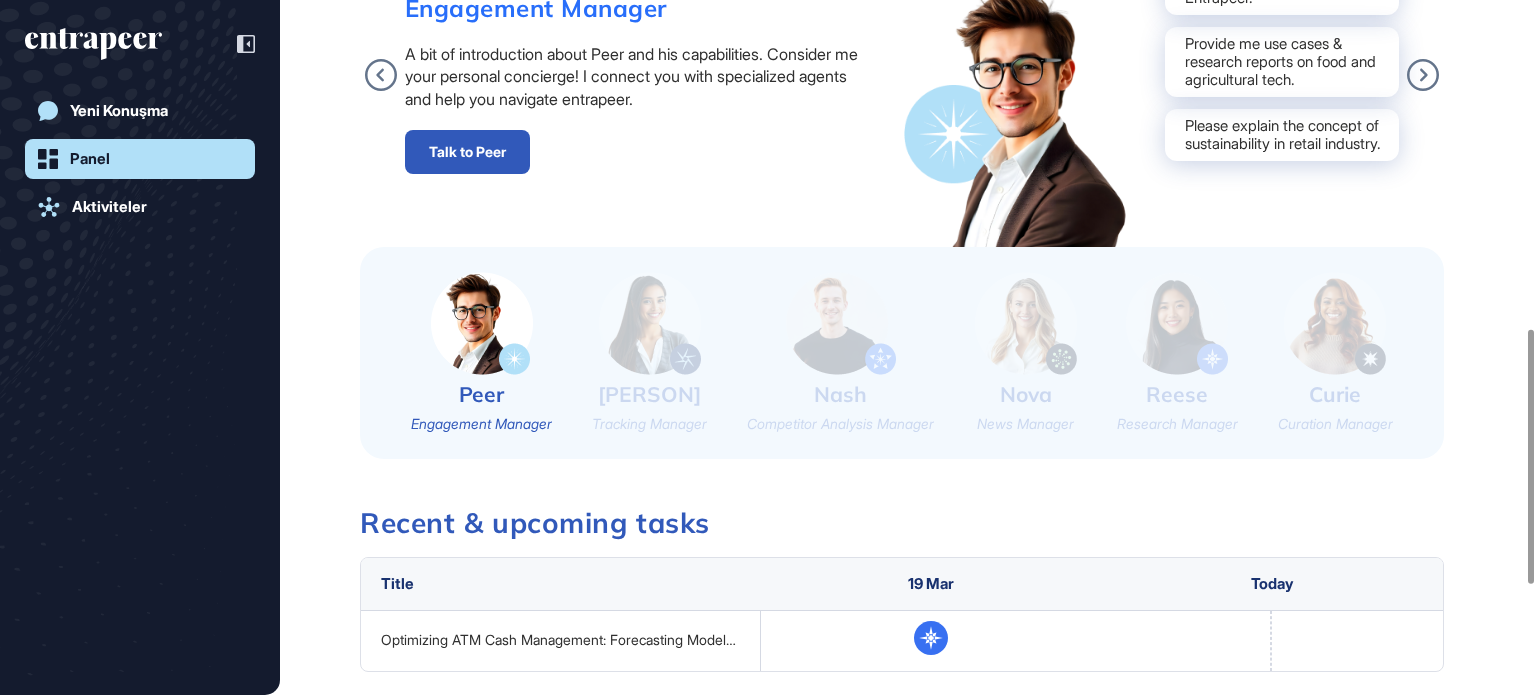 click at bounding box center [1177, 323] 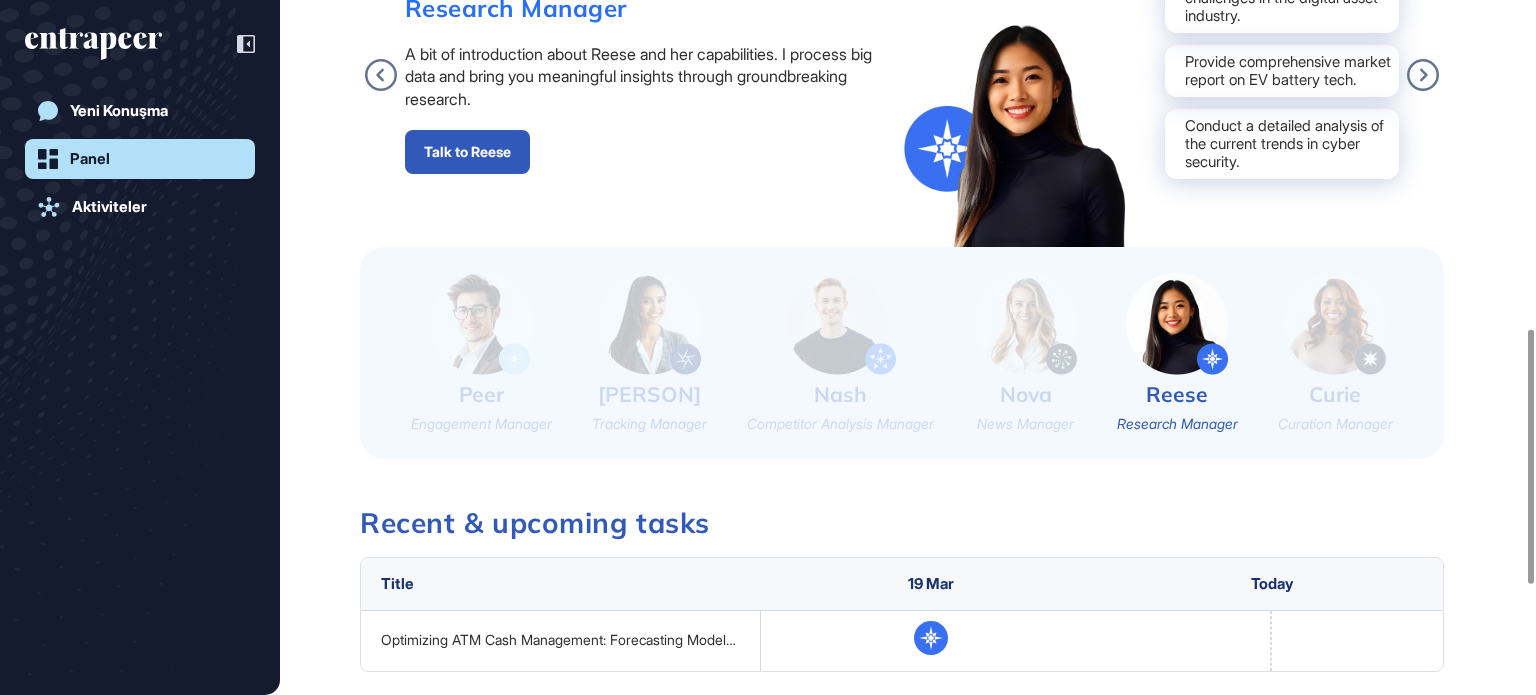 click at bounding box center [1026, 323] 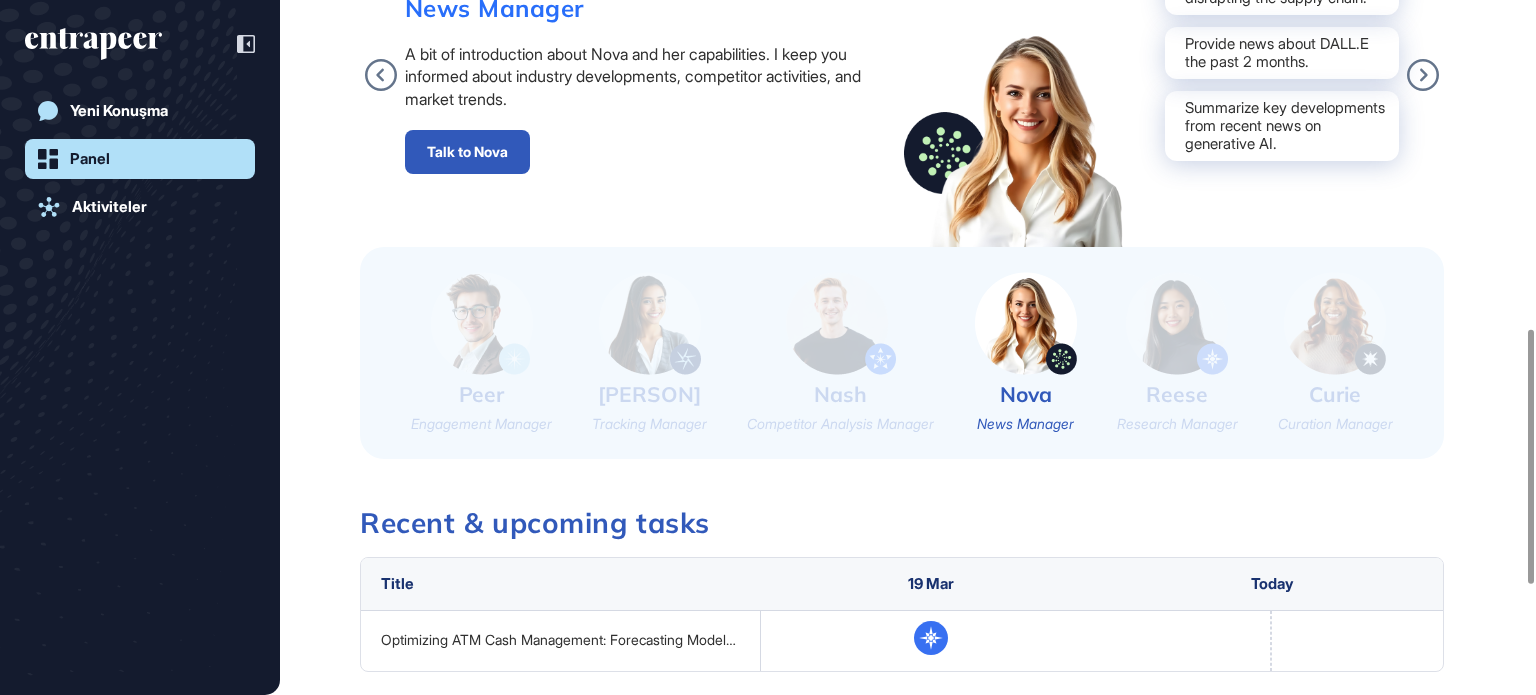 click at bounding box center (482, 323) 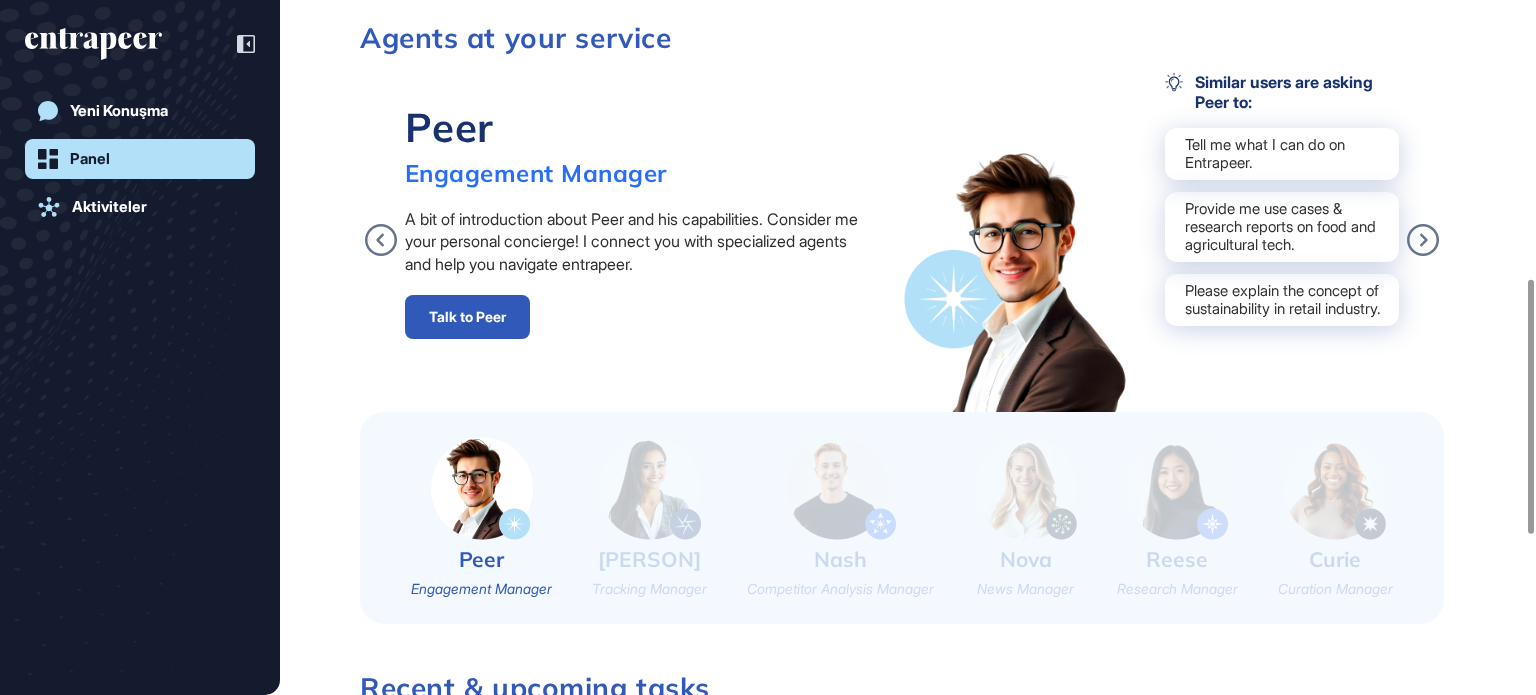 scroll, scrollTop: 698, scrollLeft: 0, axis: vertical 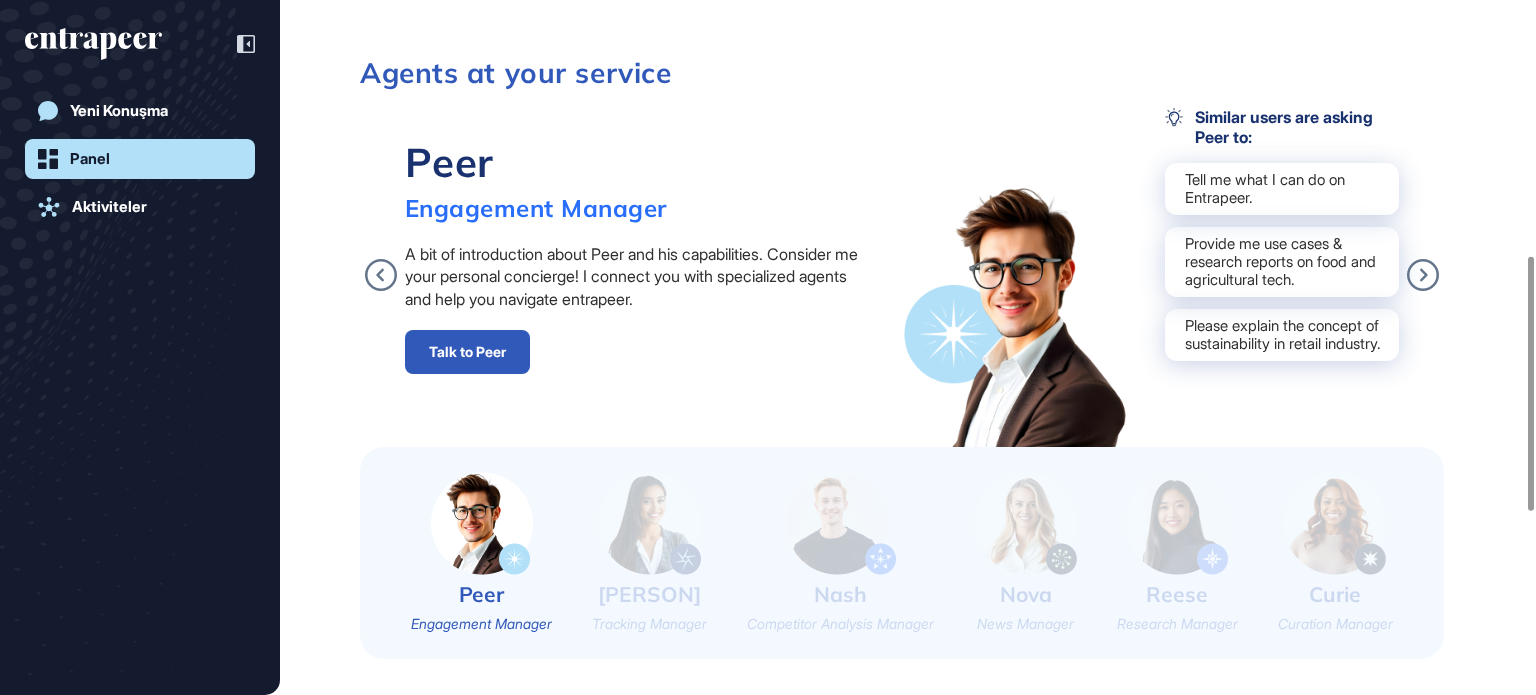 click at bounding box center (650, 523) 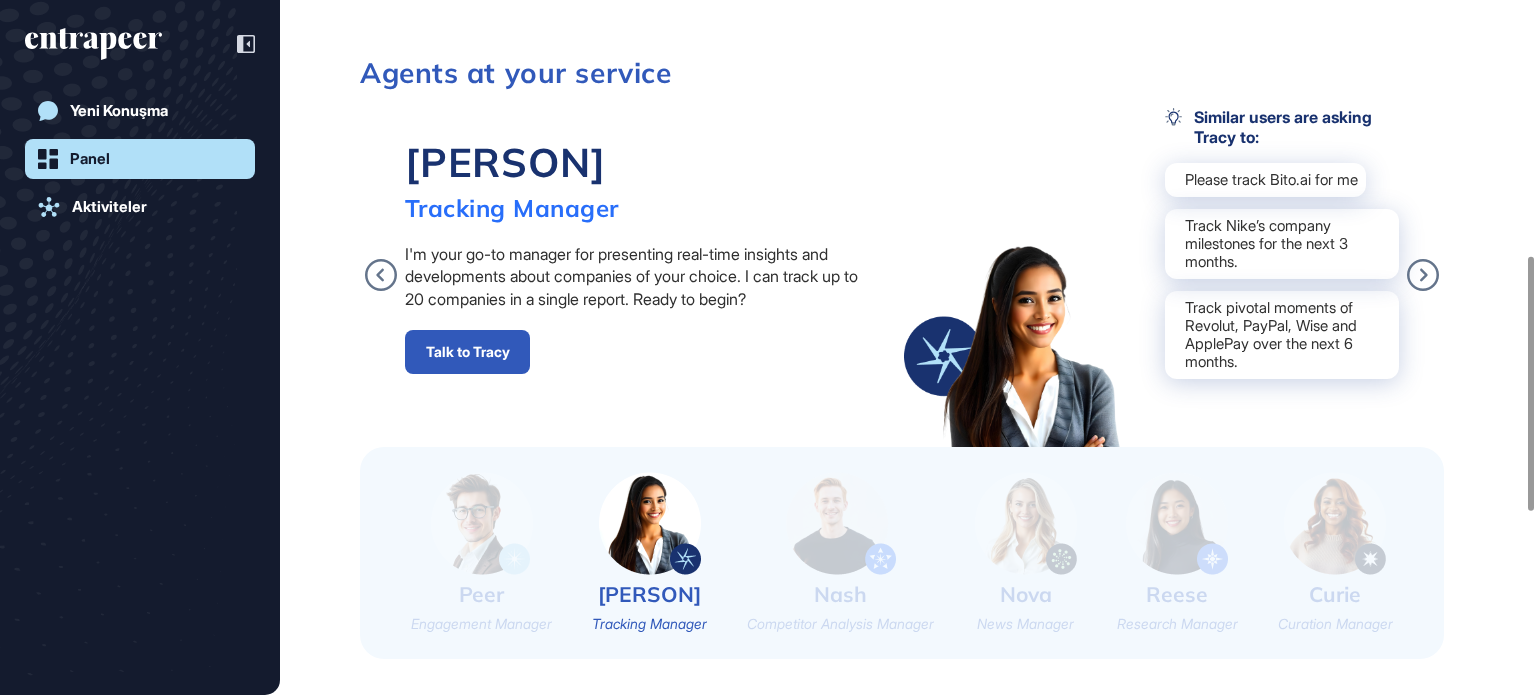 click at bounding box center (841, 523) 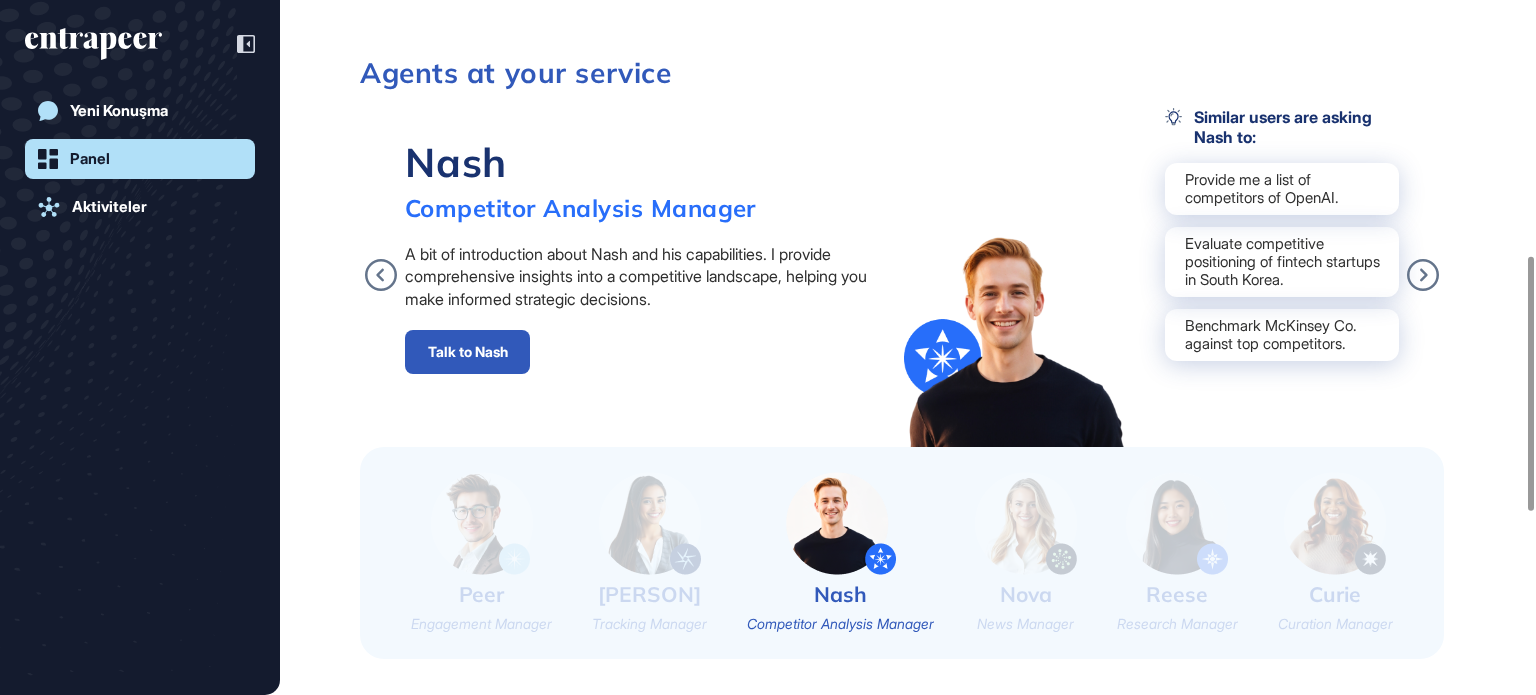 click at bounding box center (1026, 523) 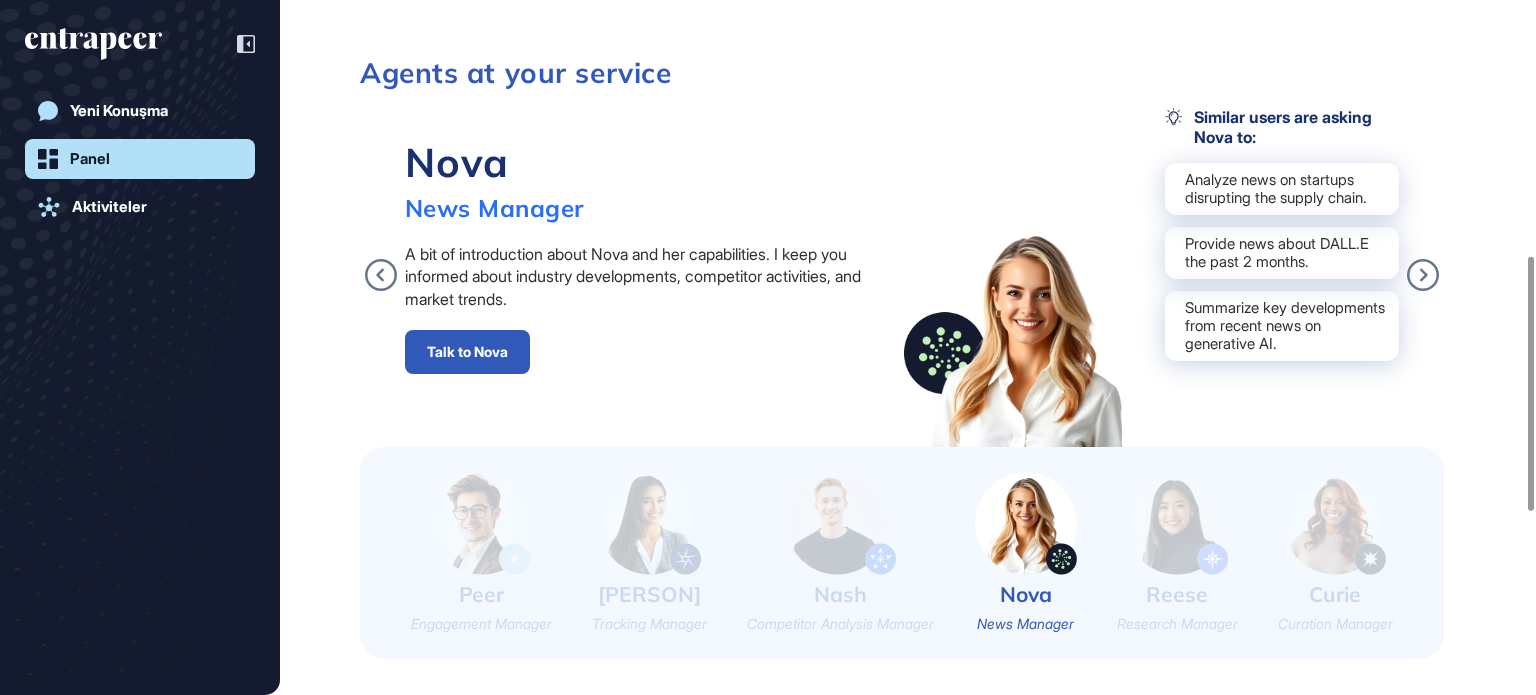 click at bounding box center (1177, 523) 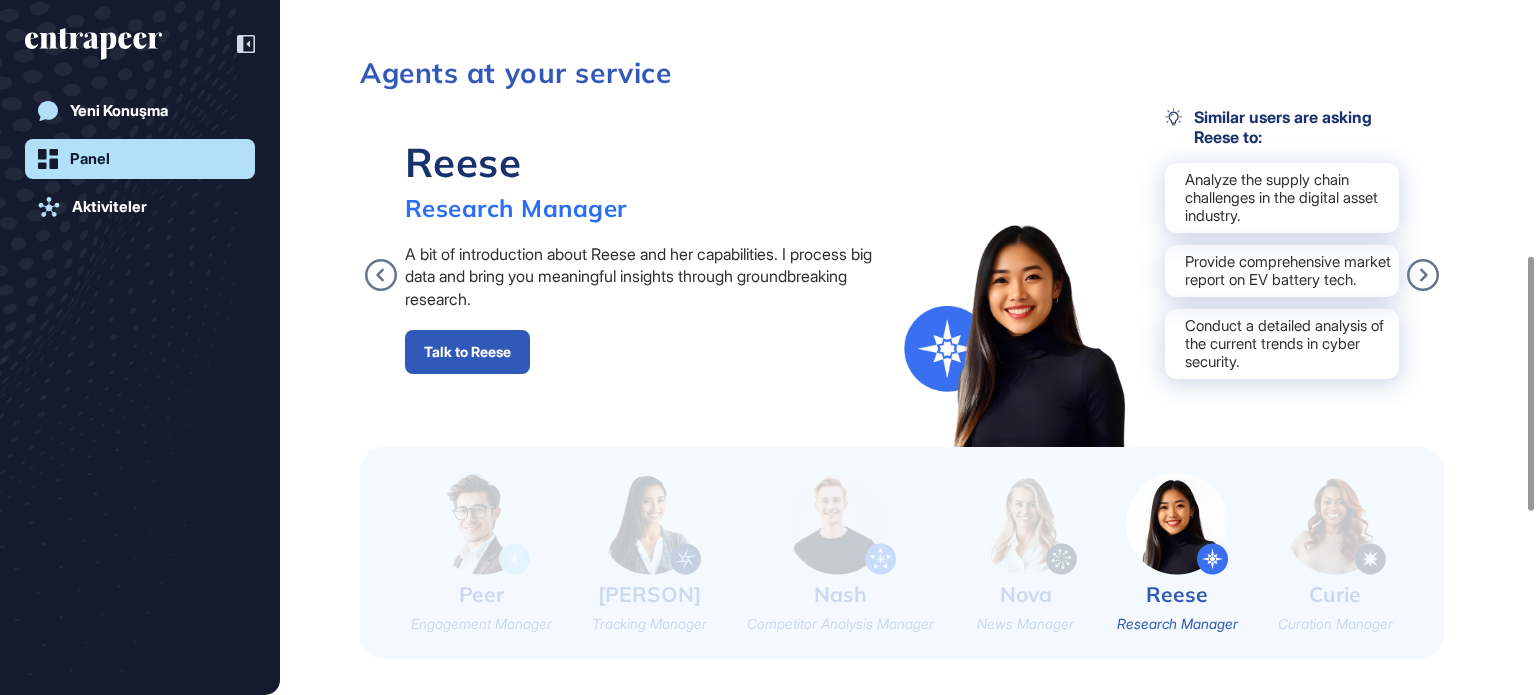 click at bounding box center (1335, 523) 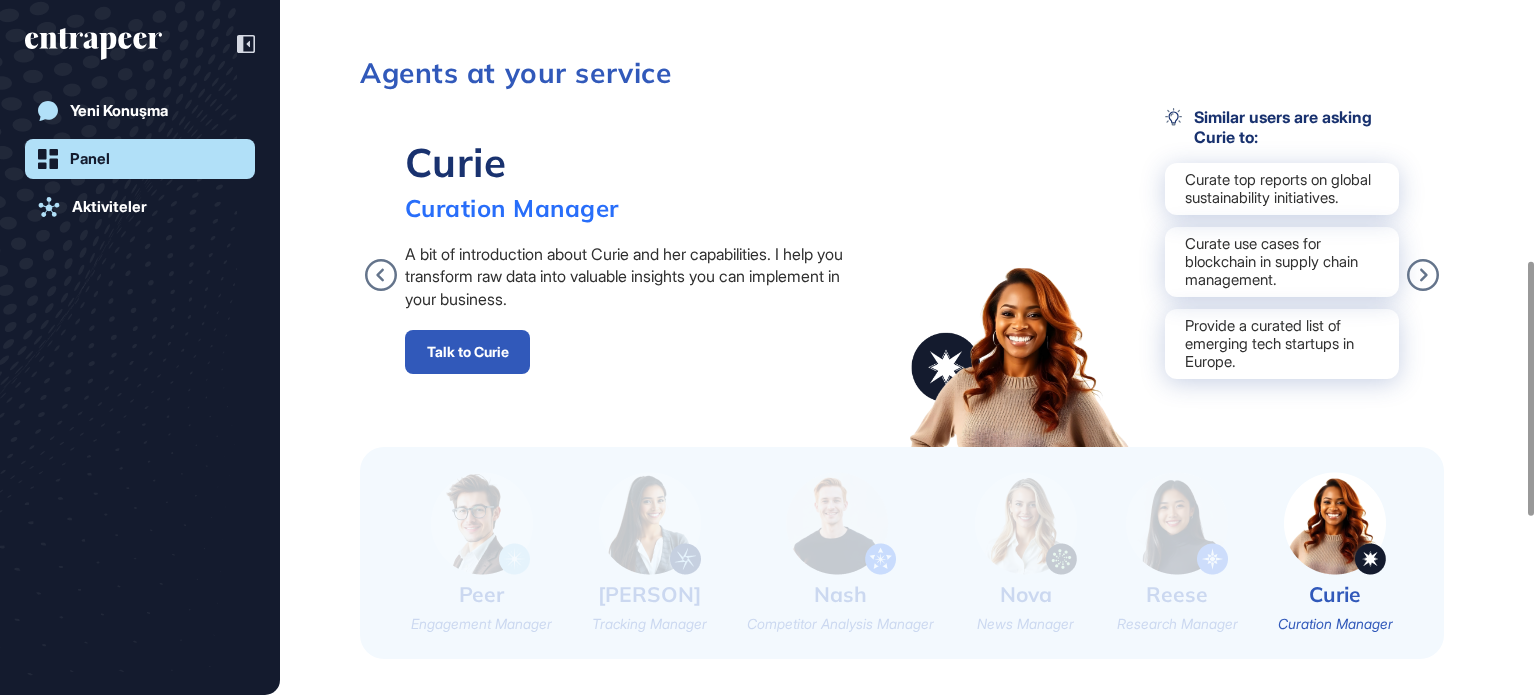 scroll, scrollTop: 798, scrollLeft: 0, axis: vertical 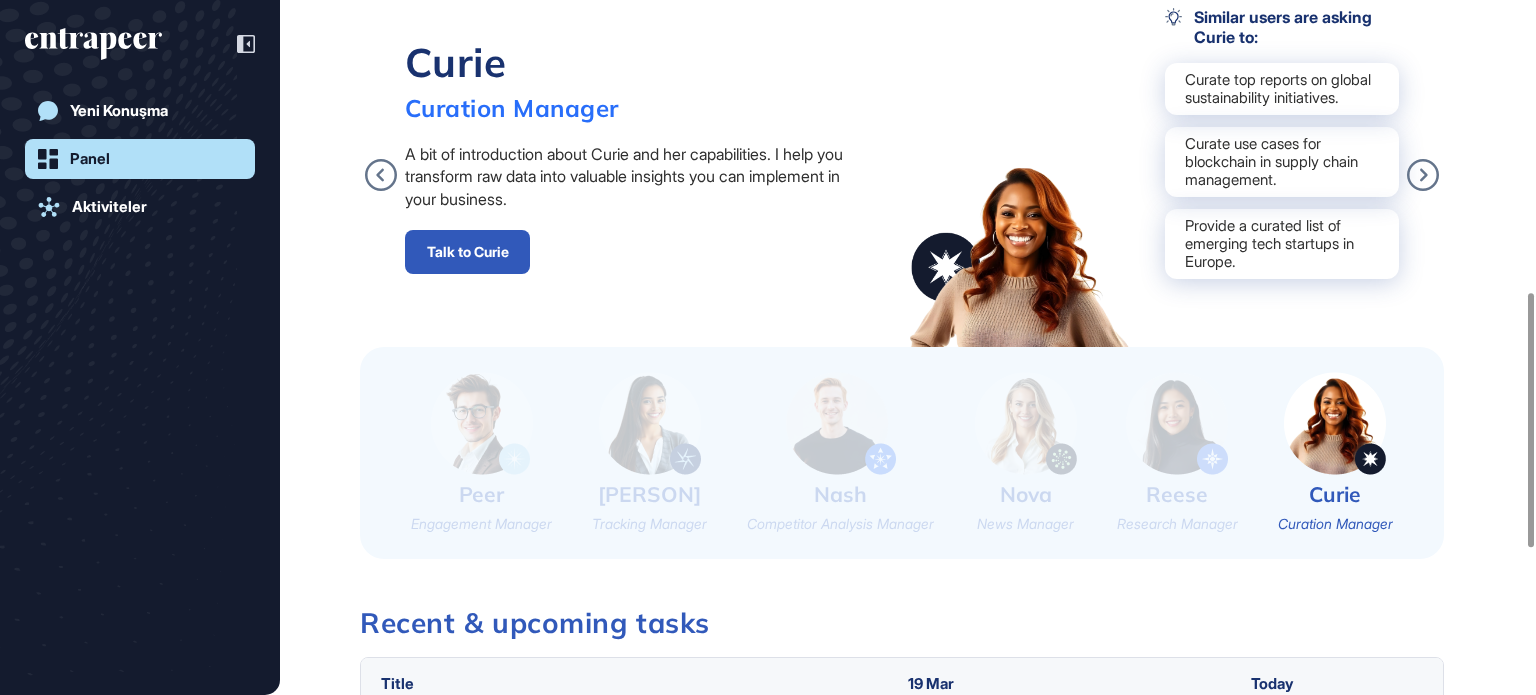 click at bounding box center (482, 423) 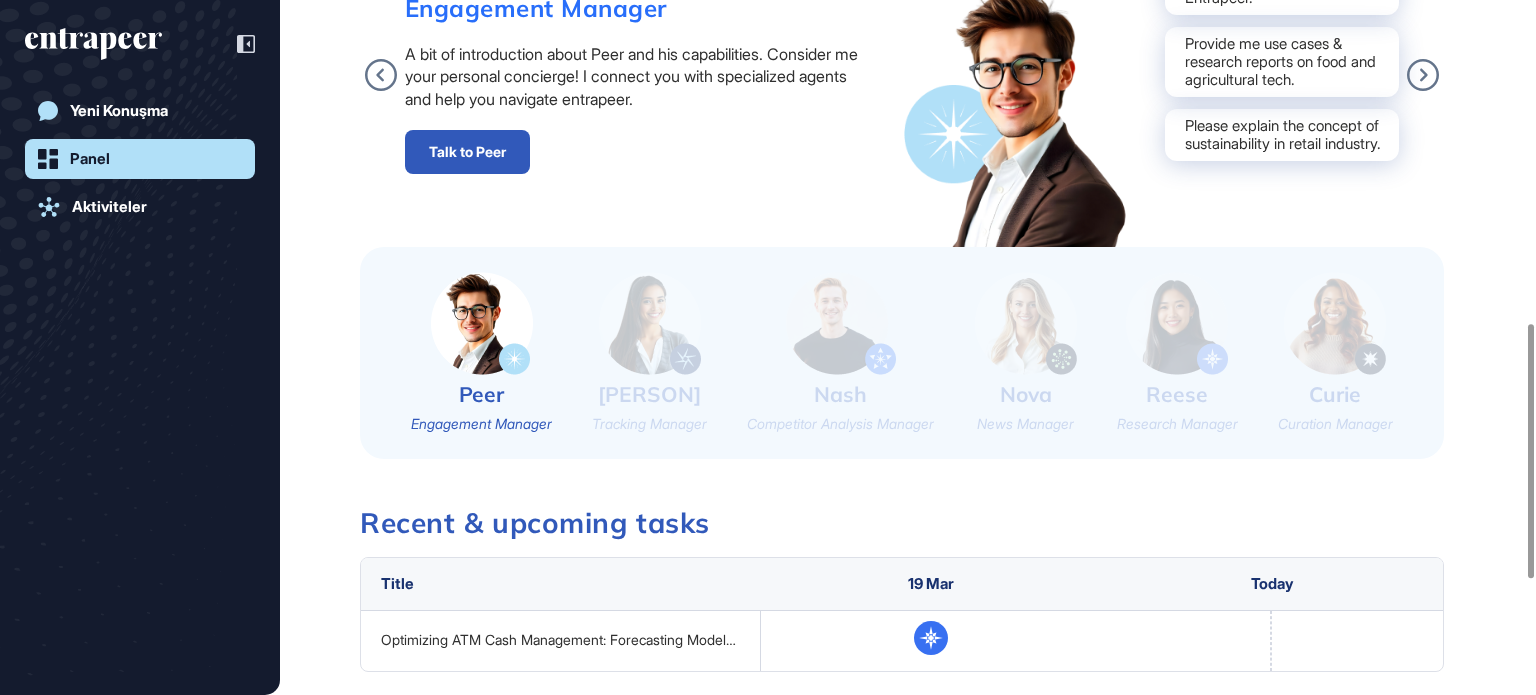 scroll, scrollTop: 398, scrollLeft: 0, axis: vertical 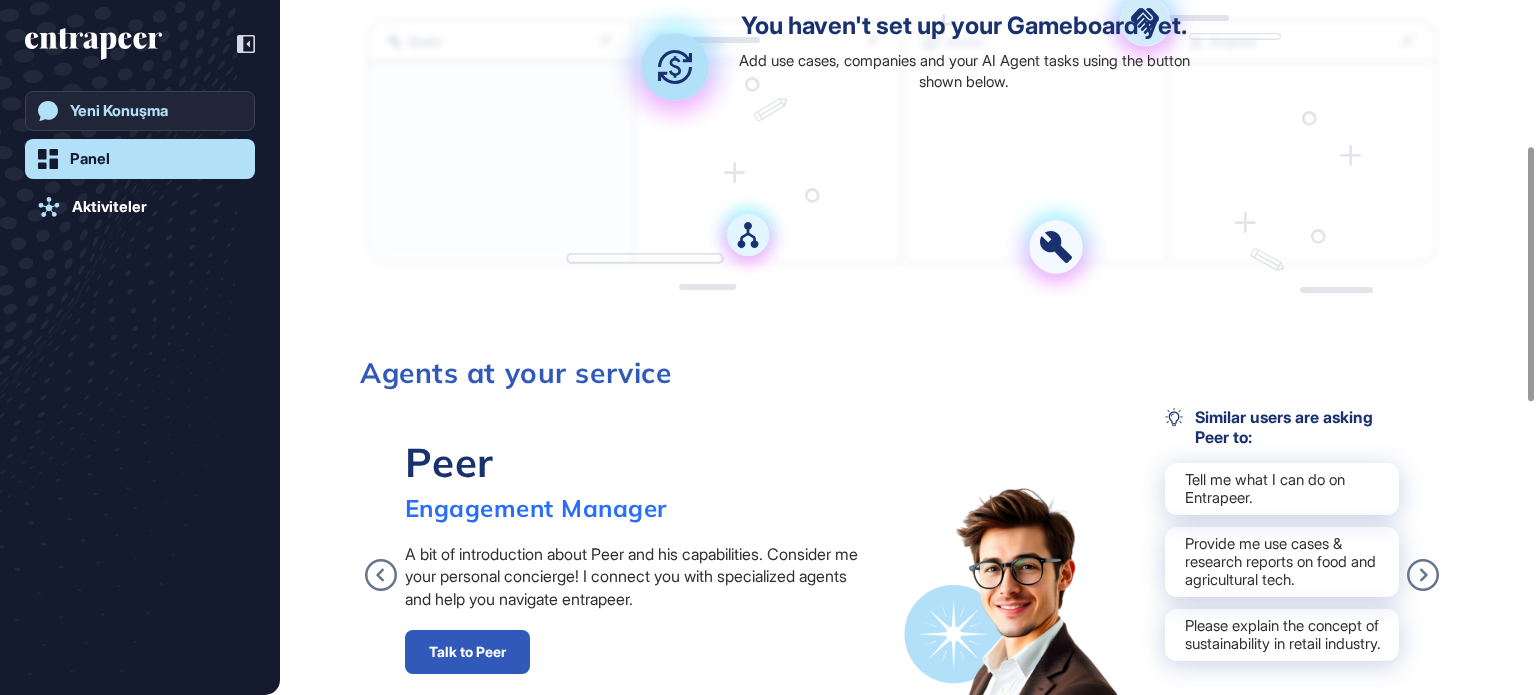 click on "Yeni Konuşma" at bounding box center (119, 111) 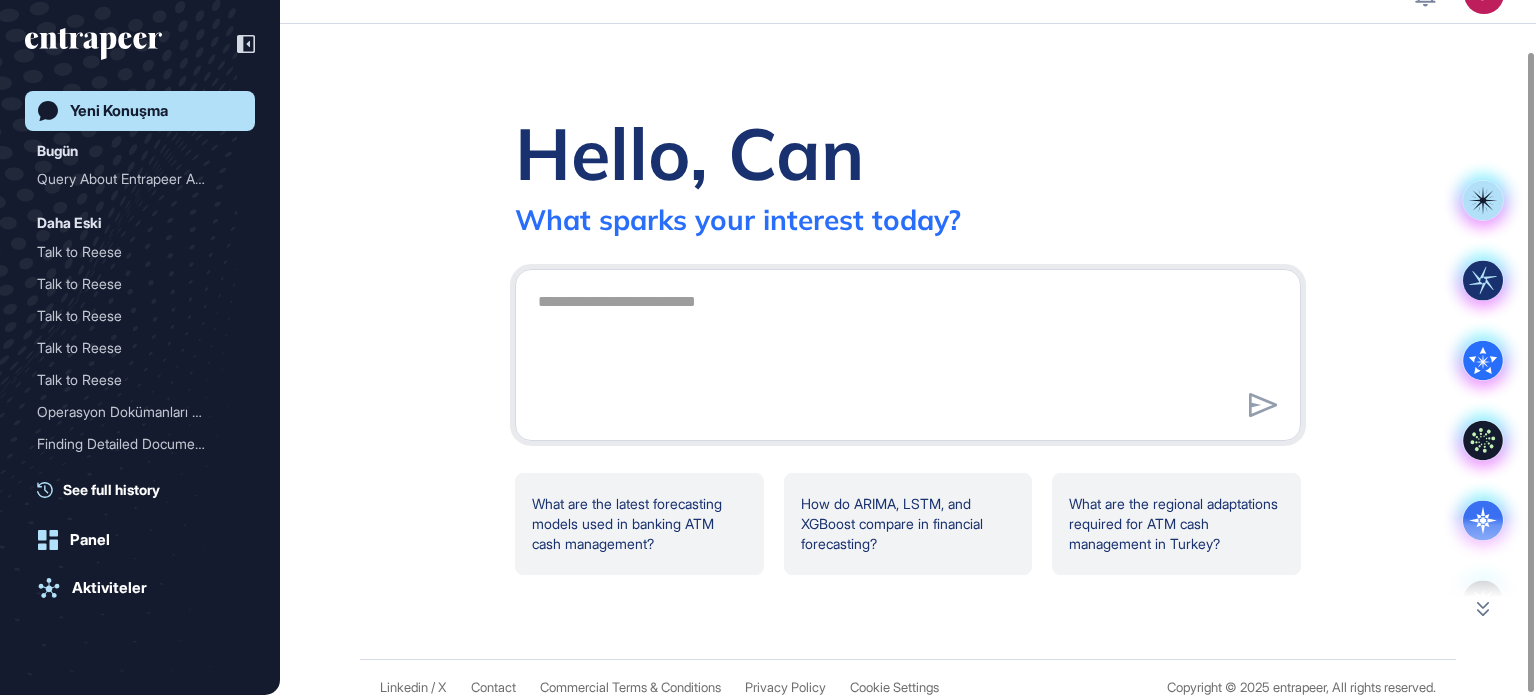scroll, scrollTop: 56, scrollLeft: 0, axis: vertical 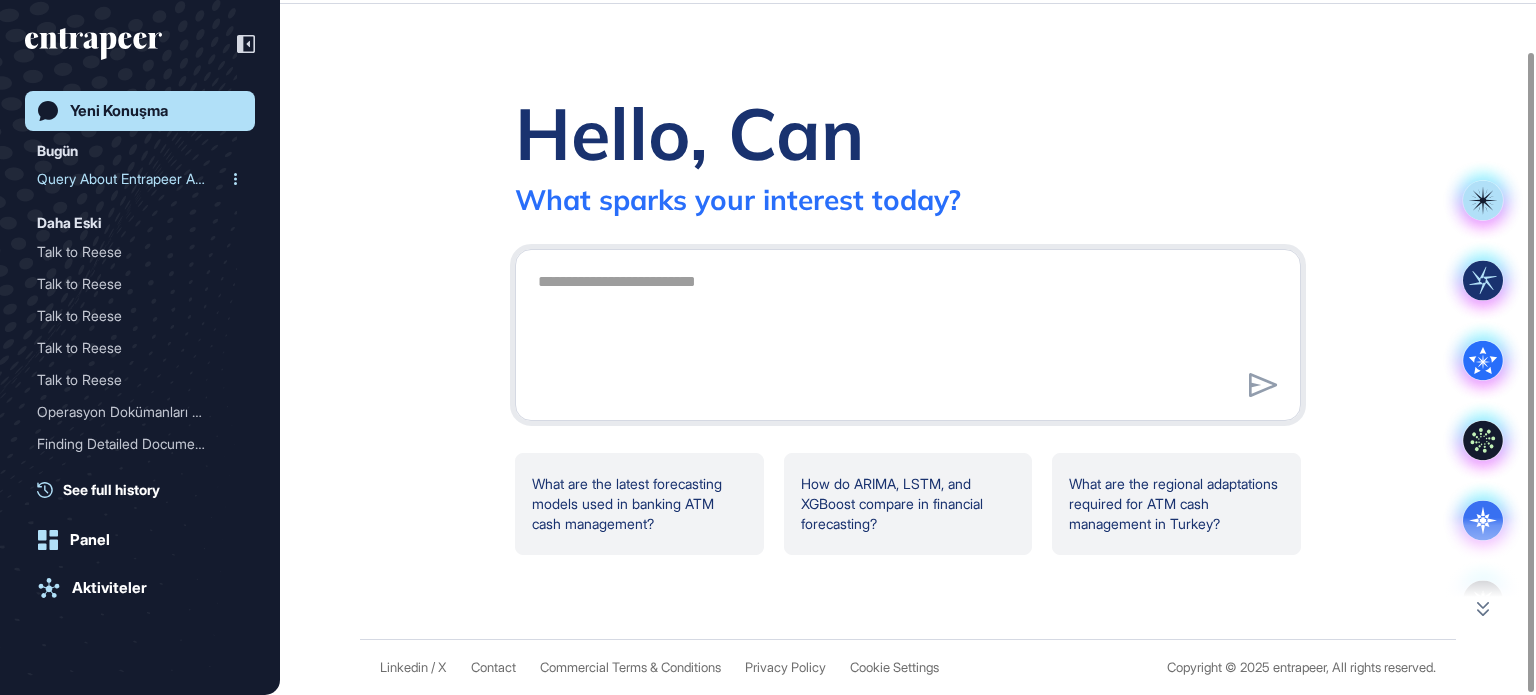click on "Query About Entrapeer Age..." at bounding box center [132, 179] 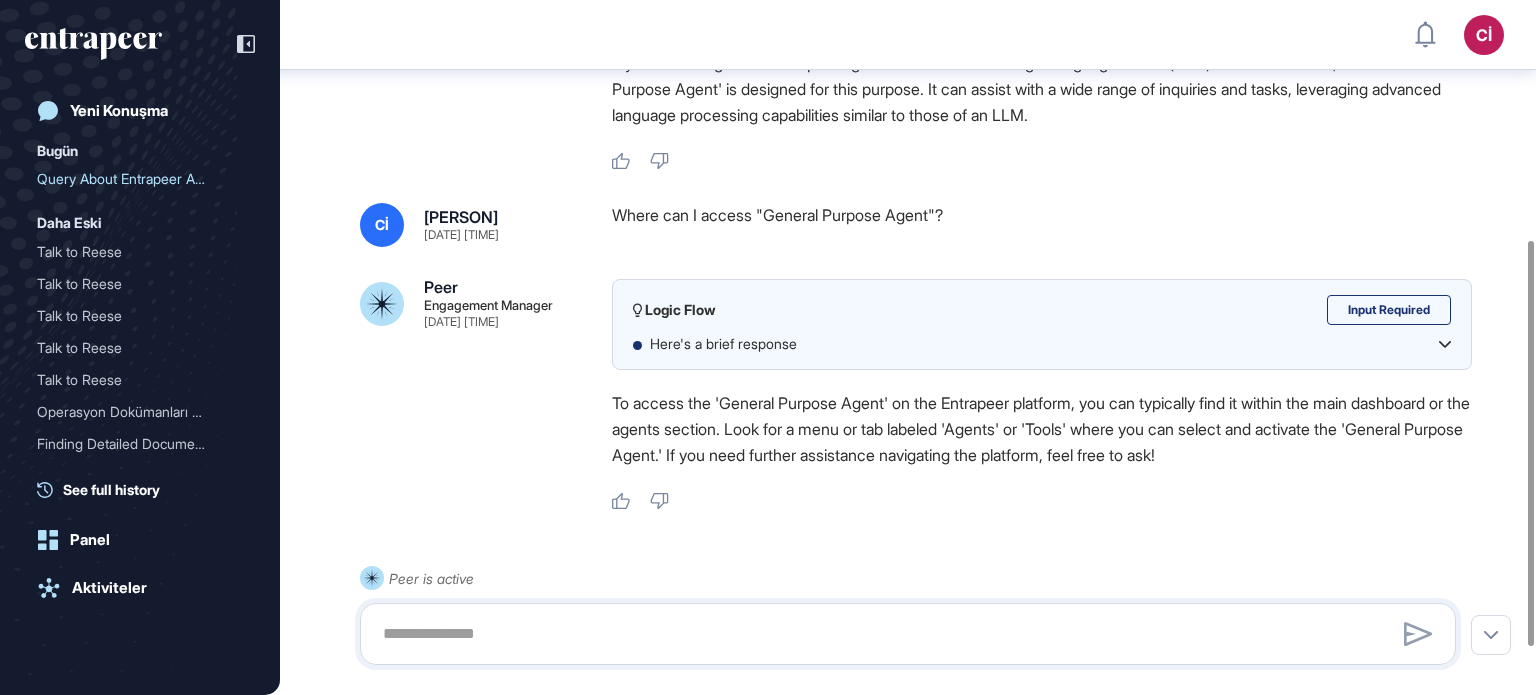 scroll, scrollTop: 409, scrollLeft: 0, axis: vertical 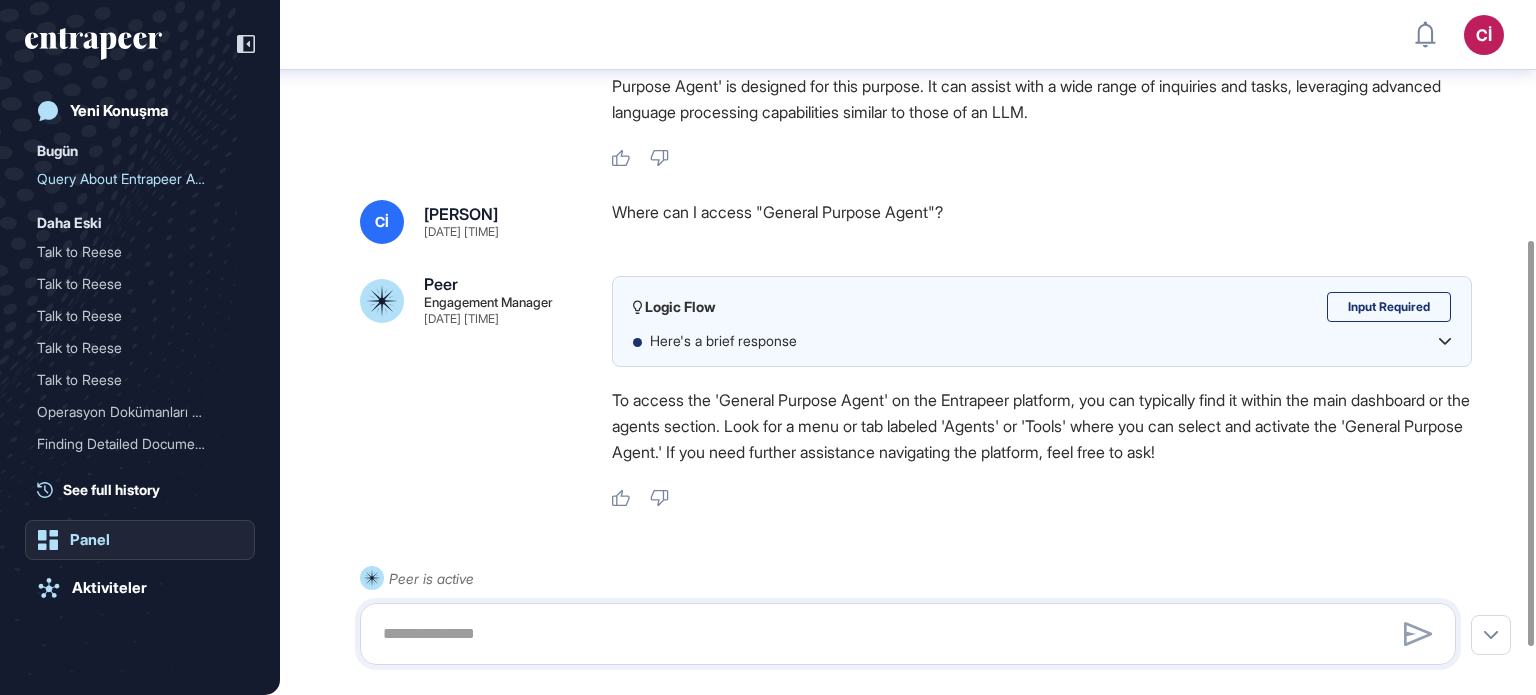 click on "Panel" 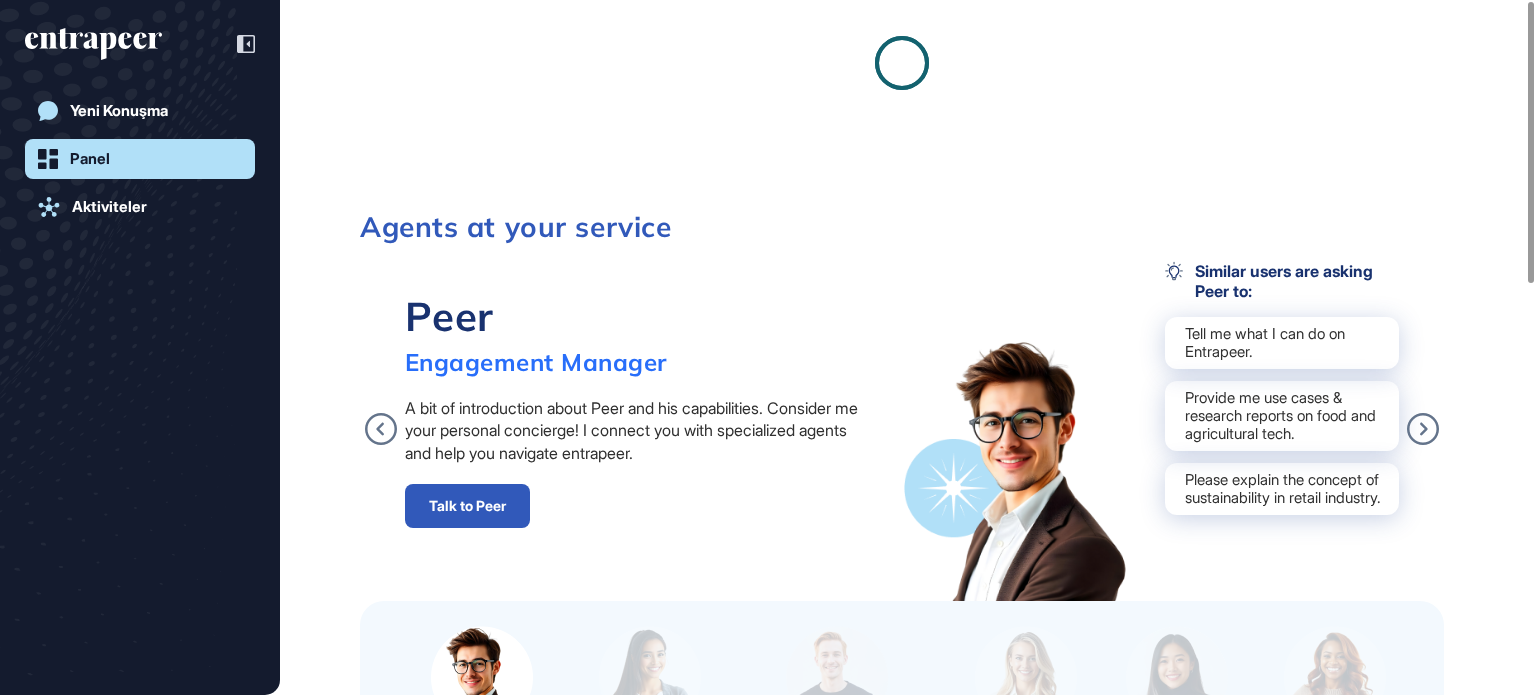 scroll, scrollTop: 0, scrollLeft: 0, axis: both 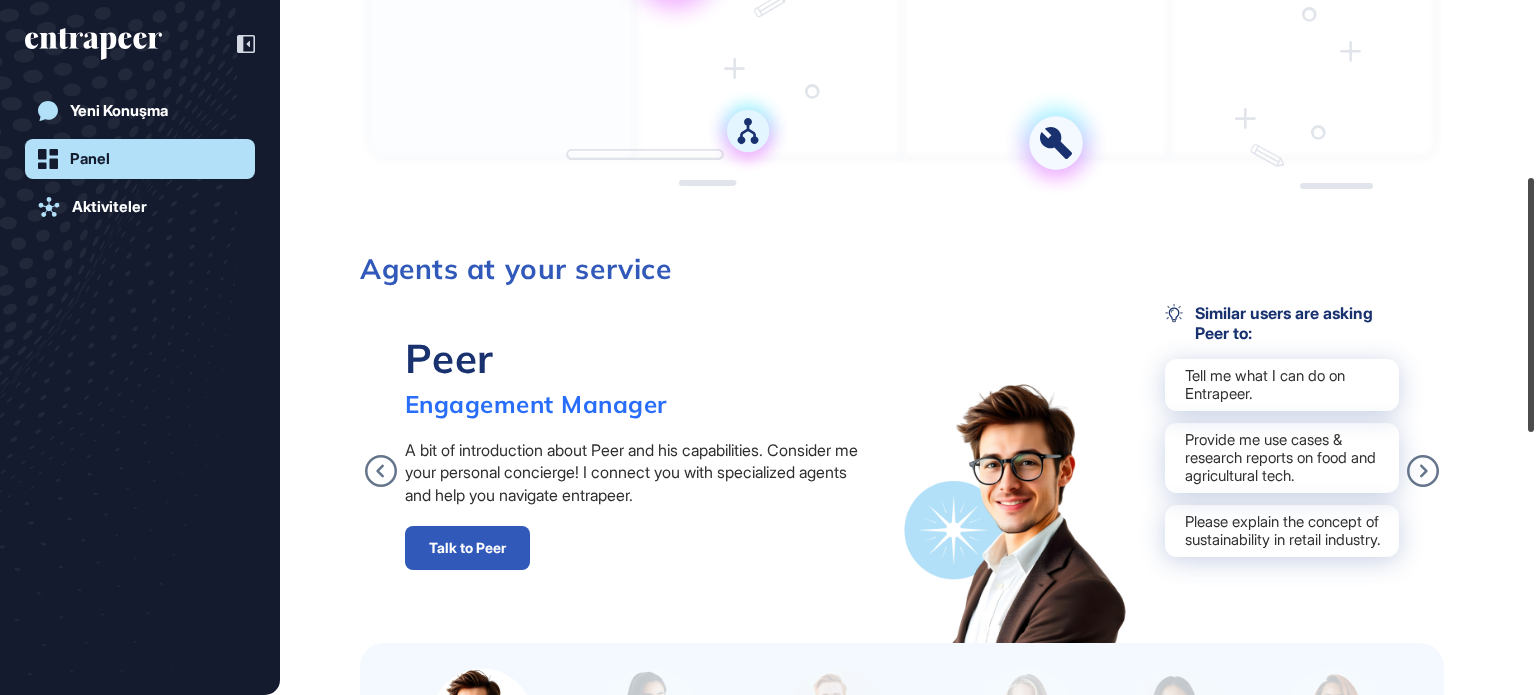 drag, startPoint x: 1535, startPoint y: 75, endPoint x: 1525, endPoint y: 259, distance: 184.27155 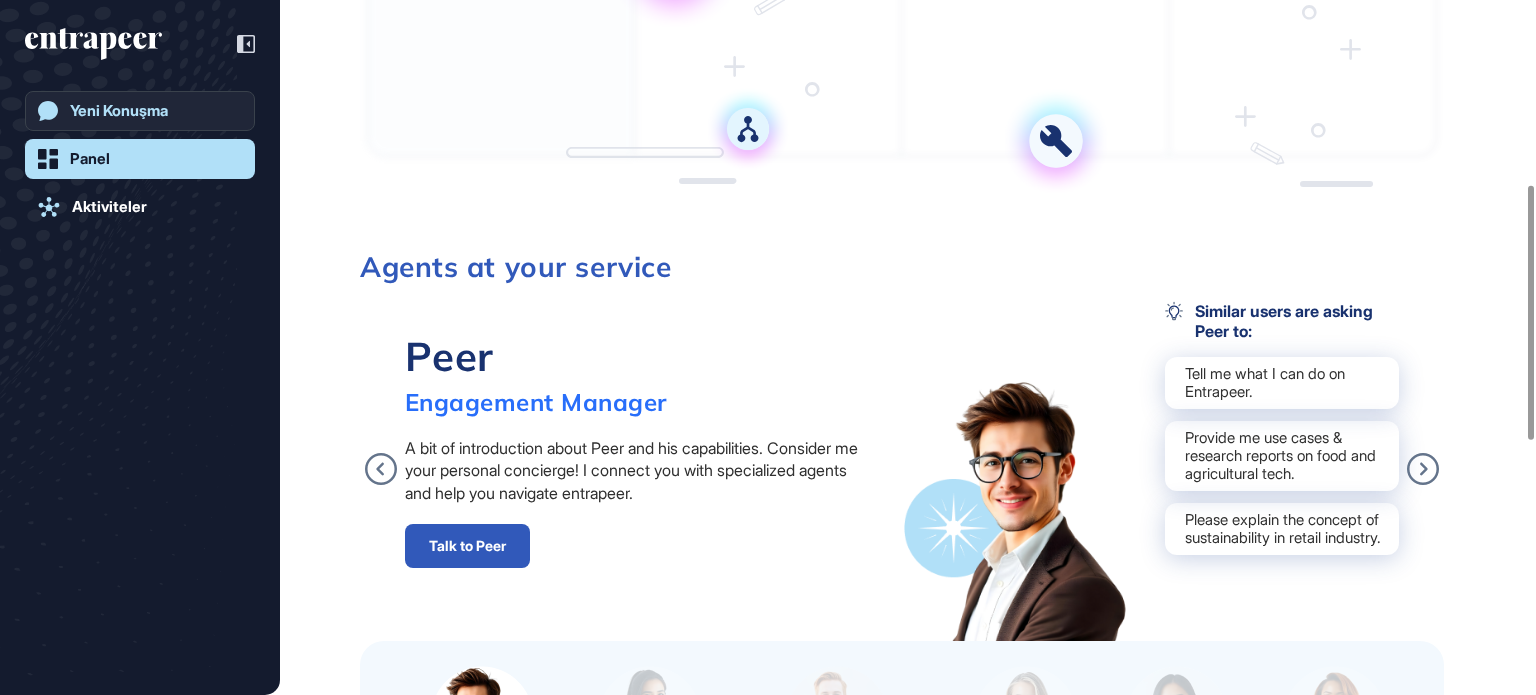 click on "Yeni Konuşma" 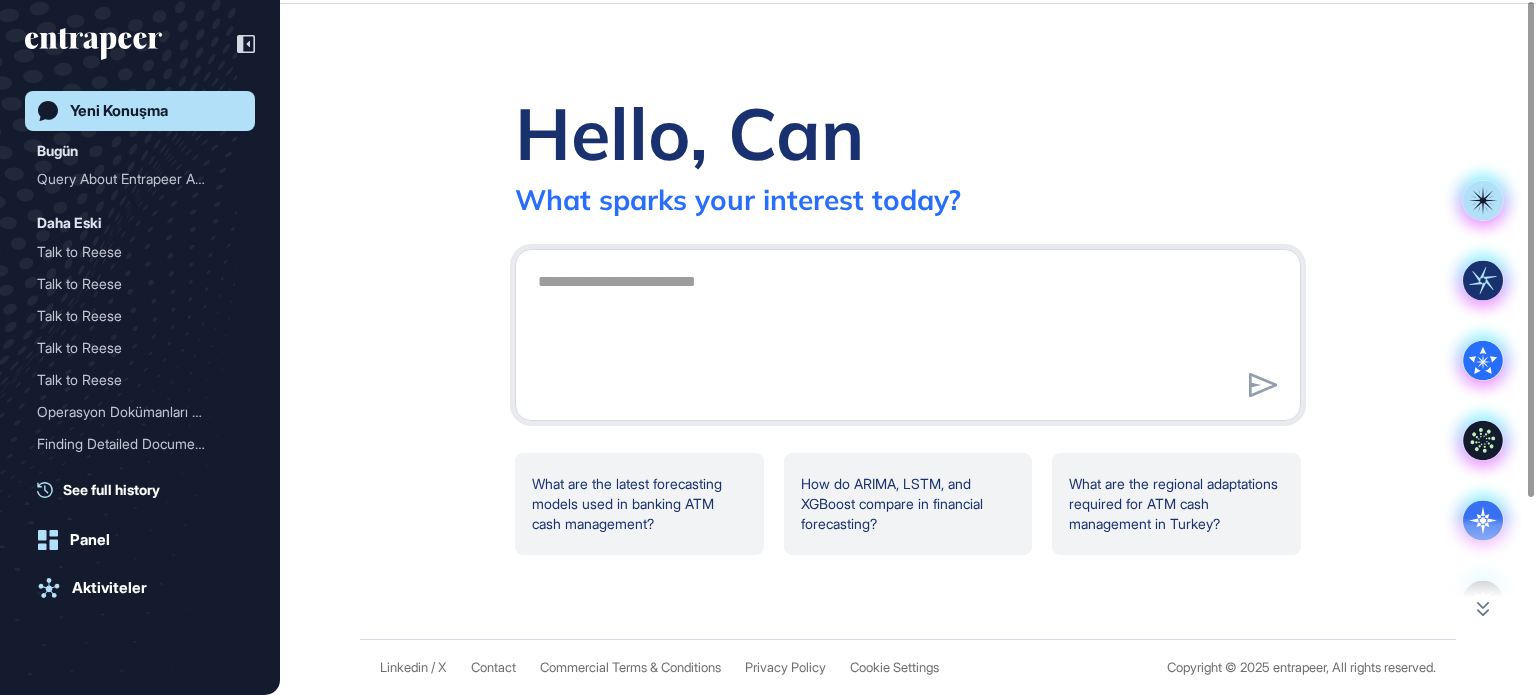scroll, scrollTop: 0, scrollLeft: 0, axis: both 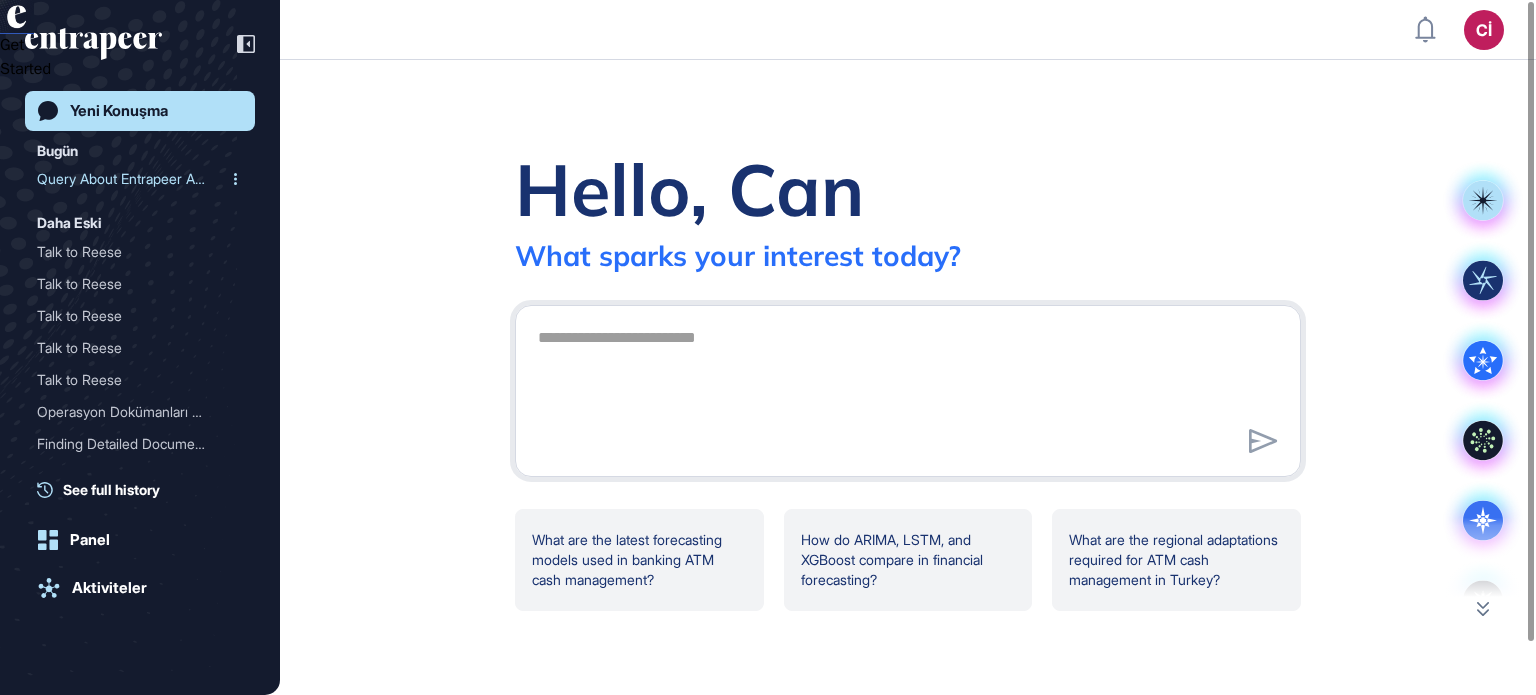 click on "Query About Entrapeer Age..." at bounding box center [132, 179] 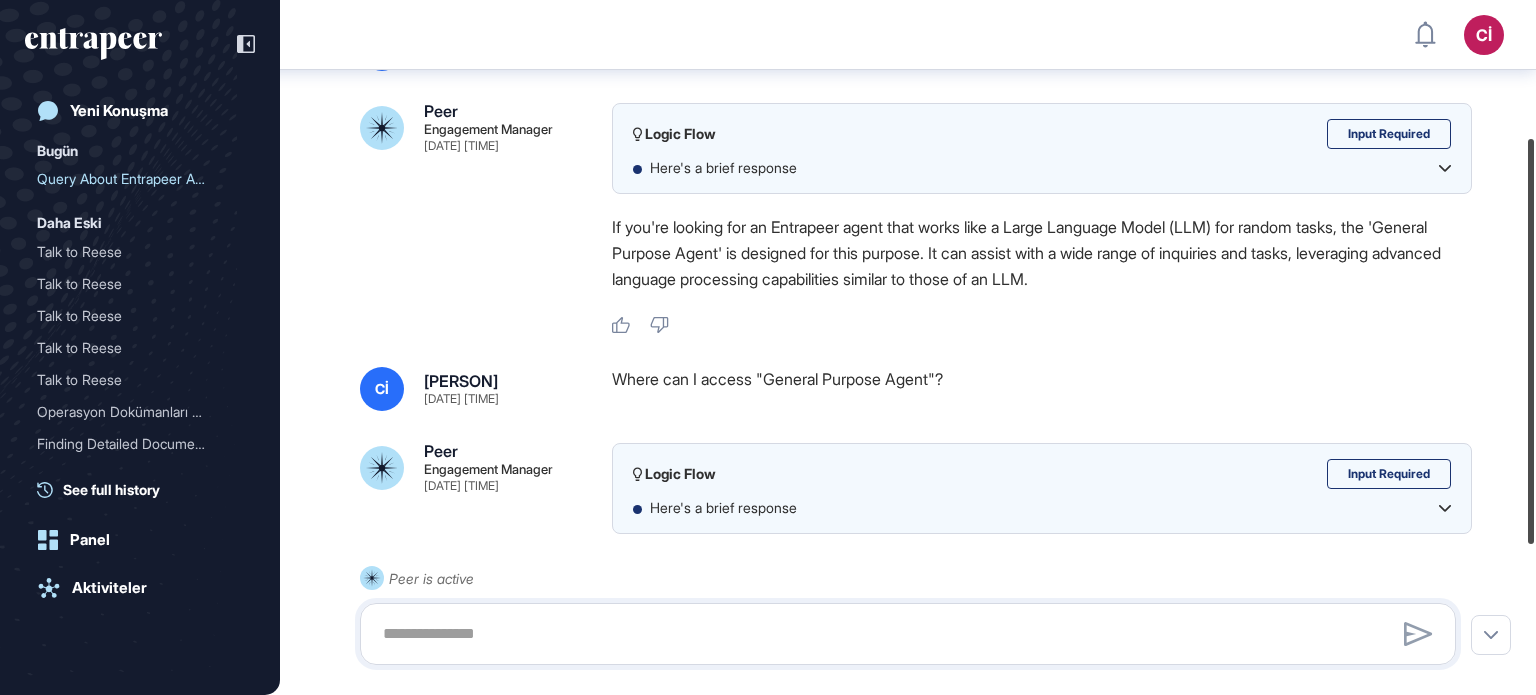 scroll, scrollTop: 231, scrollLeft: 0, axis: vertical 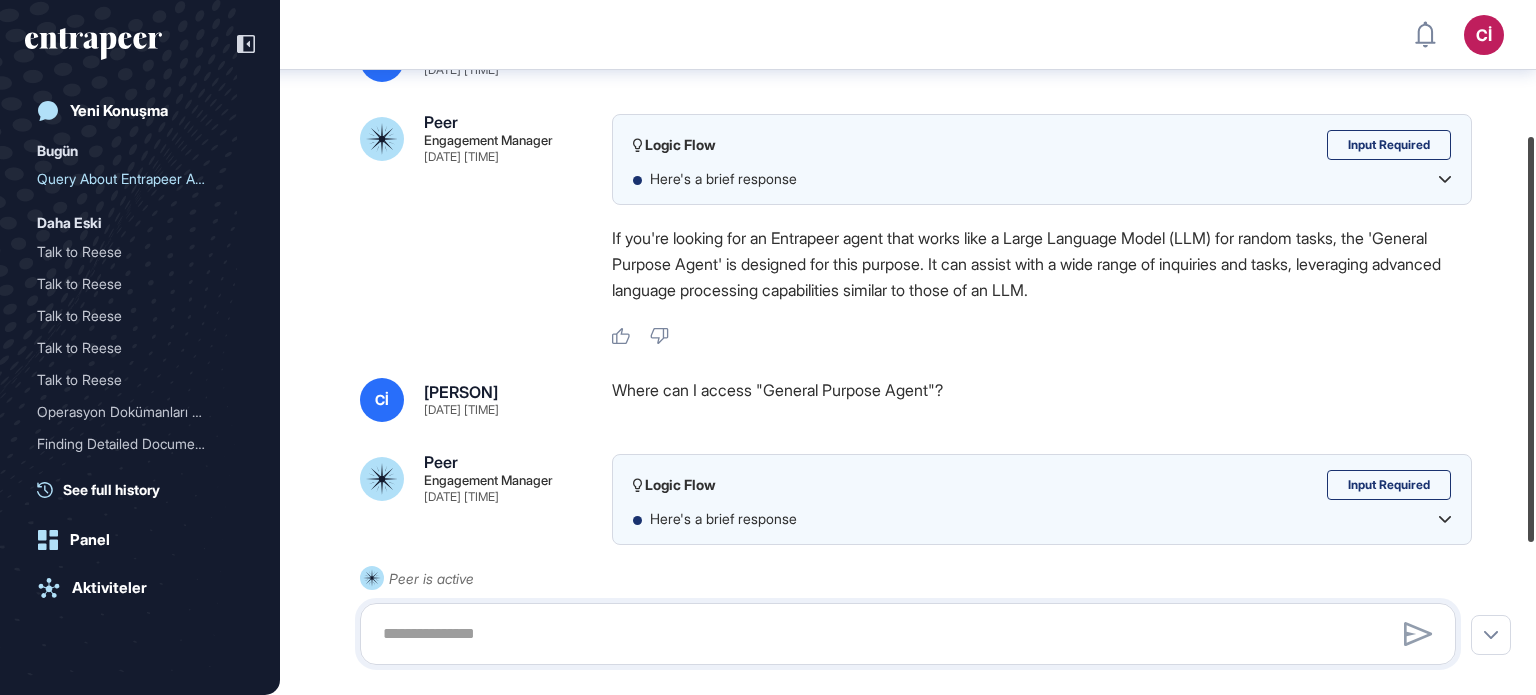 drag, startPoint x: 1534, startPoint y: 134, endPoint x: 1513, endPoint y: 269, distance: 136.62357 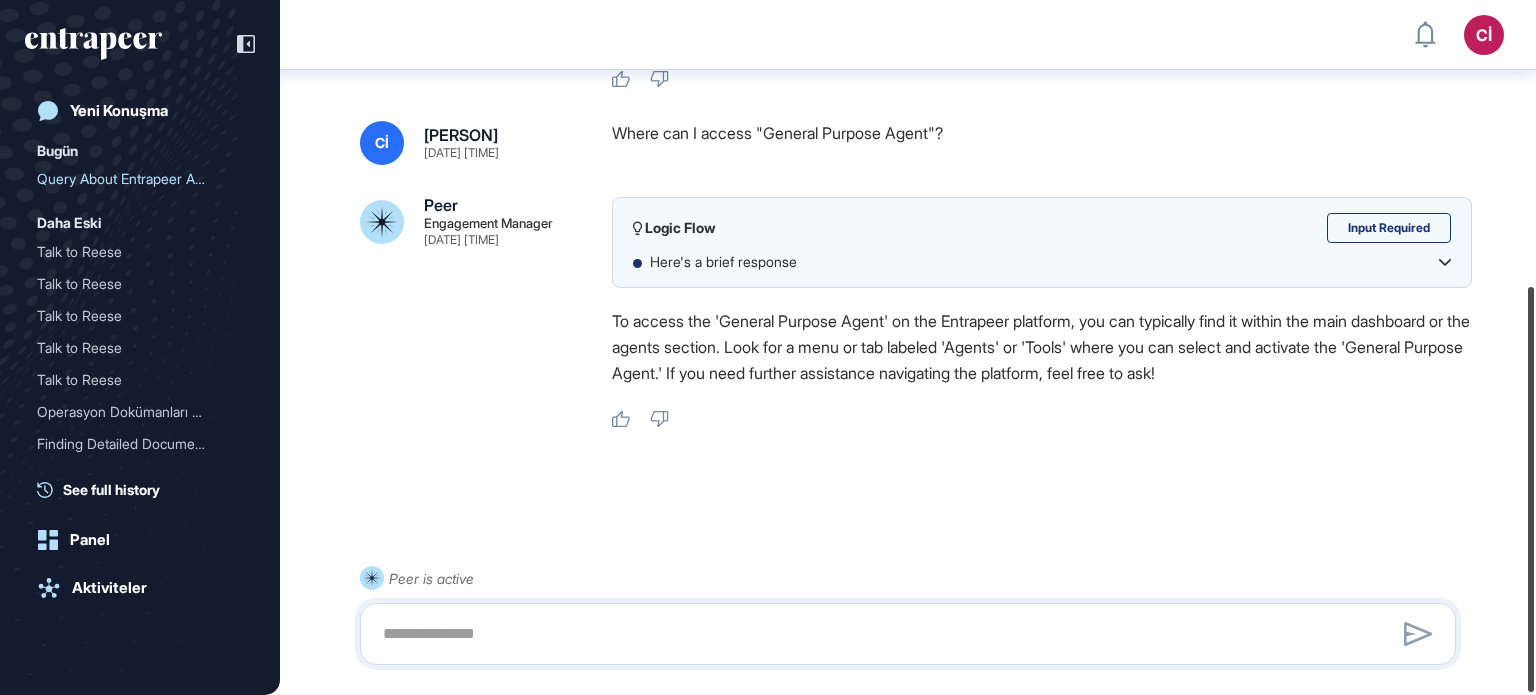 drag, startPoint x: 1532, startPoint y: 241, endPoint x: 1532, endPoint y: 401, distance: 160 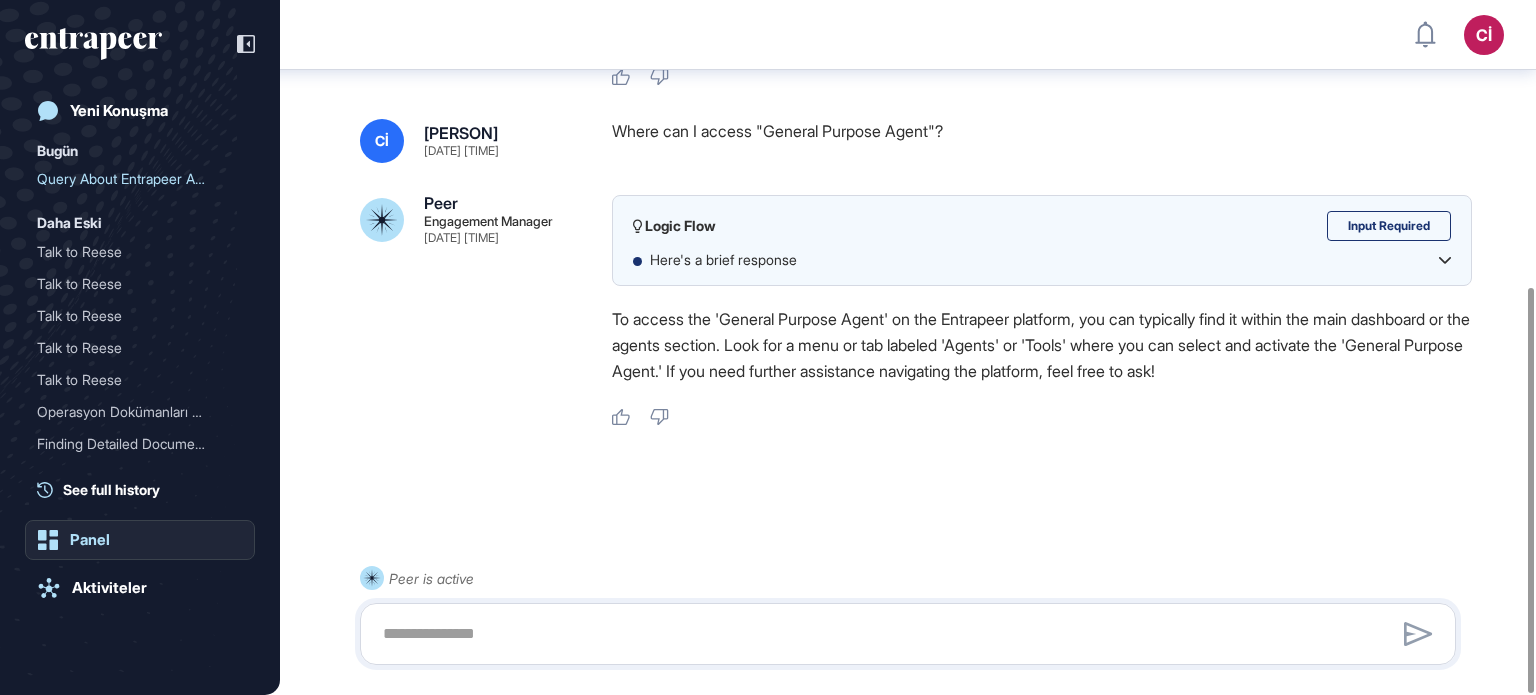 click on "Panel" 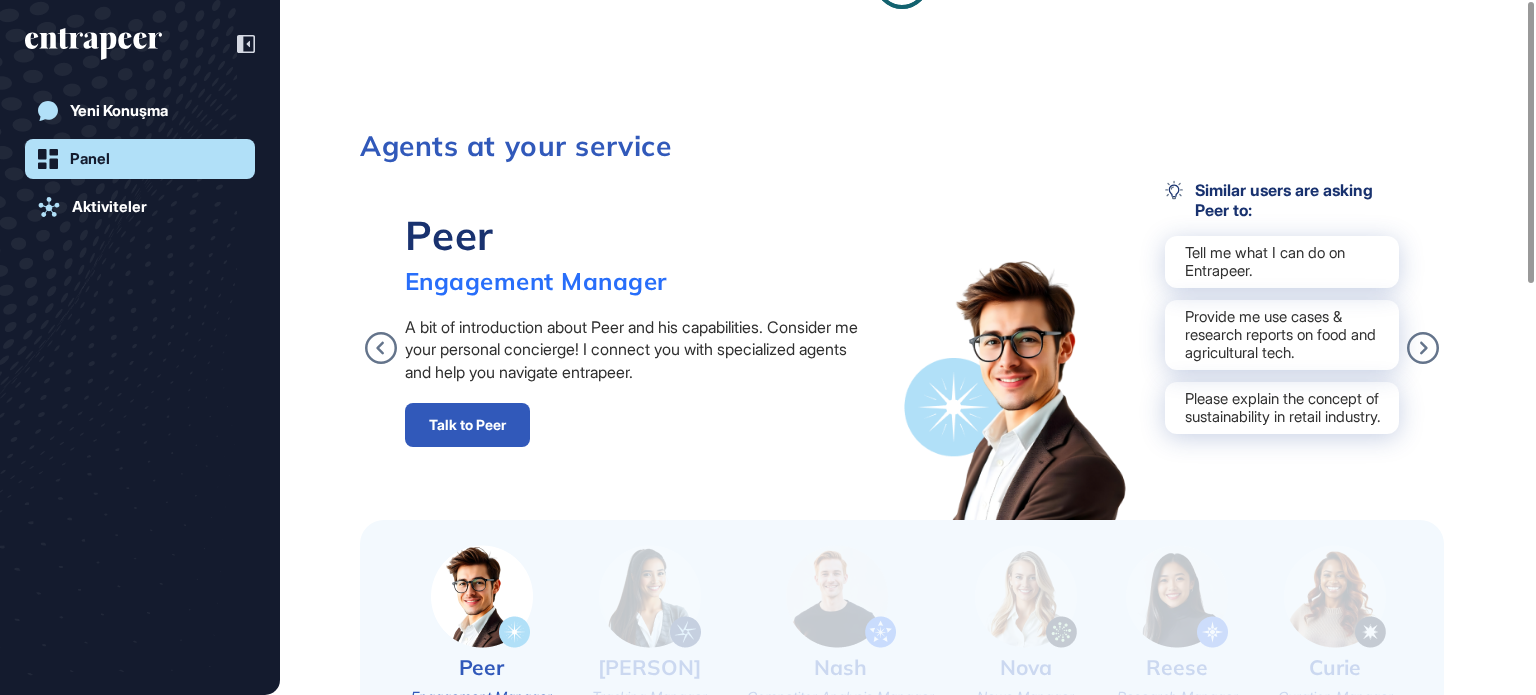 scroll, scrollTop: 0, scrollLeft: 0, axis: both 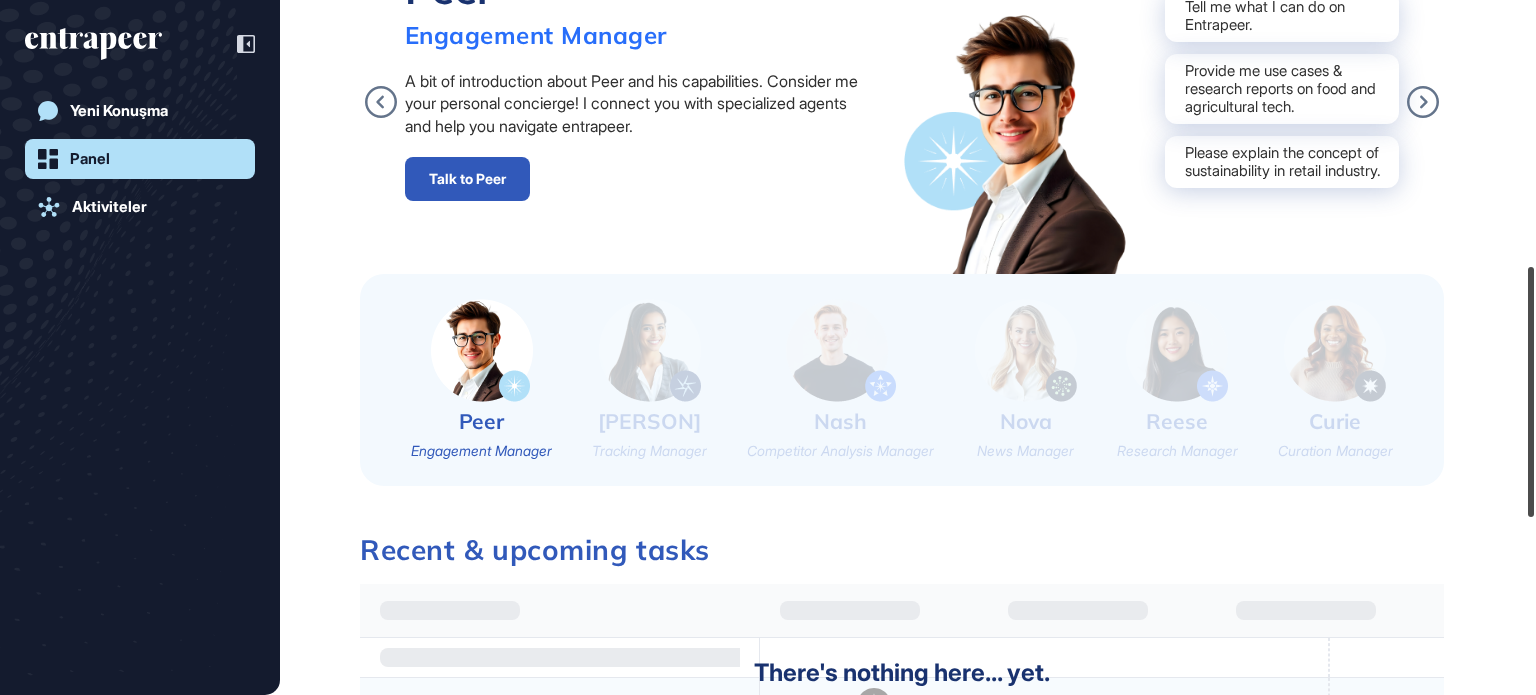 drag, startPoint x: 1530, startPoint y: 126, endPoint x: 1509, endPoint y: 391, distance: 265.83078 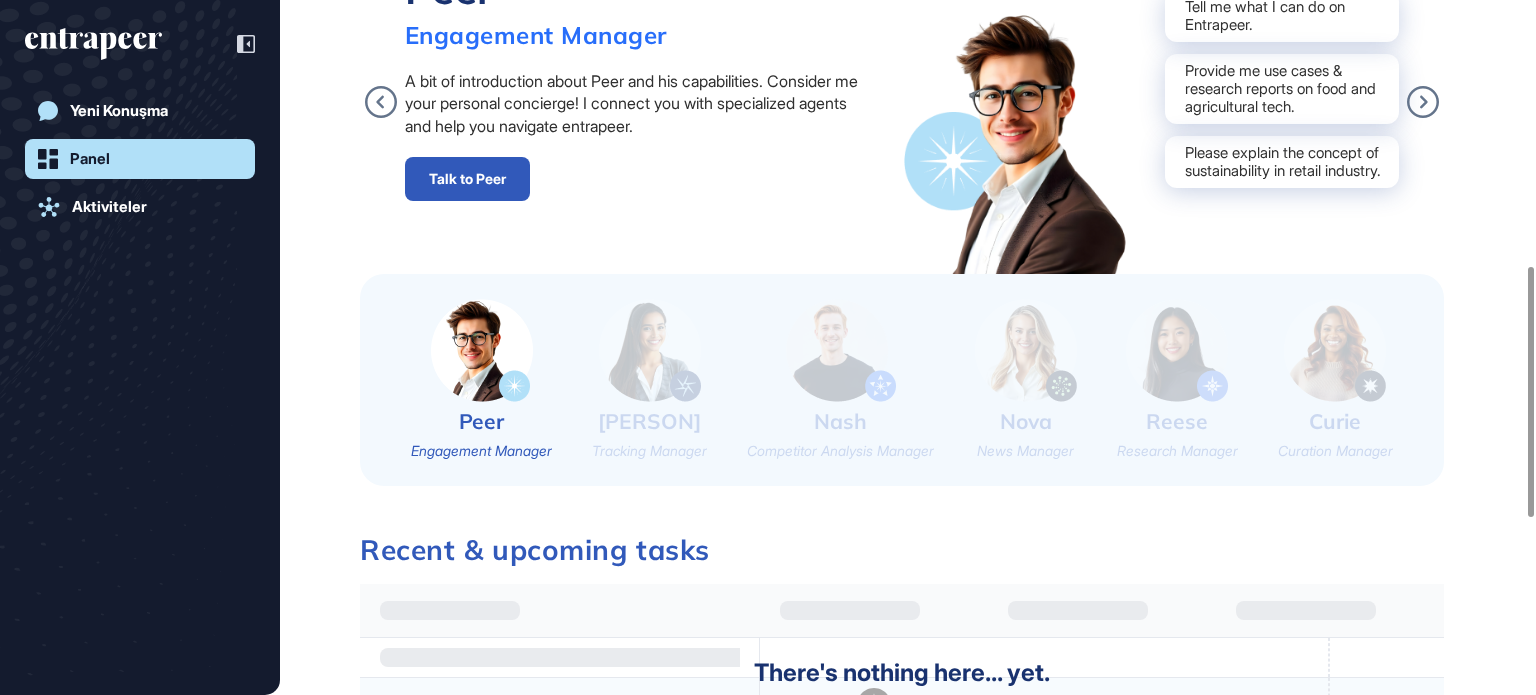 scroll, scrollTop: 870, scrollLeft: 0, axis: vertical 